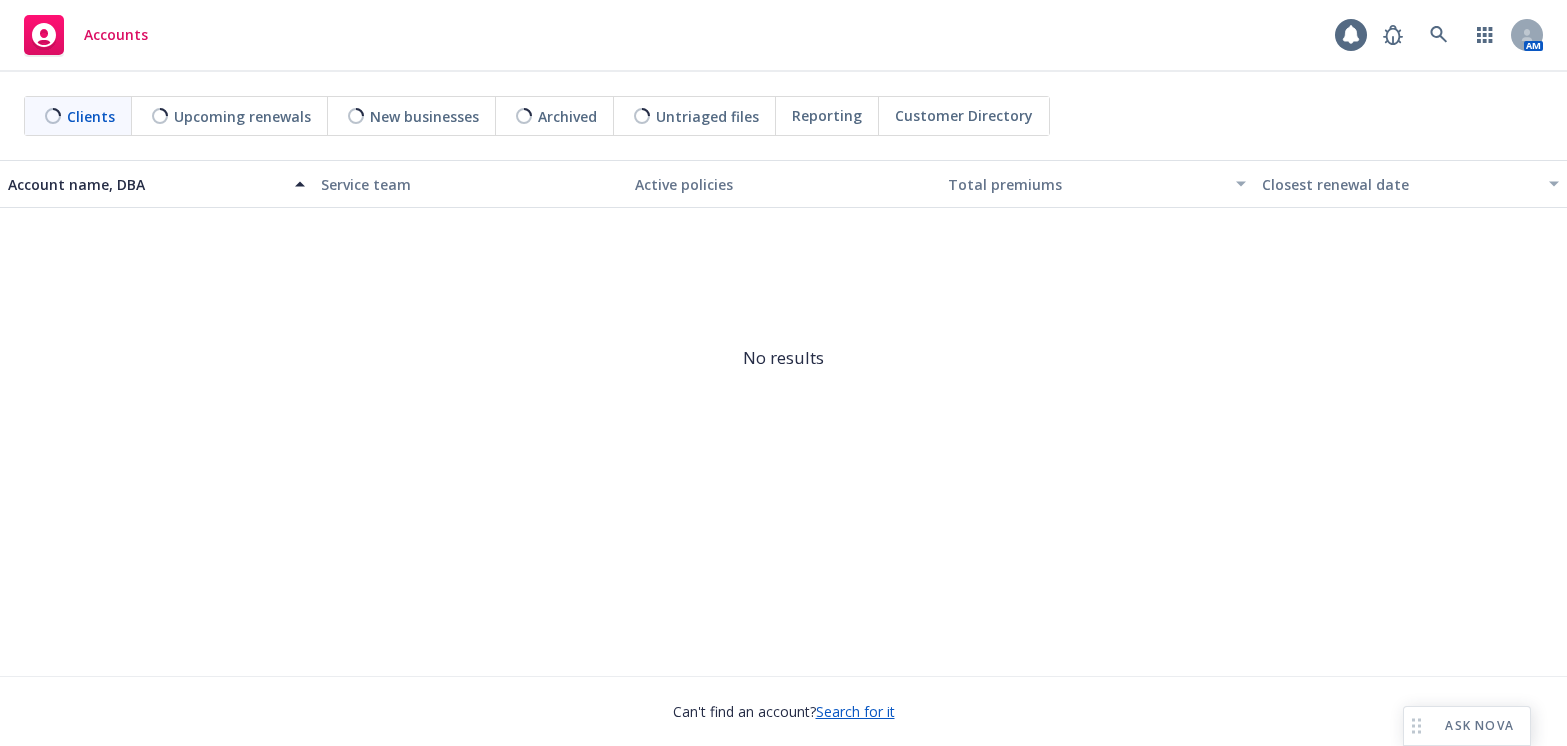 scroll, scrollTop: 0, scrollLeft: 0, axis: both 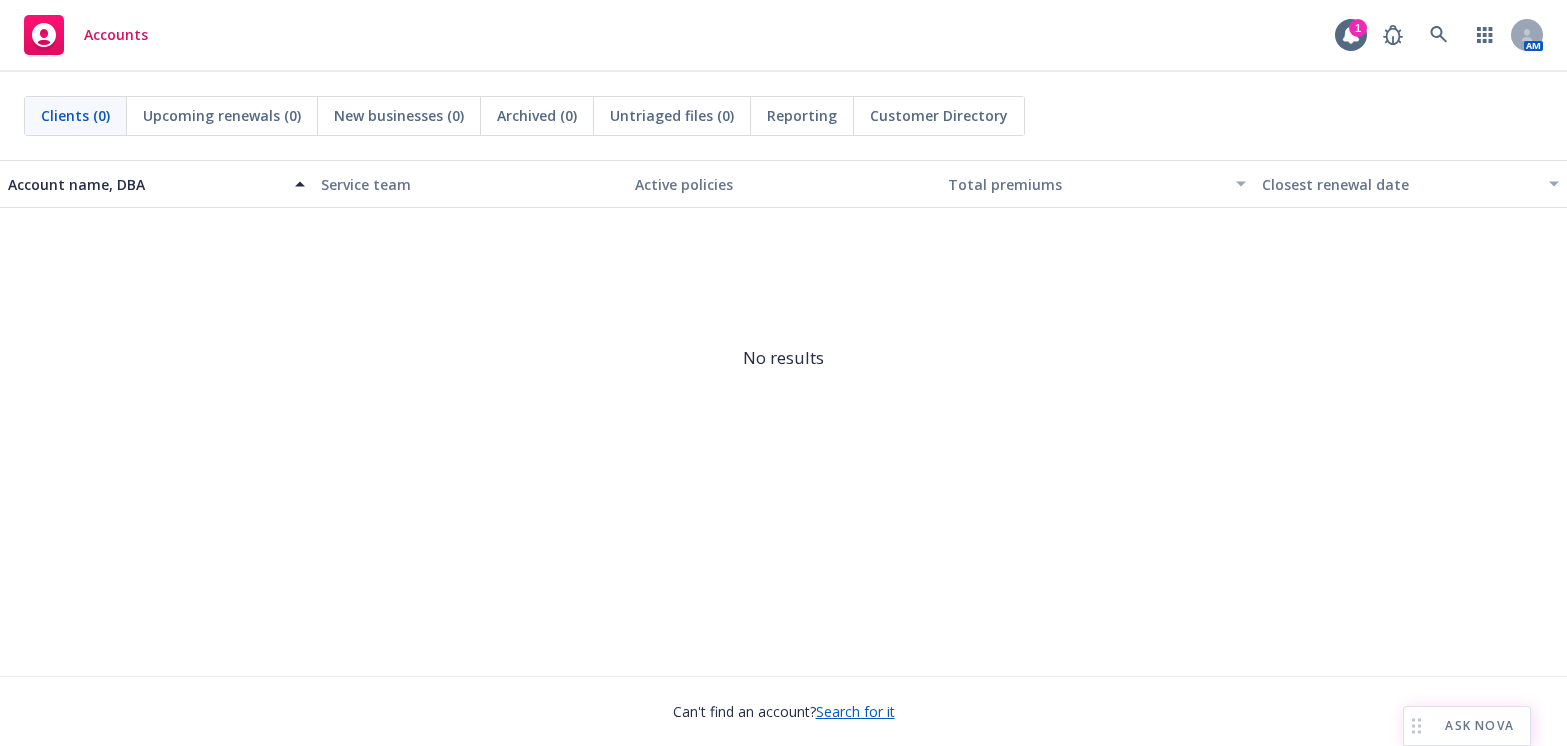 click on "ASK NOVA" at bounding box center [1467, 726] 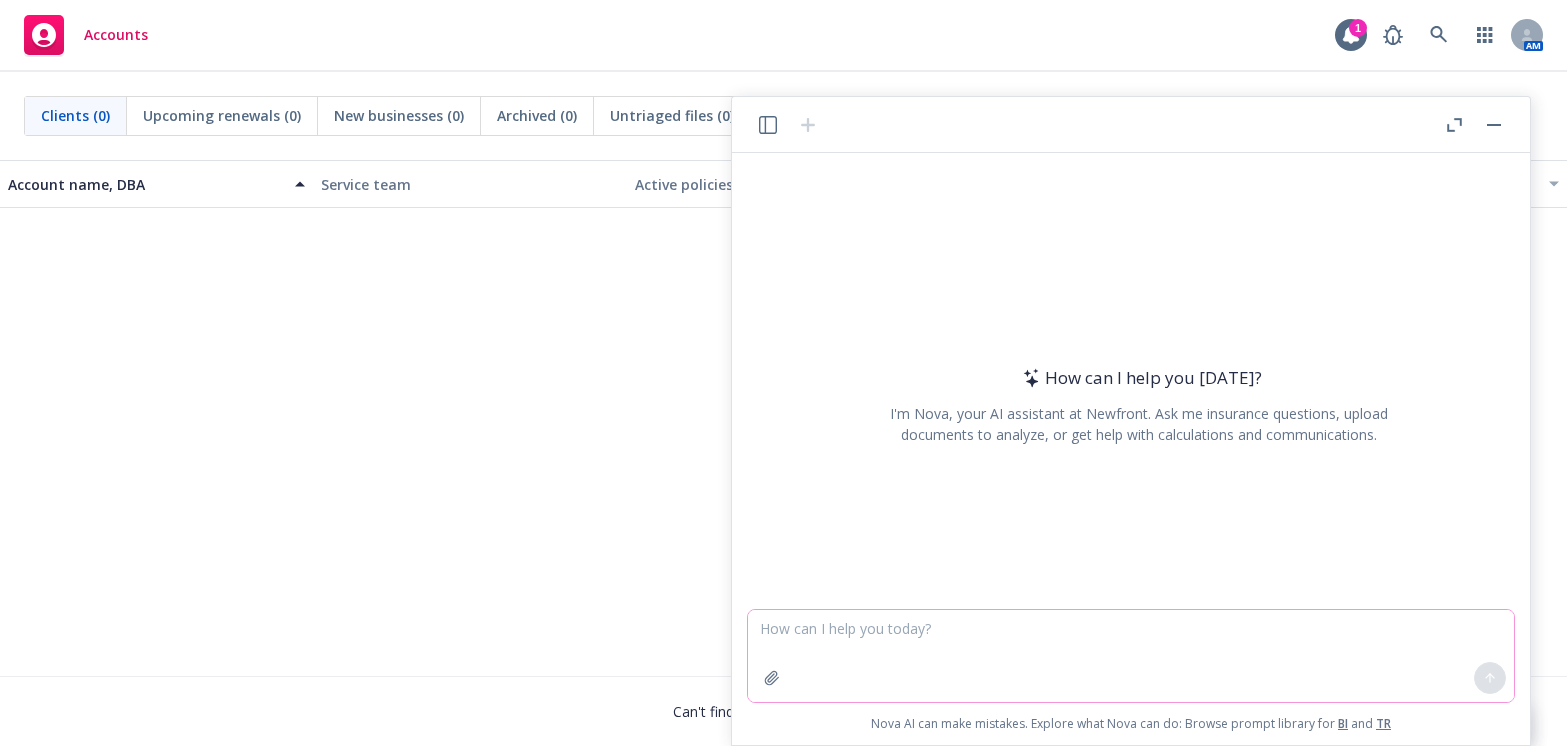 click at bounding box center [1131, 656] 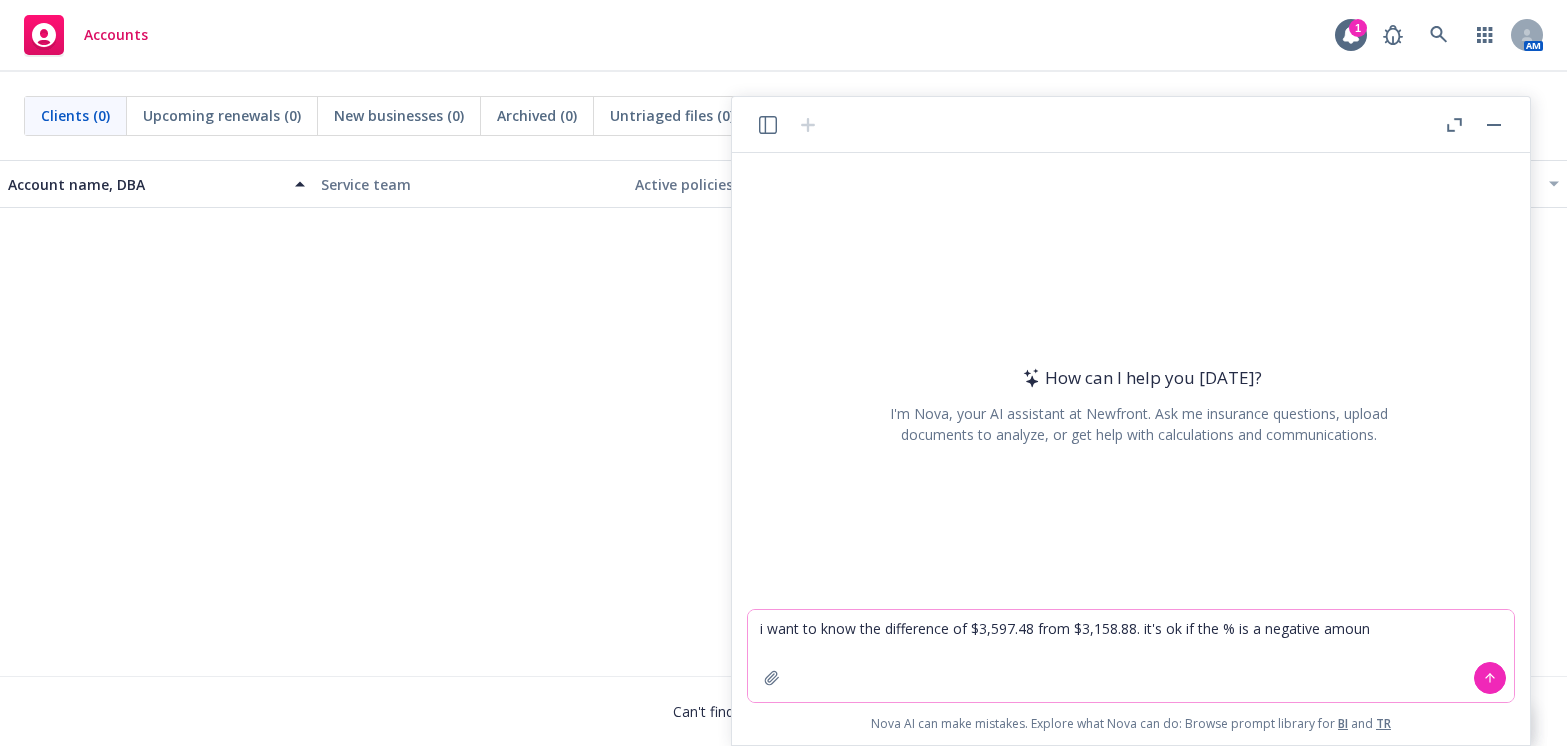 type on "i want to know the difference of $3,597.48 from $3,158.88. it's ok if the % is a negative amount" 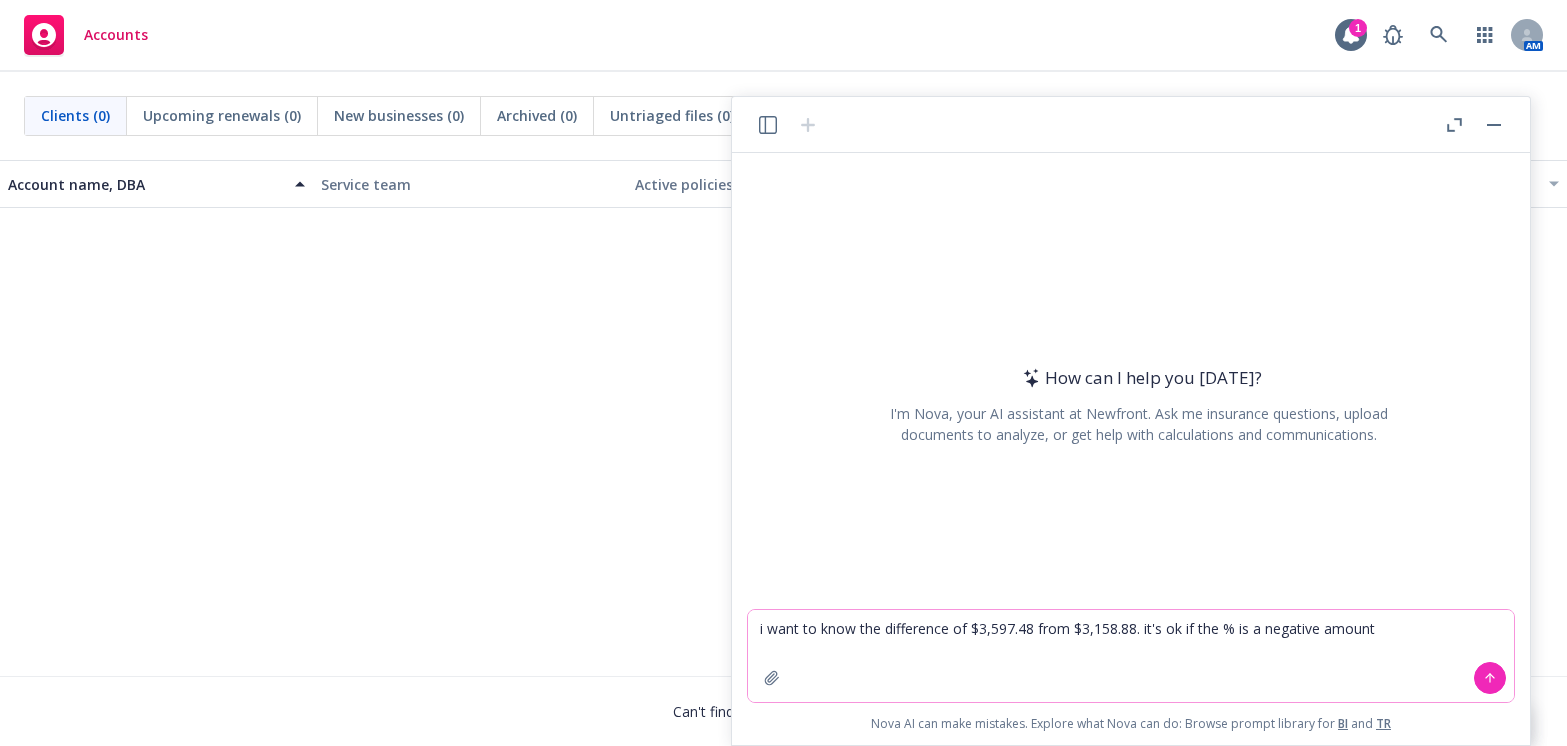 type 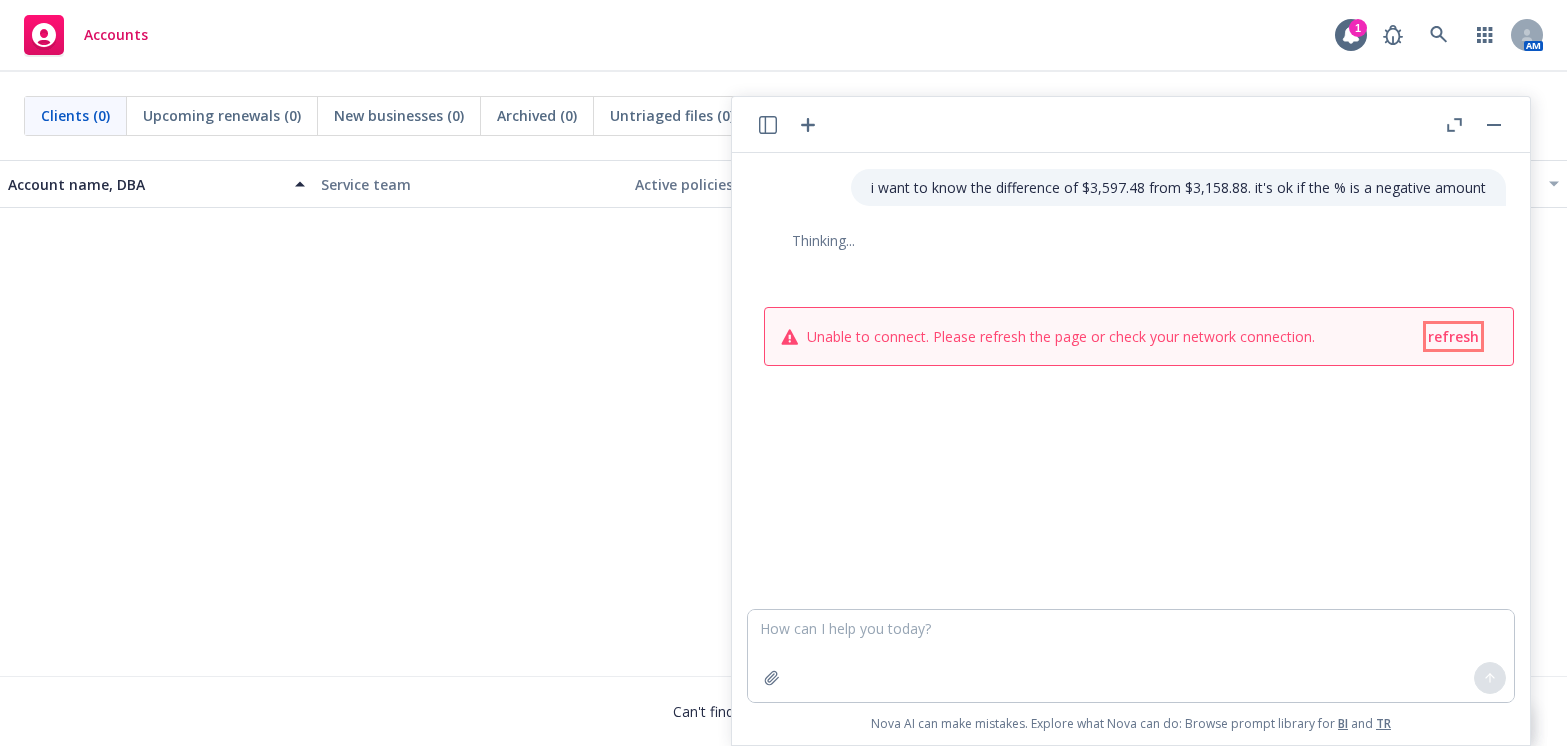click on "refresh" at bounding box center (1453, 336) 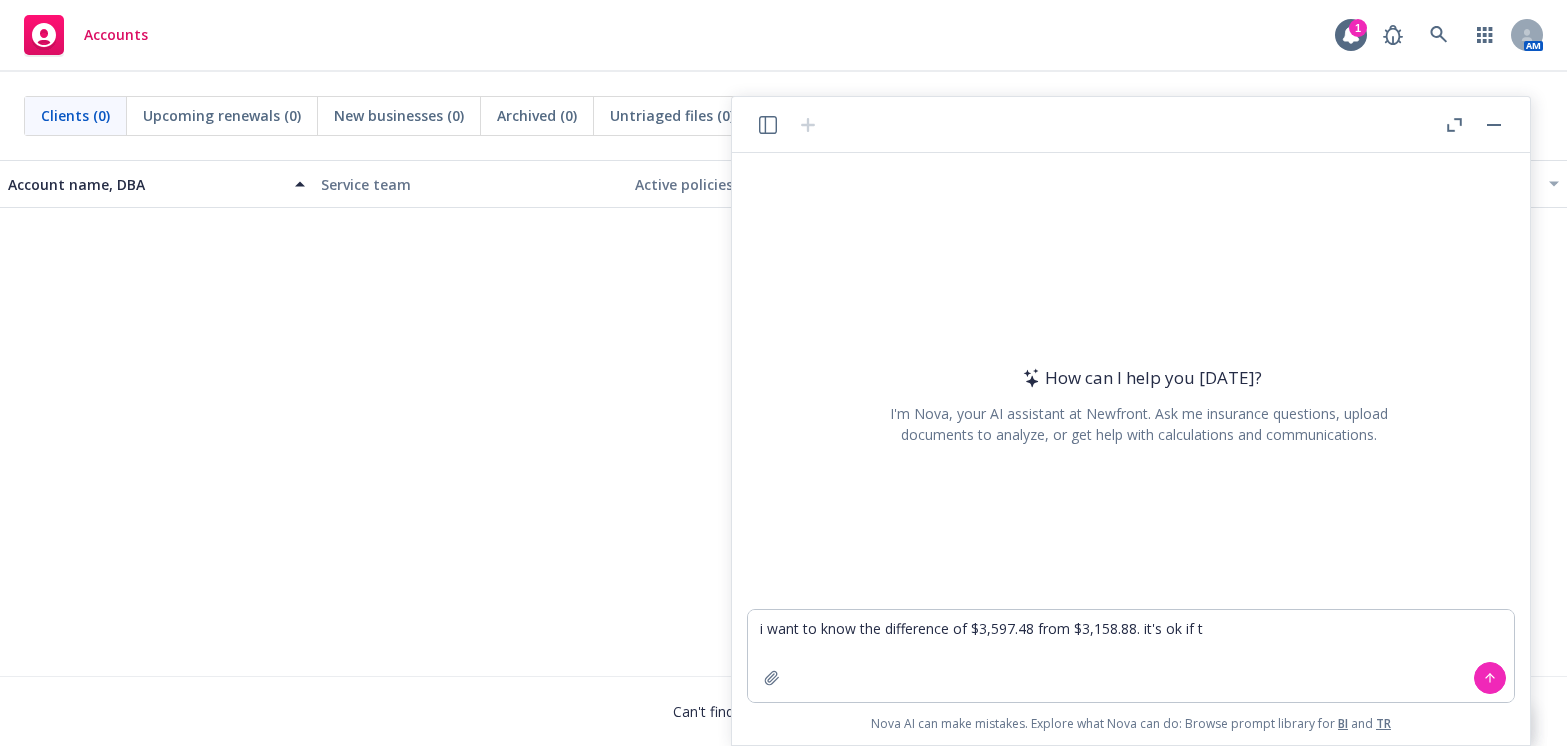 scroll, scrollTop: 0, scrollLeft: 0, axis: both 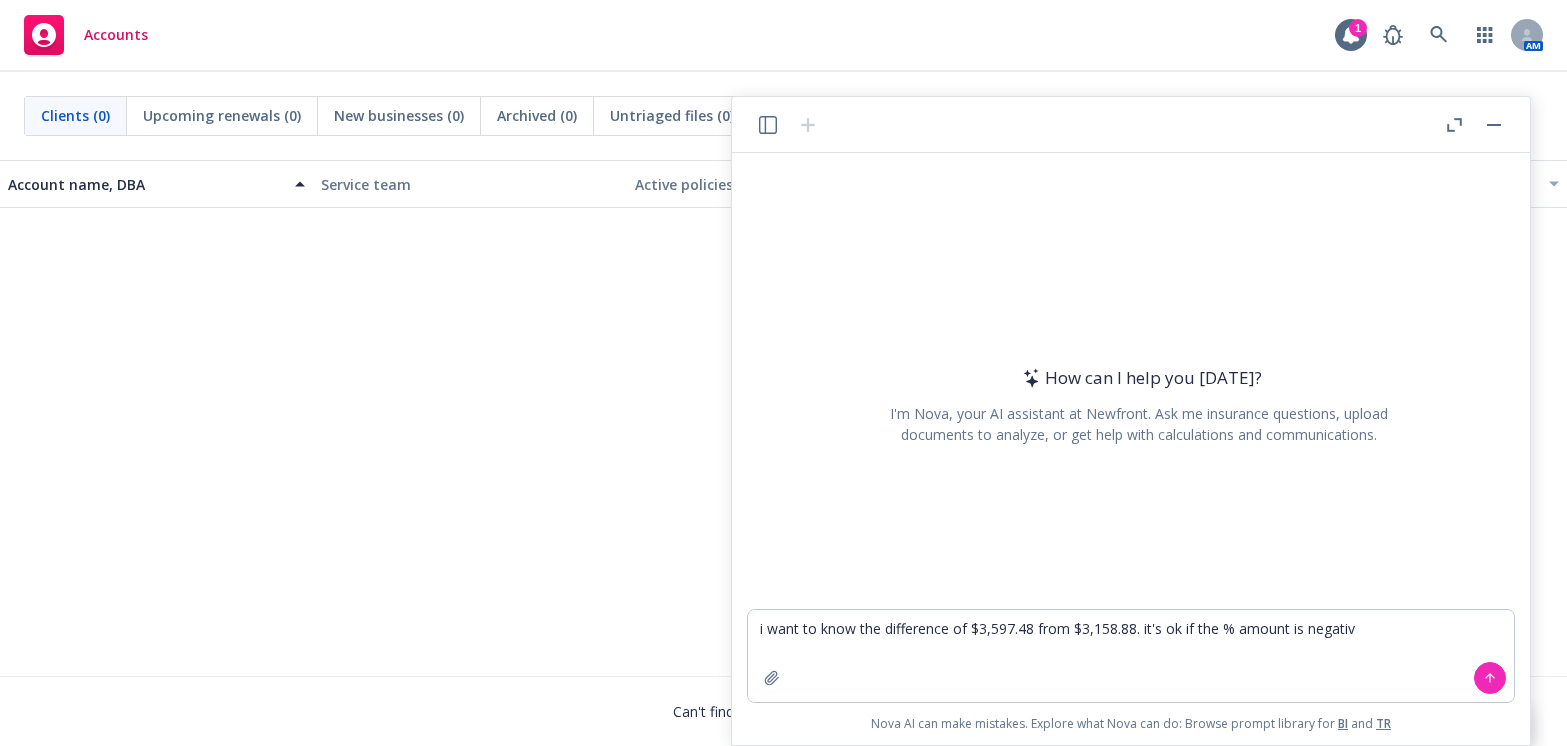type on "i want to know the difference of $3,597.48 from $3,158.88. it's ok if the % amount is negative" 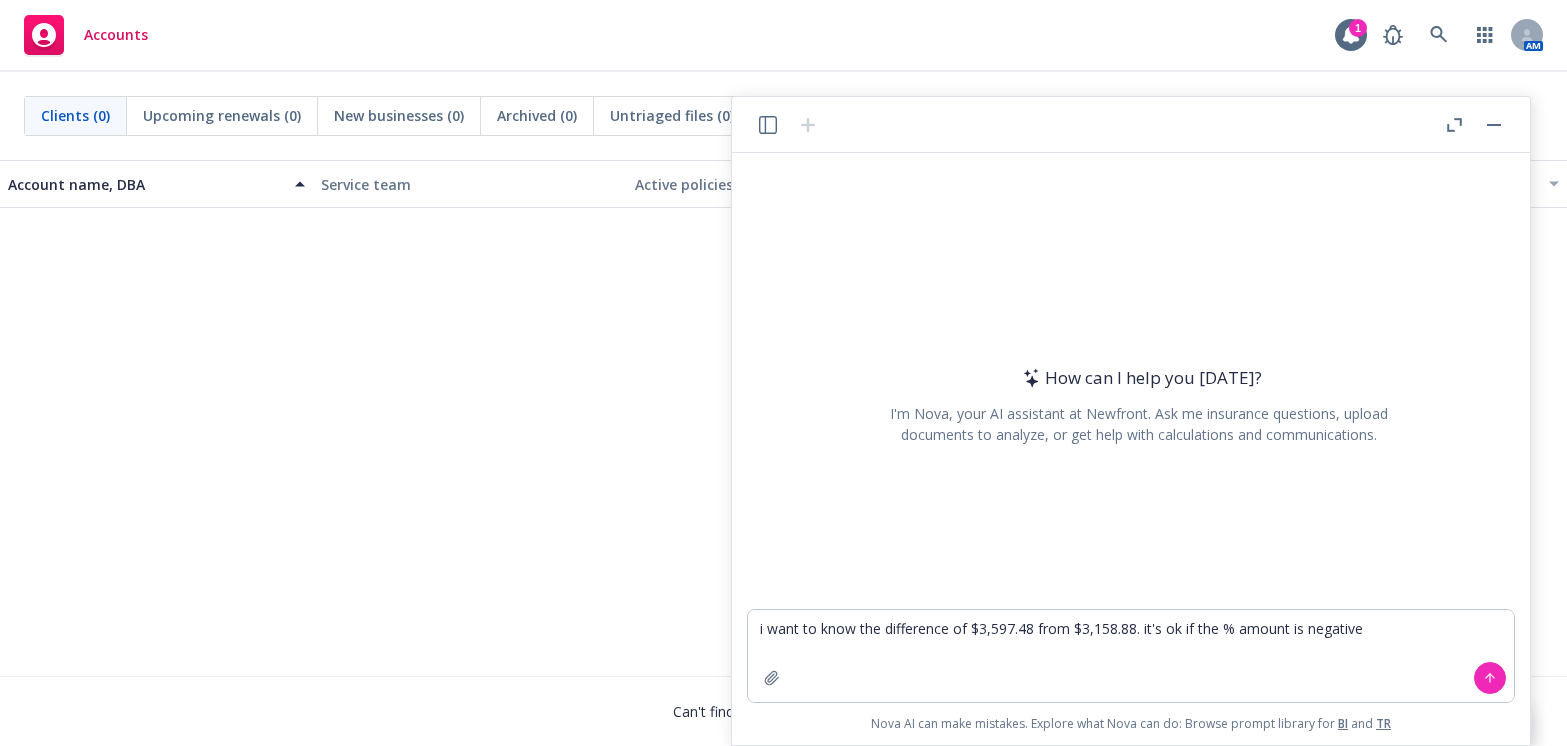 drag, startPoint x: 1396, startPoint y: 619, endPoint x: 677, endPoint y: 623, distance: 719.0111 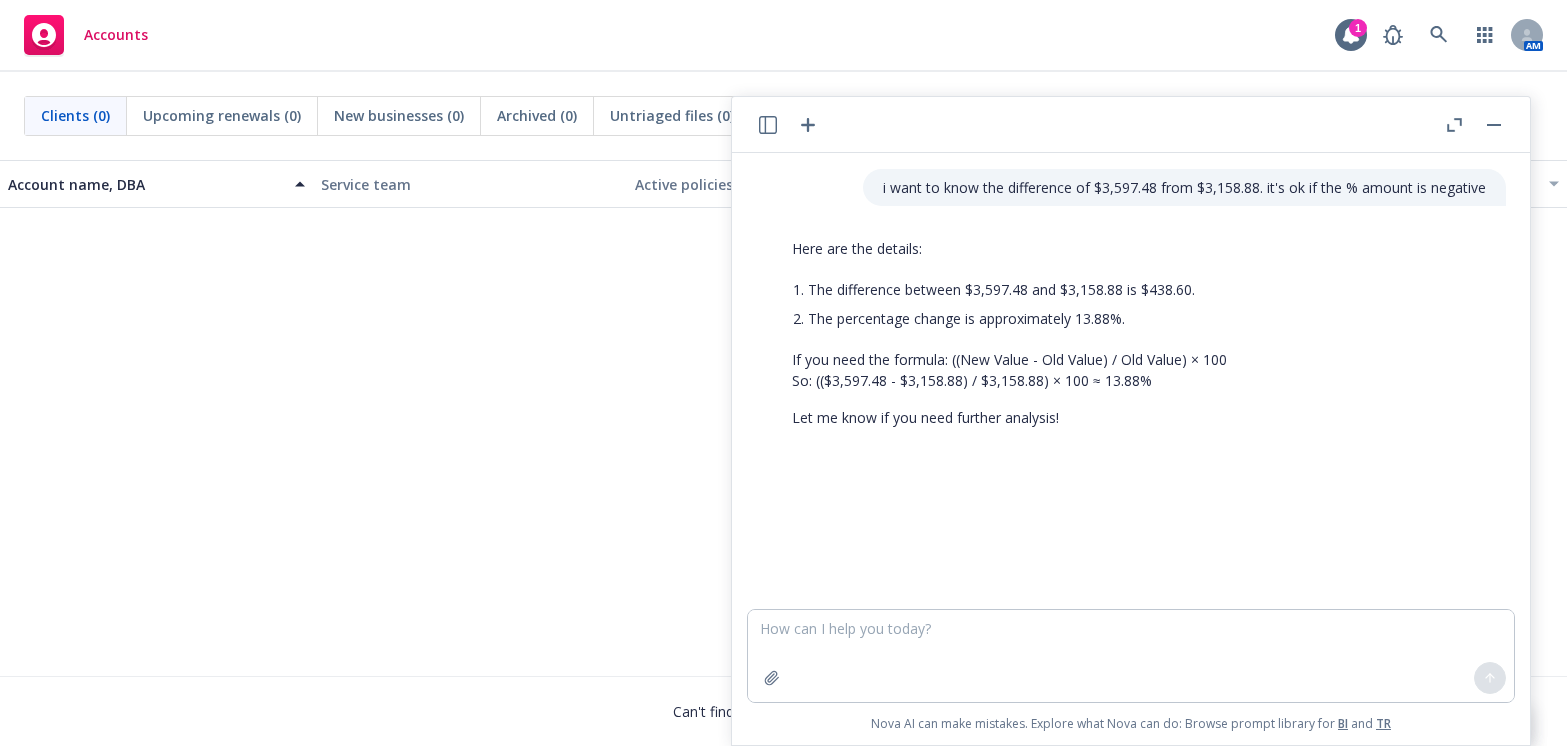 click on "No results" at bounding box center [783, 358] 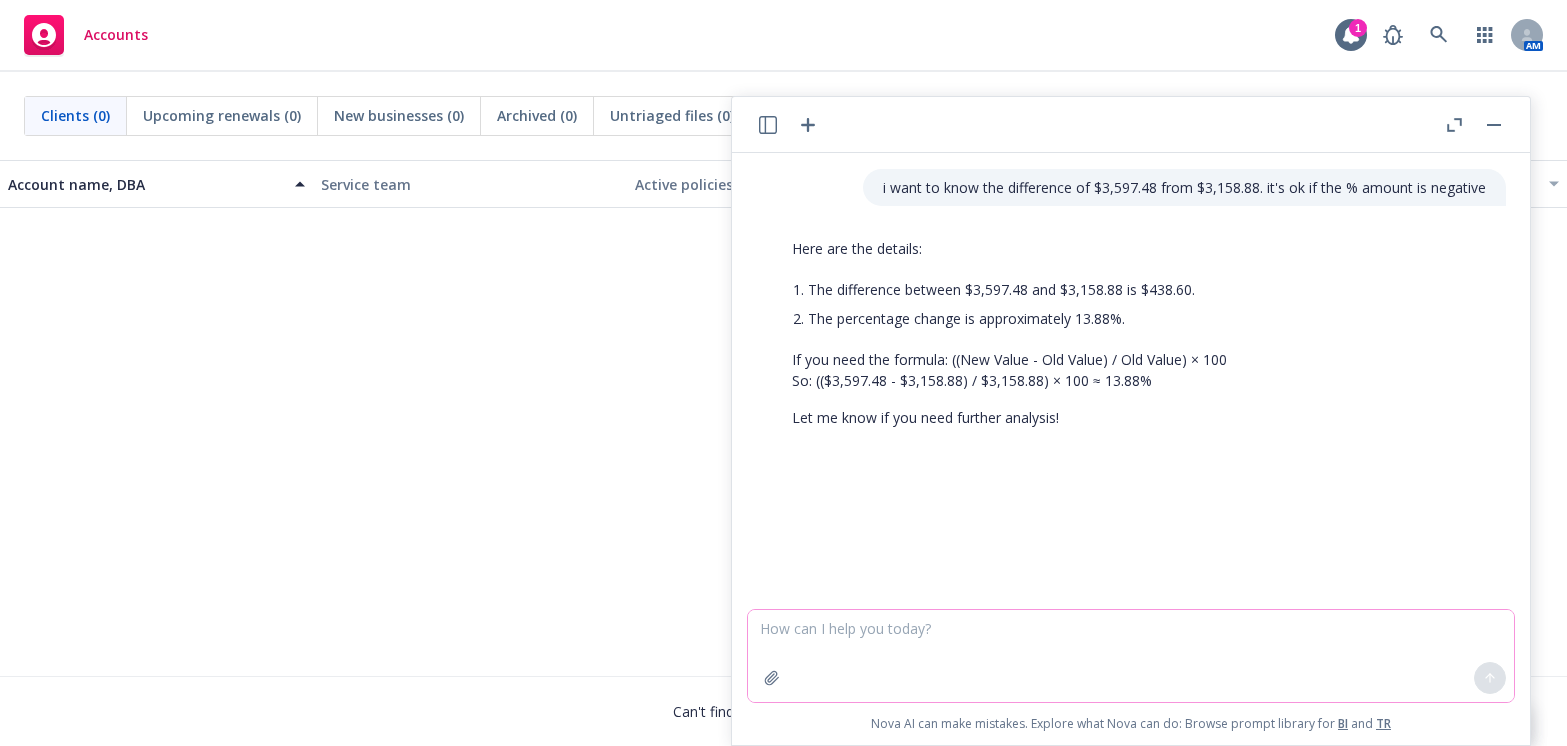 click at bounding box center (1131, 656) 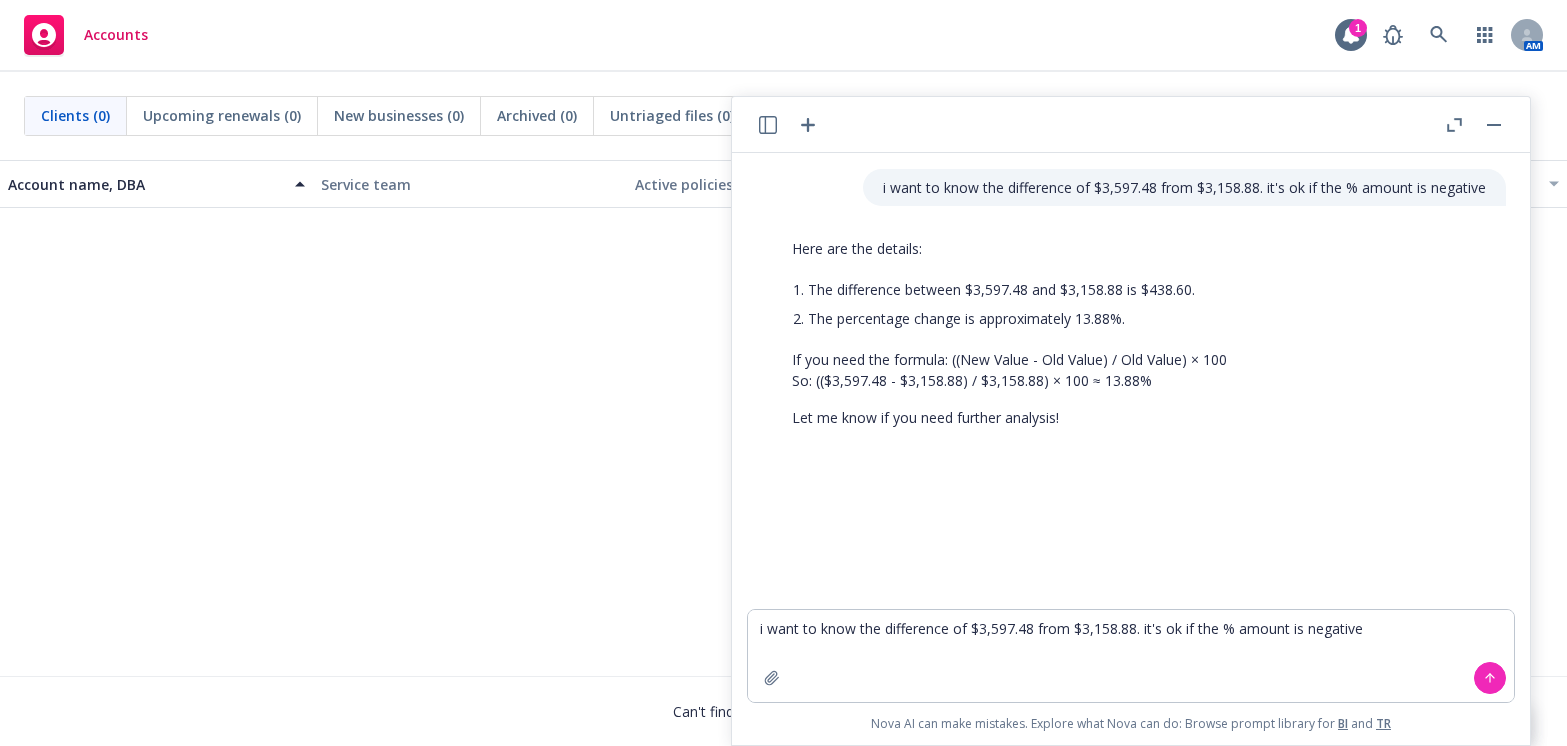 click on "Account name, DBA Service team Active policies Total premiums Closest renewal date No results" at bounding box center (783, 418) 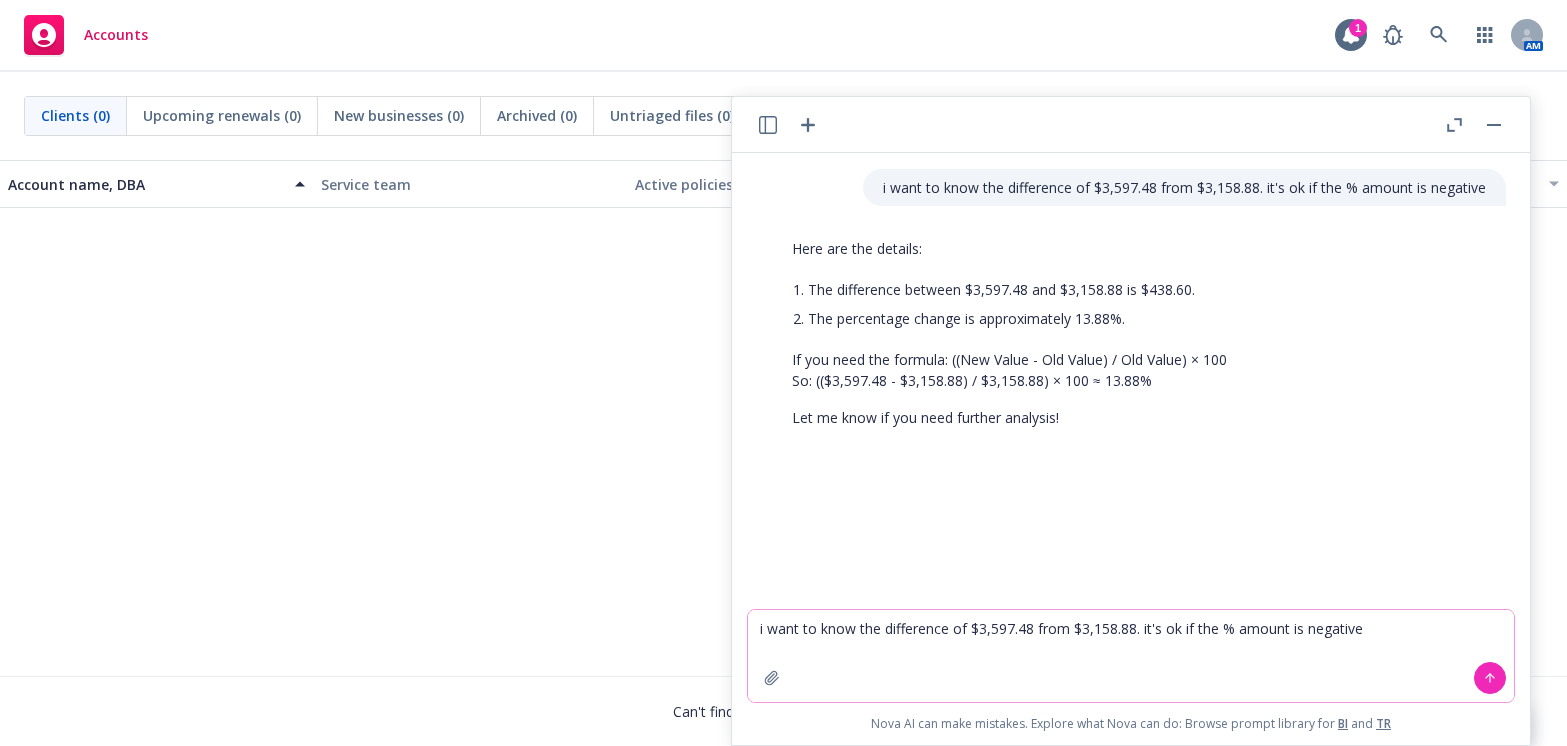 drag, startPoint x: 1035, startPoint y: 630, endPoint x: 975, endPoint y: 633, distance: 60.074955 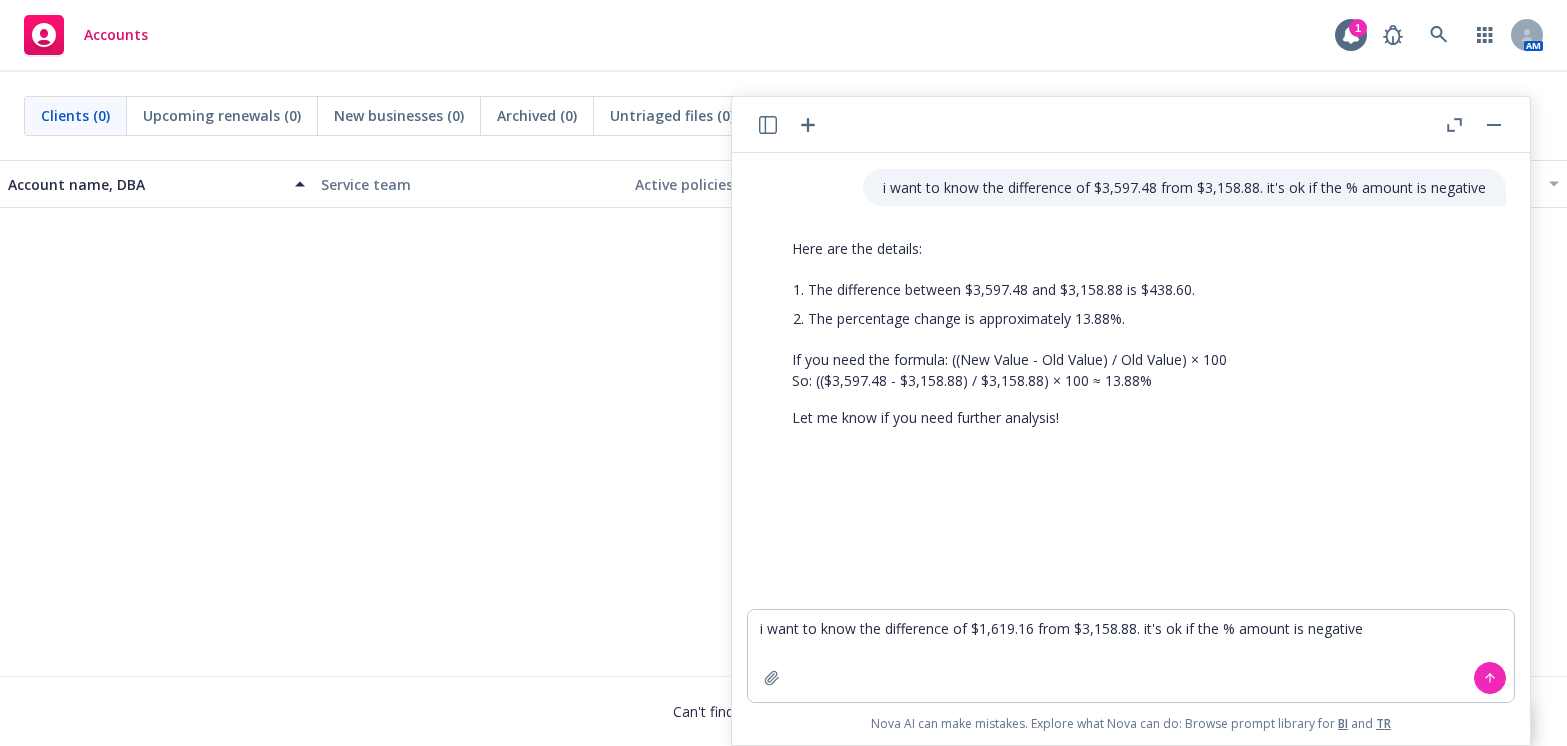drag, startPoint x: 131, startPoint y: 559, endPoint x: 473, endPoint y: 587, distance: 343.1443 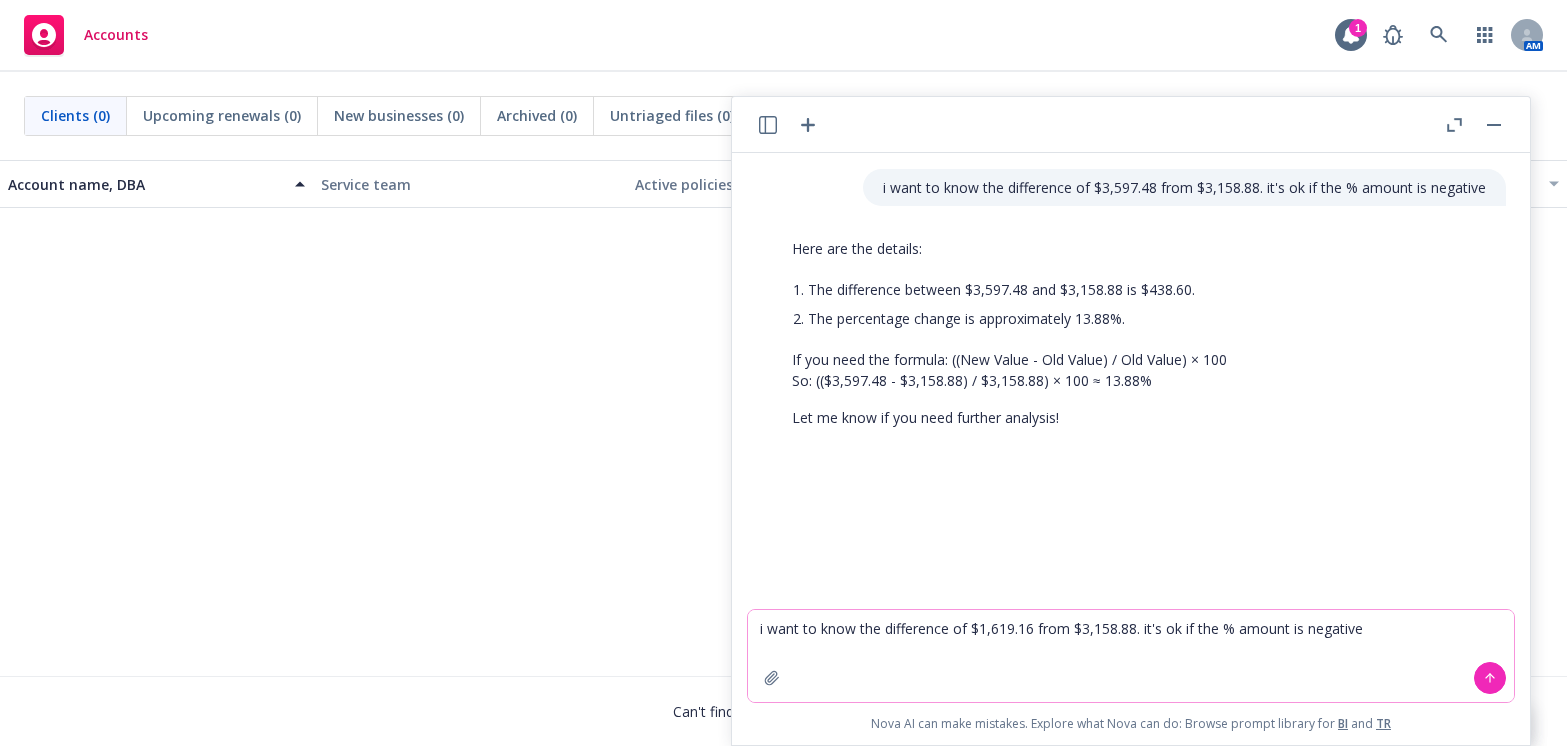 drag, startPoint x: 1138, startPoint y: 632, endPoint x: 1077, endPoint y: 631, distance: 61.008198 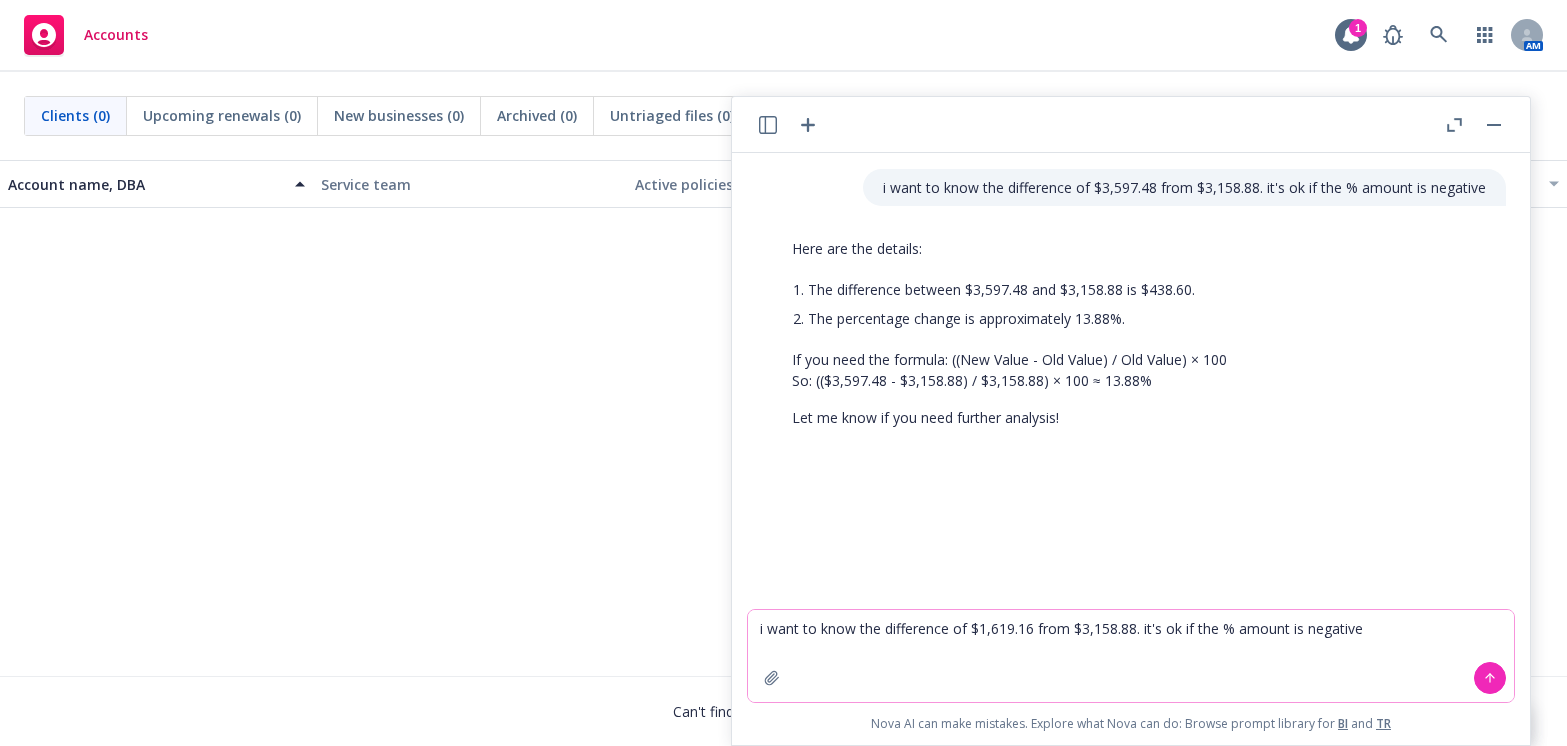 click on "i want to know the difference of $1,619.16 from $3,158.88. it's ok if the % amount is negative" at bounding box center (1131, 656) 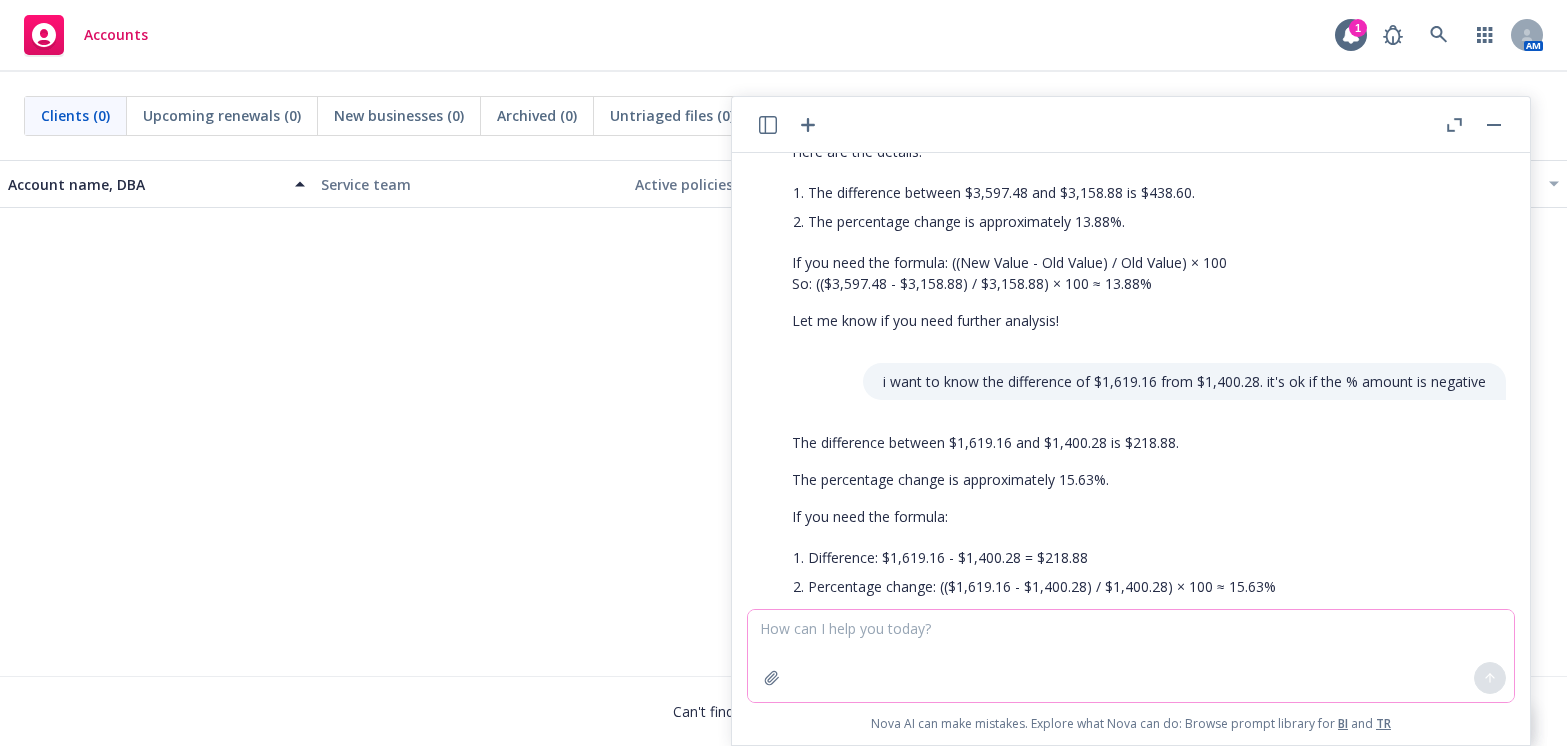 scroll, scrollTop: 182, scrollLeft: 0, axis: vertical 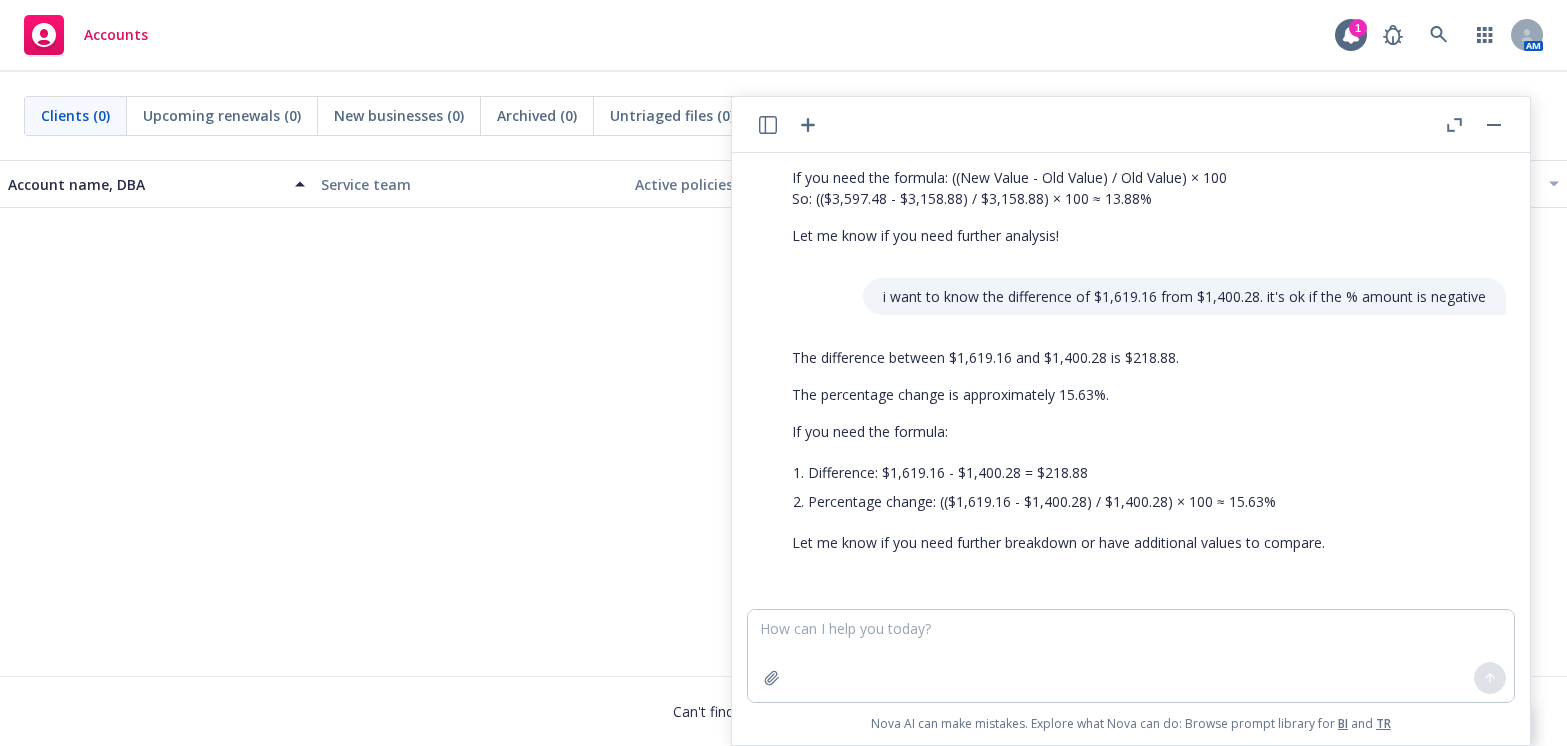 click on "No results" at bounding box center [783, 358] 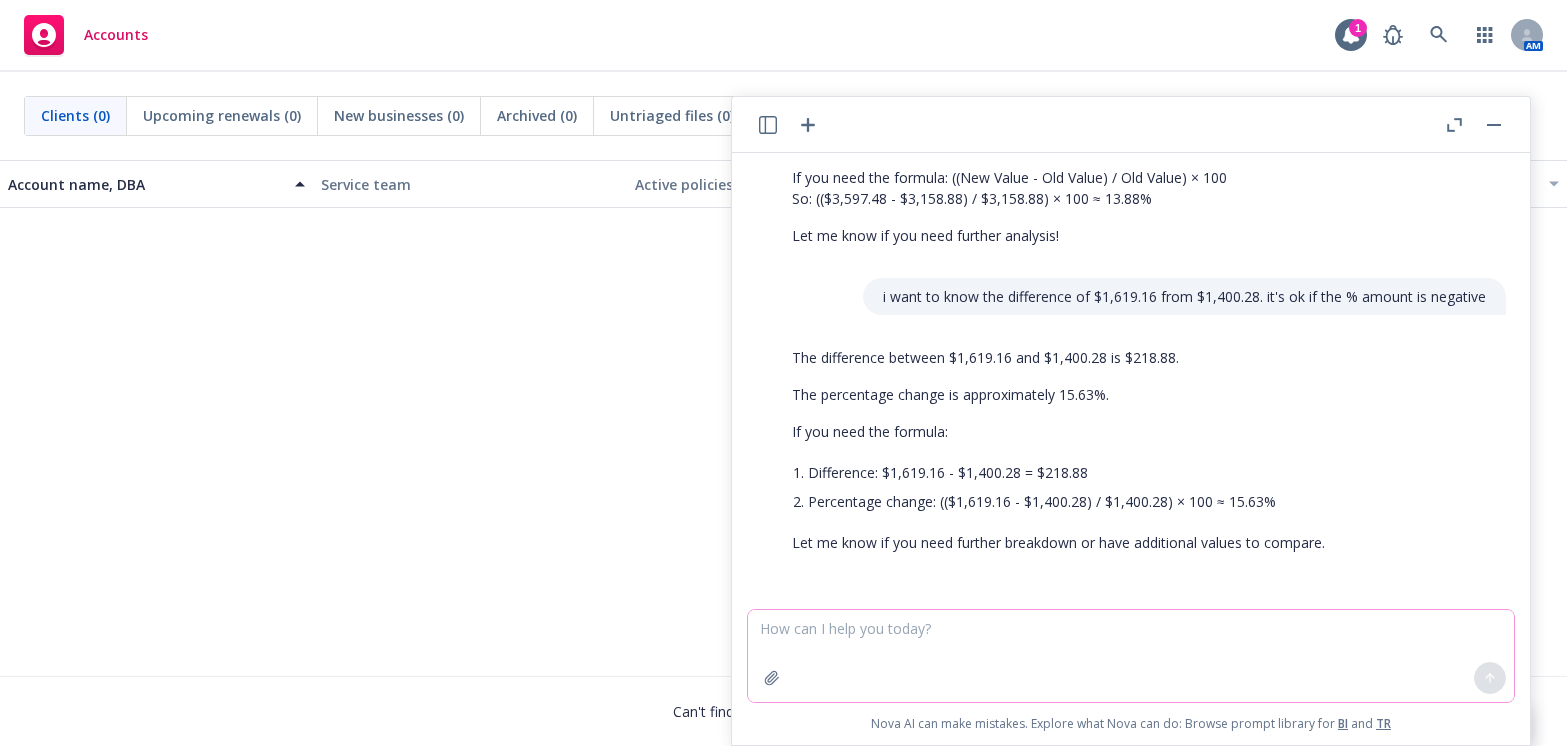 click at bounding box center [1131, 656] 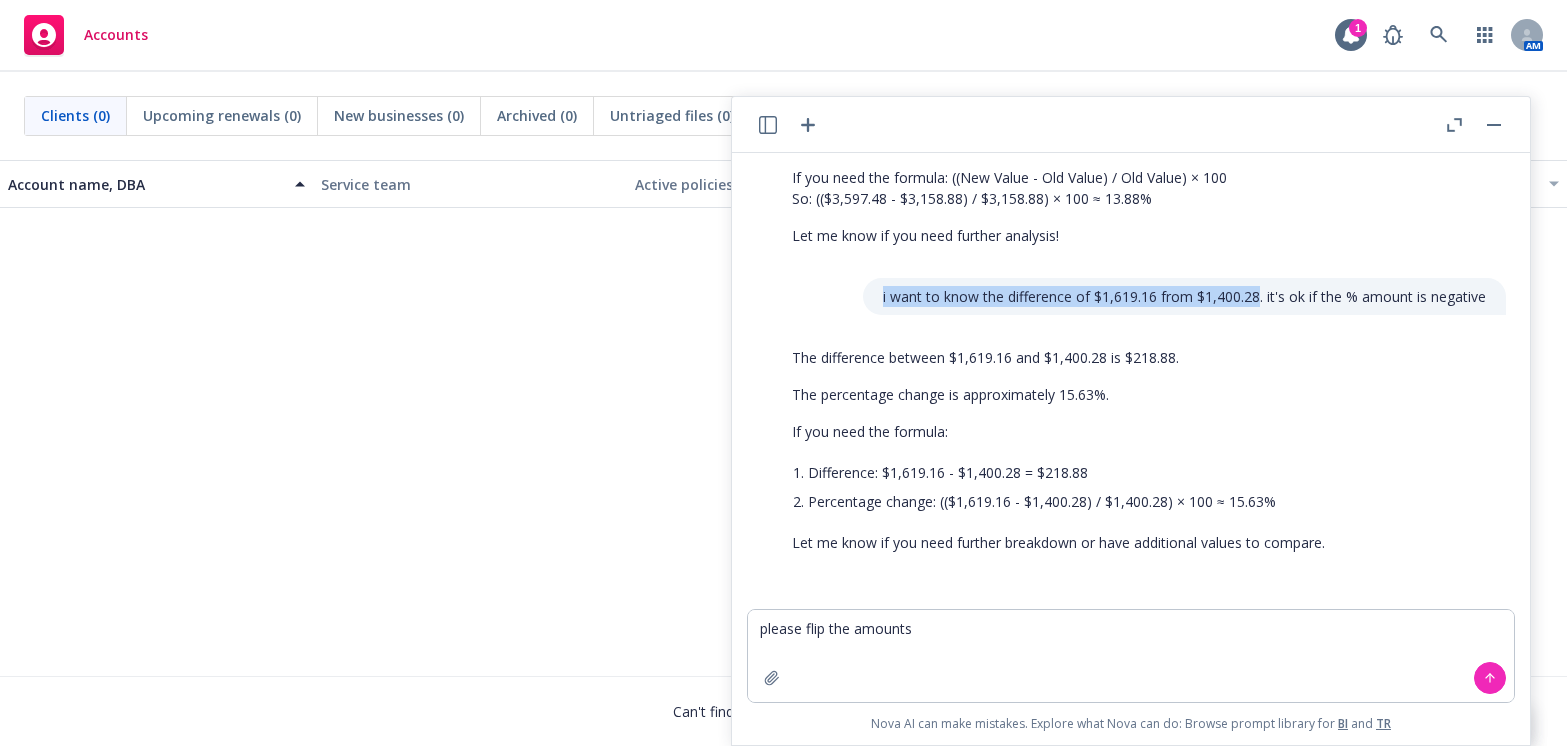 drag, startPoint x: 871, startPoint y: 298, endPoint x: 1245, endPoint y: 300, distance: 374.00534 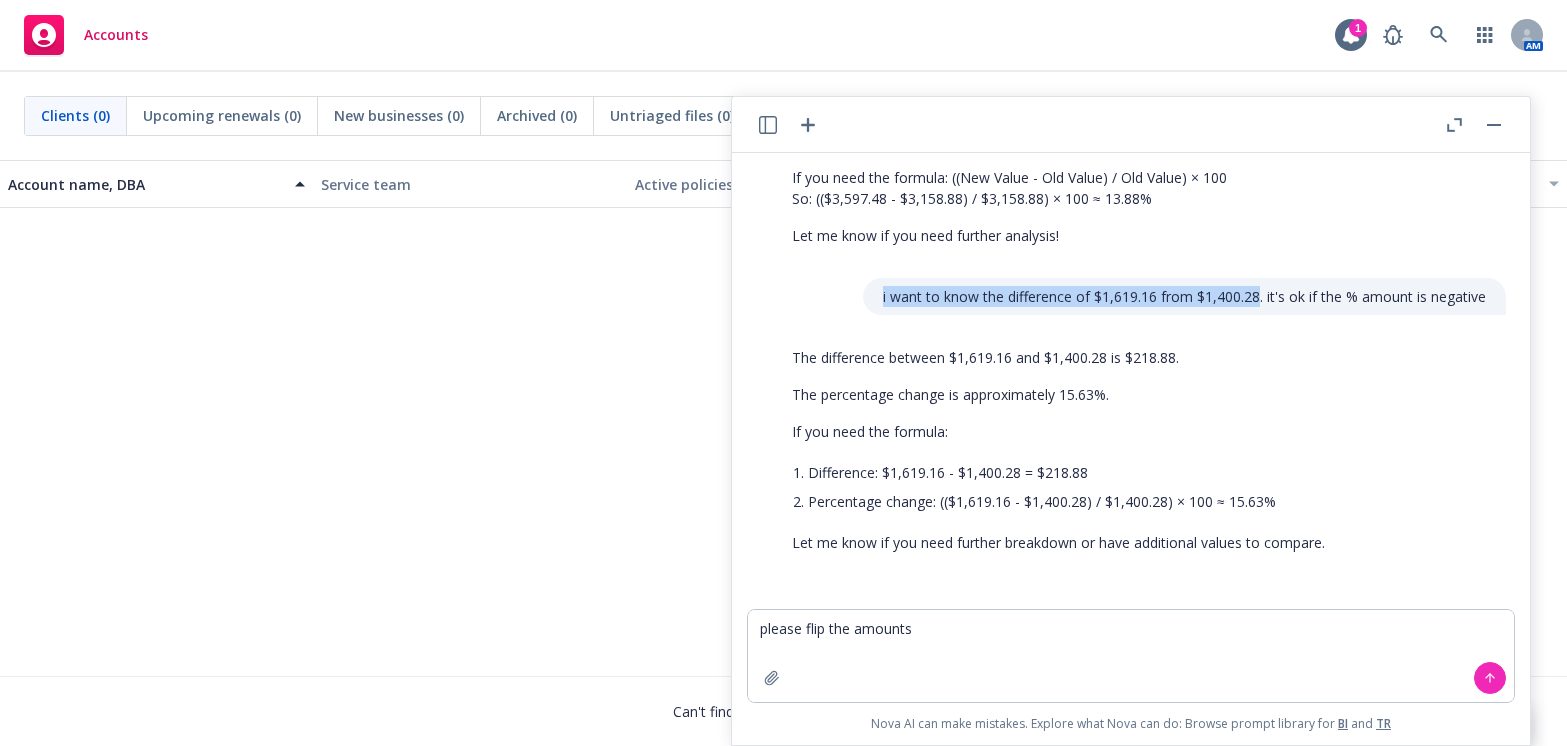 click on "i want to know the difference of $1,619.16 from $1,400.28. it's ok if the % amount is negative" at bounding box center [1184, 296] 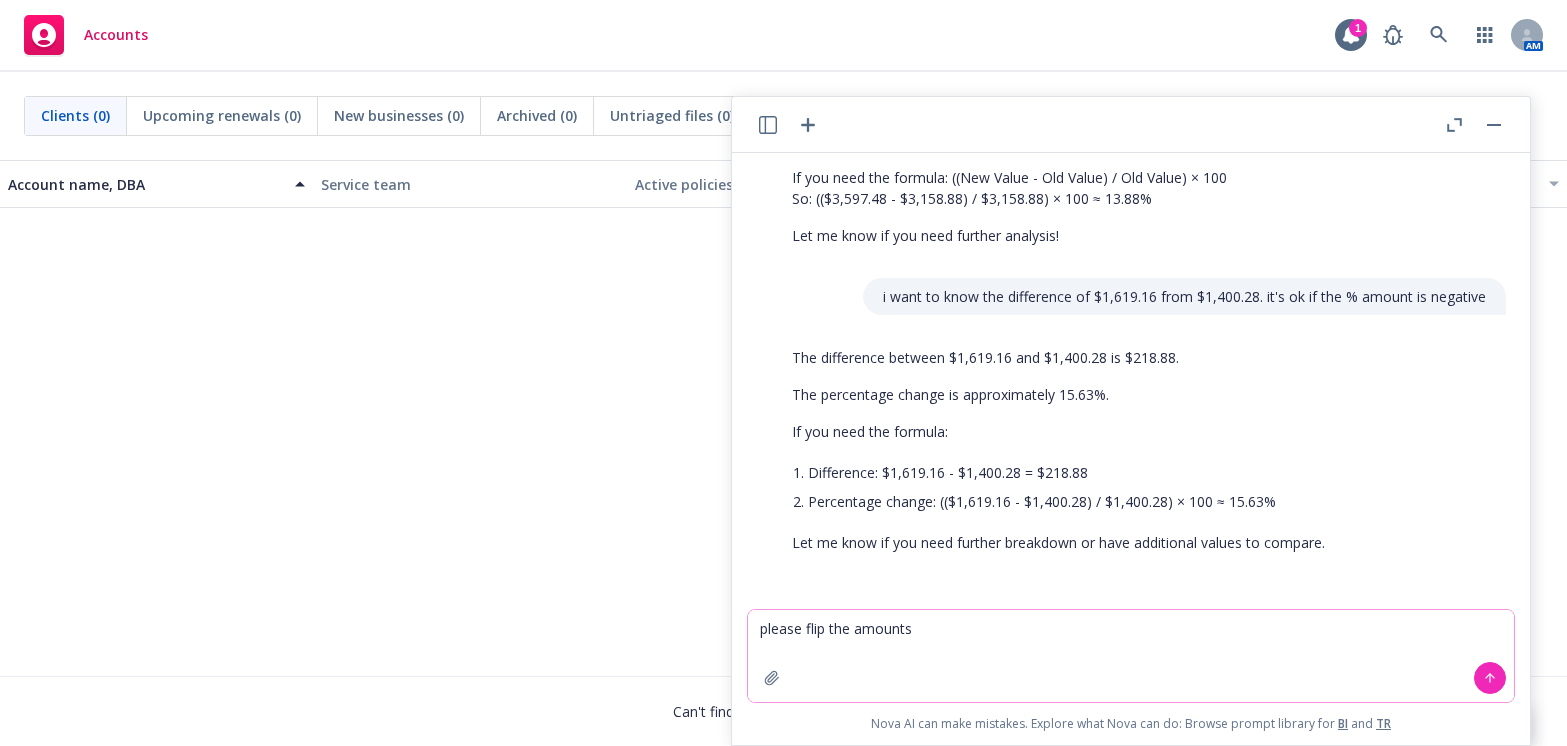 click on "please flip the amounts" at bounding box center [1131, 656] 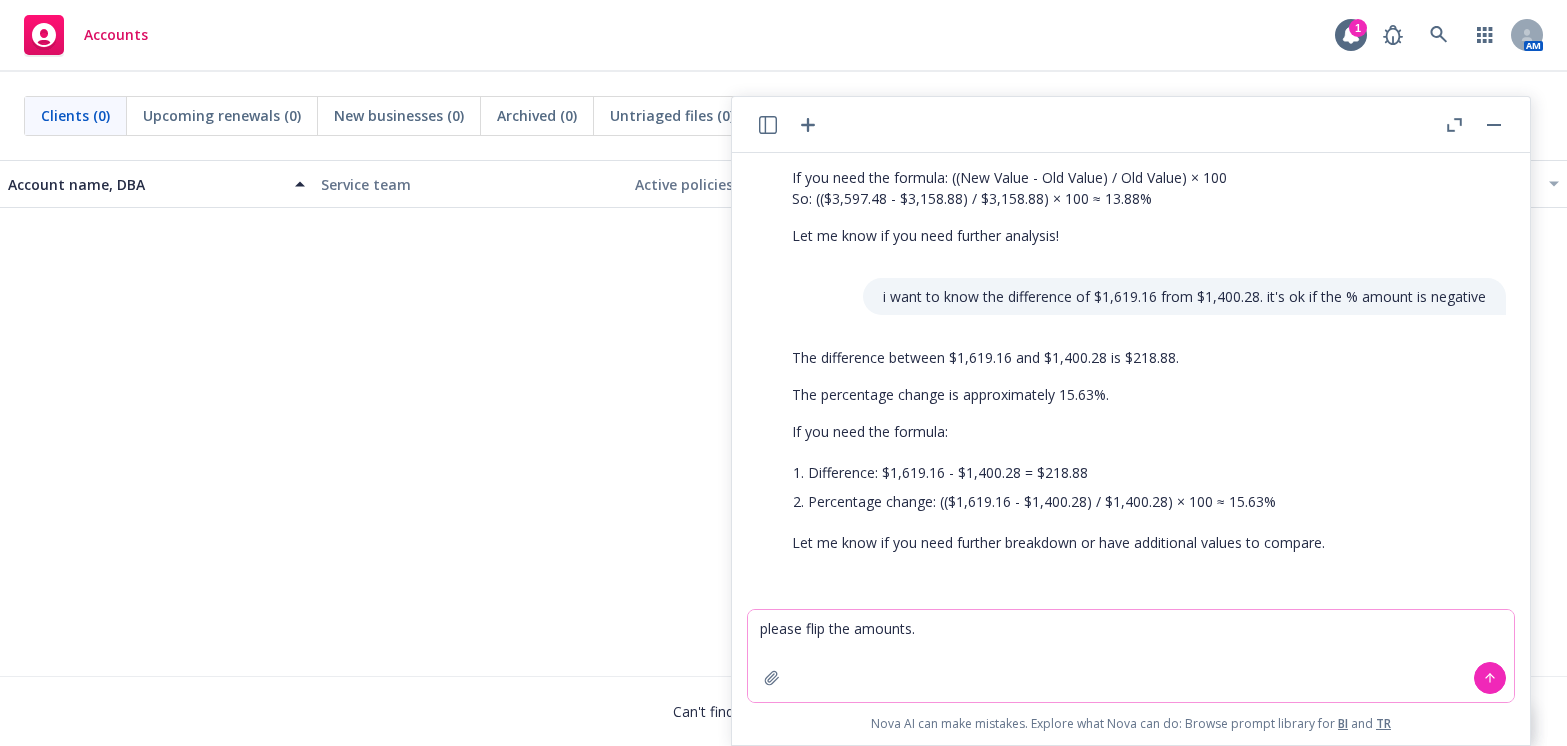 paste on "i want to know the difference of $1,619.16 from $1,400.28" 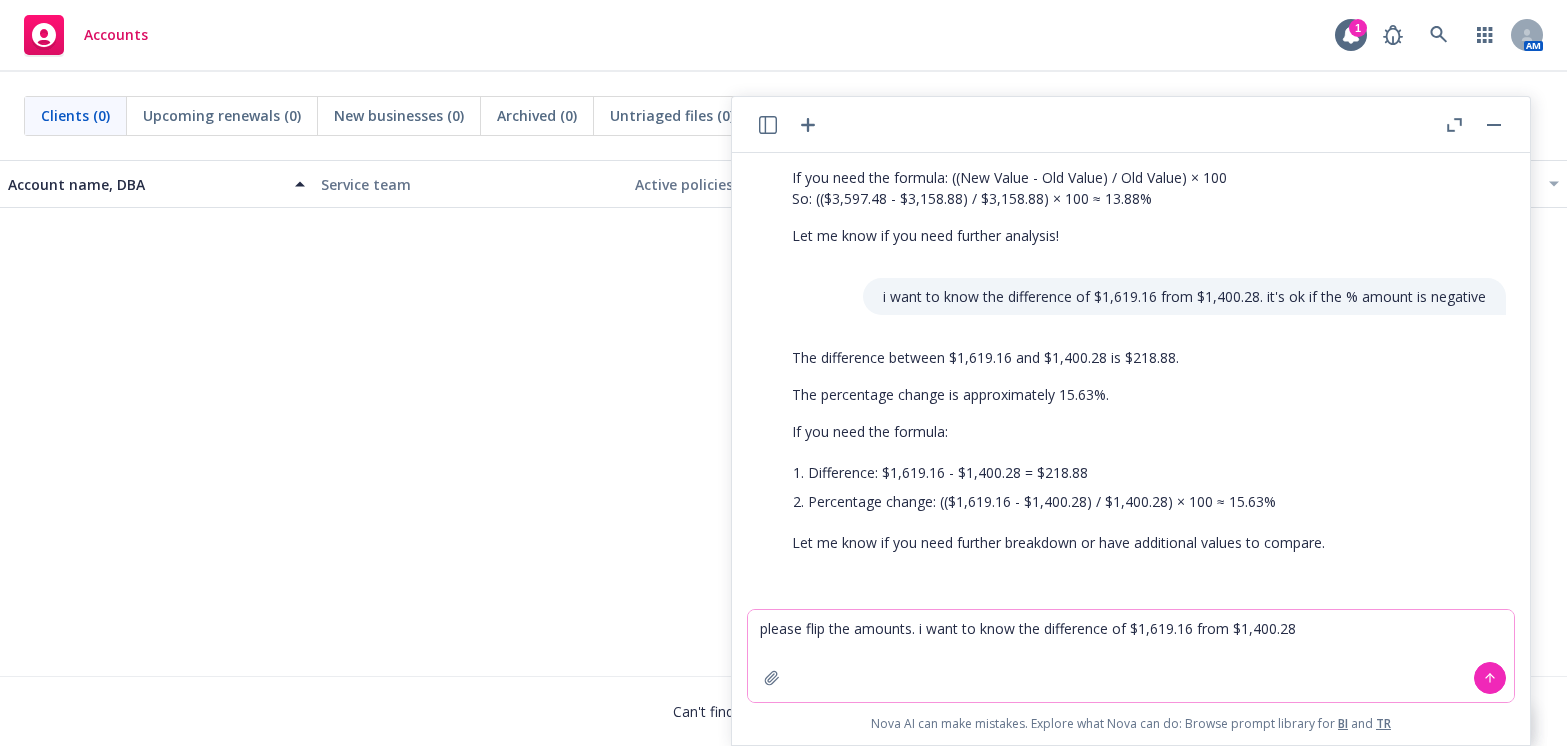 drag, startPoint x: 1306, startPoint y: 630, endPoint x: 1243, endPoint y: 635, distance: 63.1981 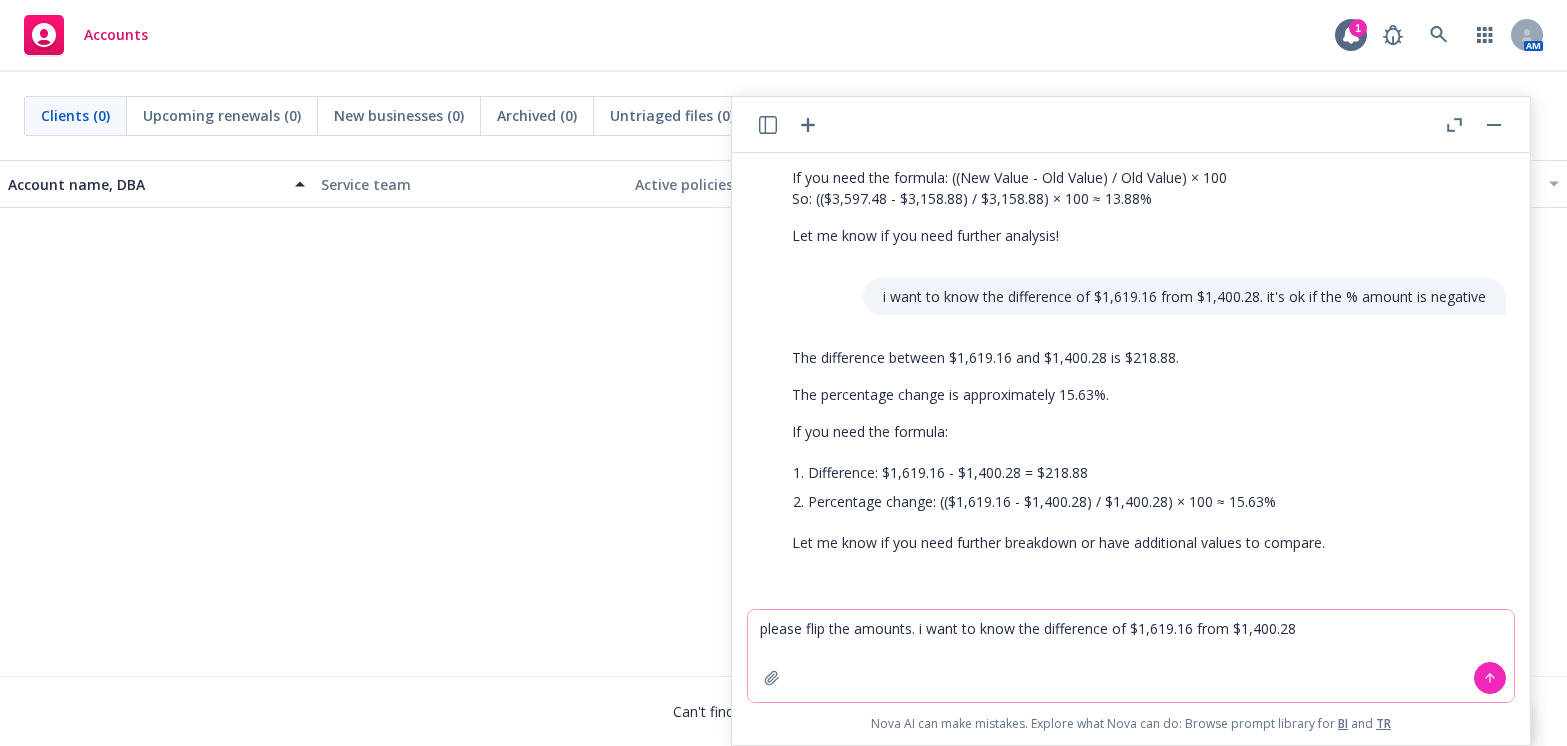 click on "please flip the amounts. i want to know the difference of $1,619.16 from $1,400.28" at bounding box center [1131, 656] 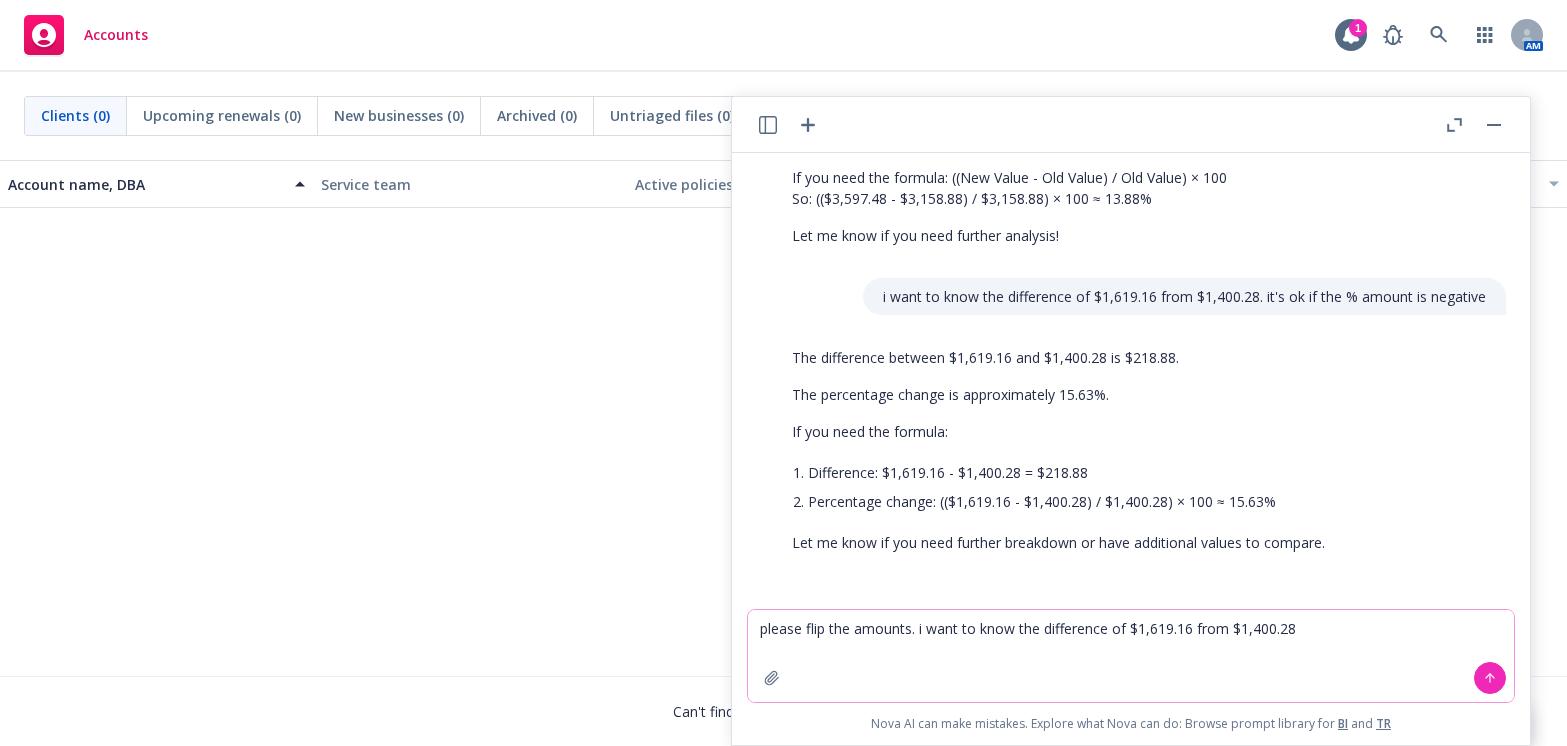 drag, startPoint x: 1195, startPoint y: 626, endPoint x: 1140, endPoint y: 628, distance: 55.03635 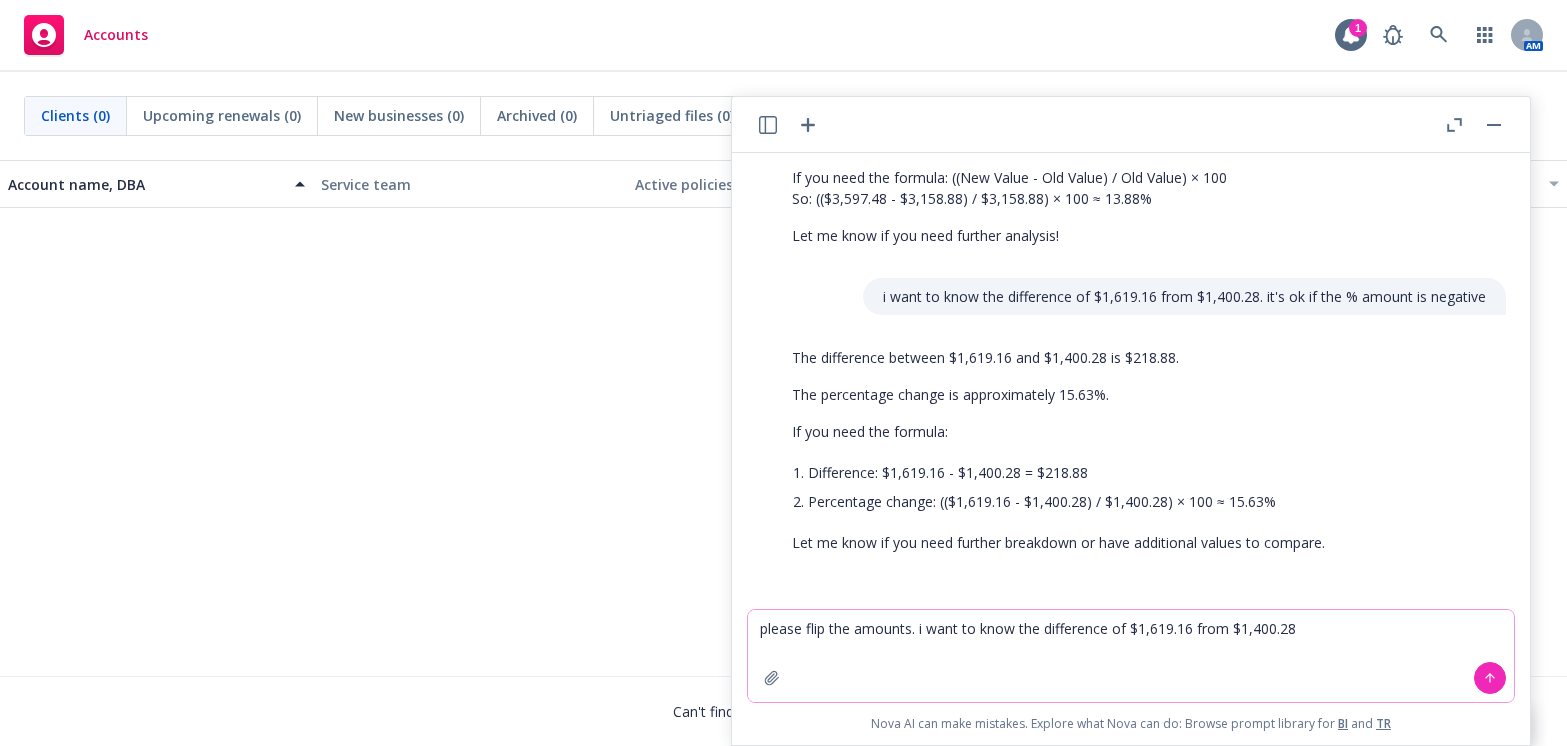 click on "please flip the amounts. i want to know the difference of $1,619.16 from $1,400.28" at bounding box center [1131, 656] 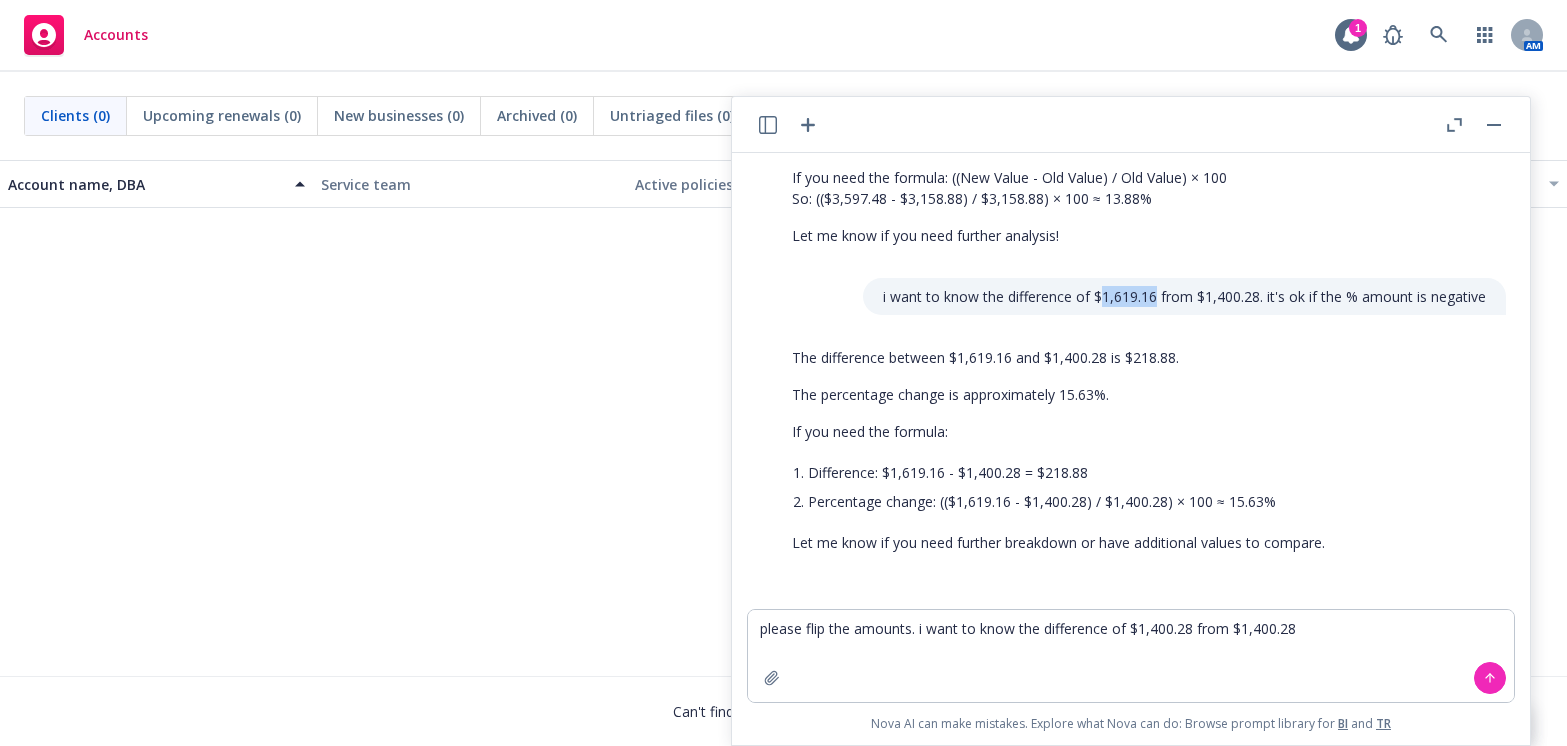 drag, startPoint x: 1091, startPoint y: 301, endPoint x: 1141, endPoint y: 301, distance: 50 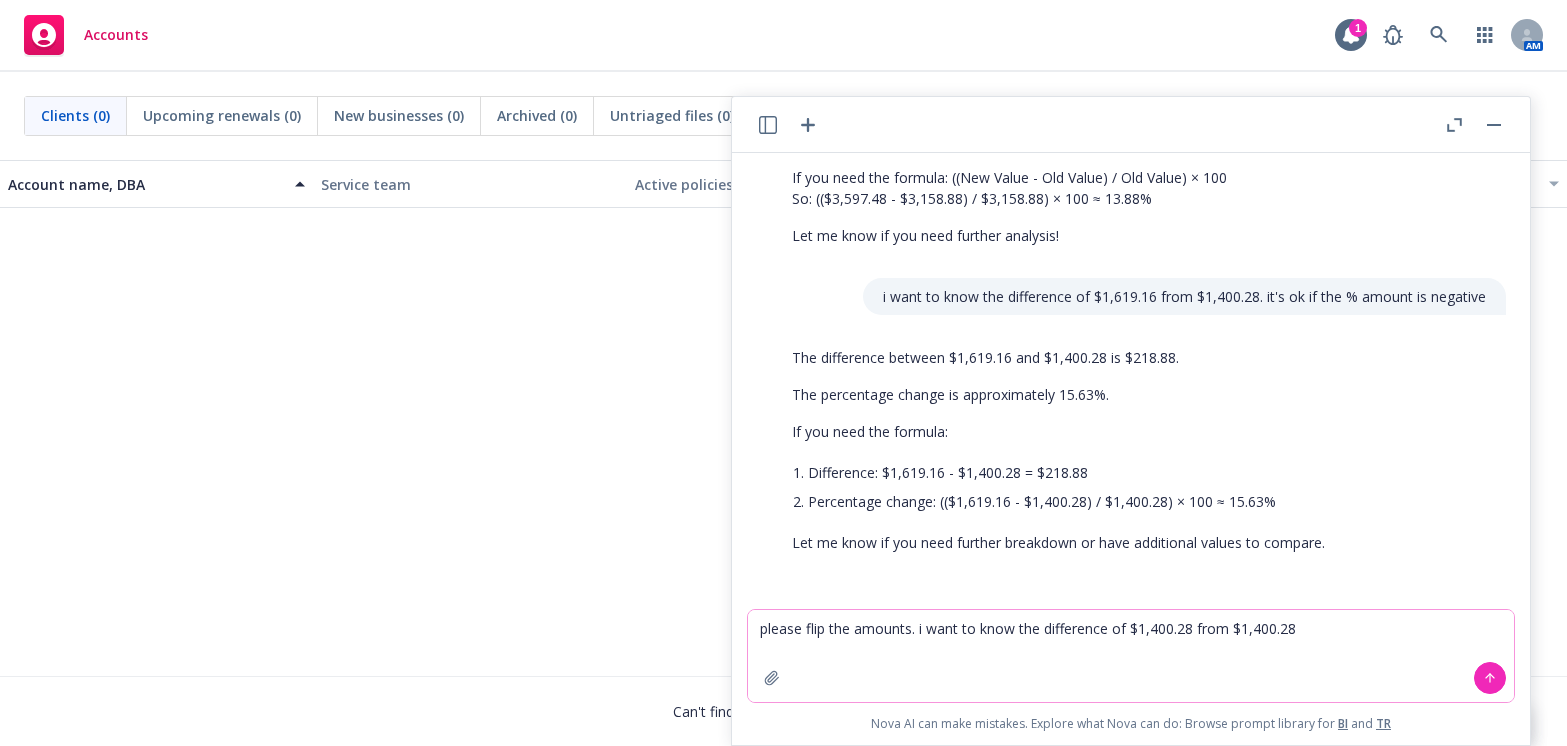 click on "please flip the amounts. i want to know the difference of $1,400.28 from $1,400.28" at bounding box center (1131, 656) 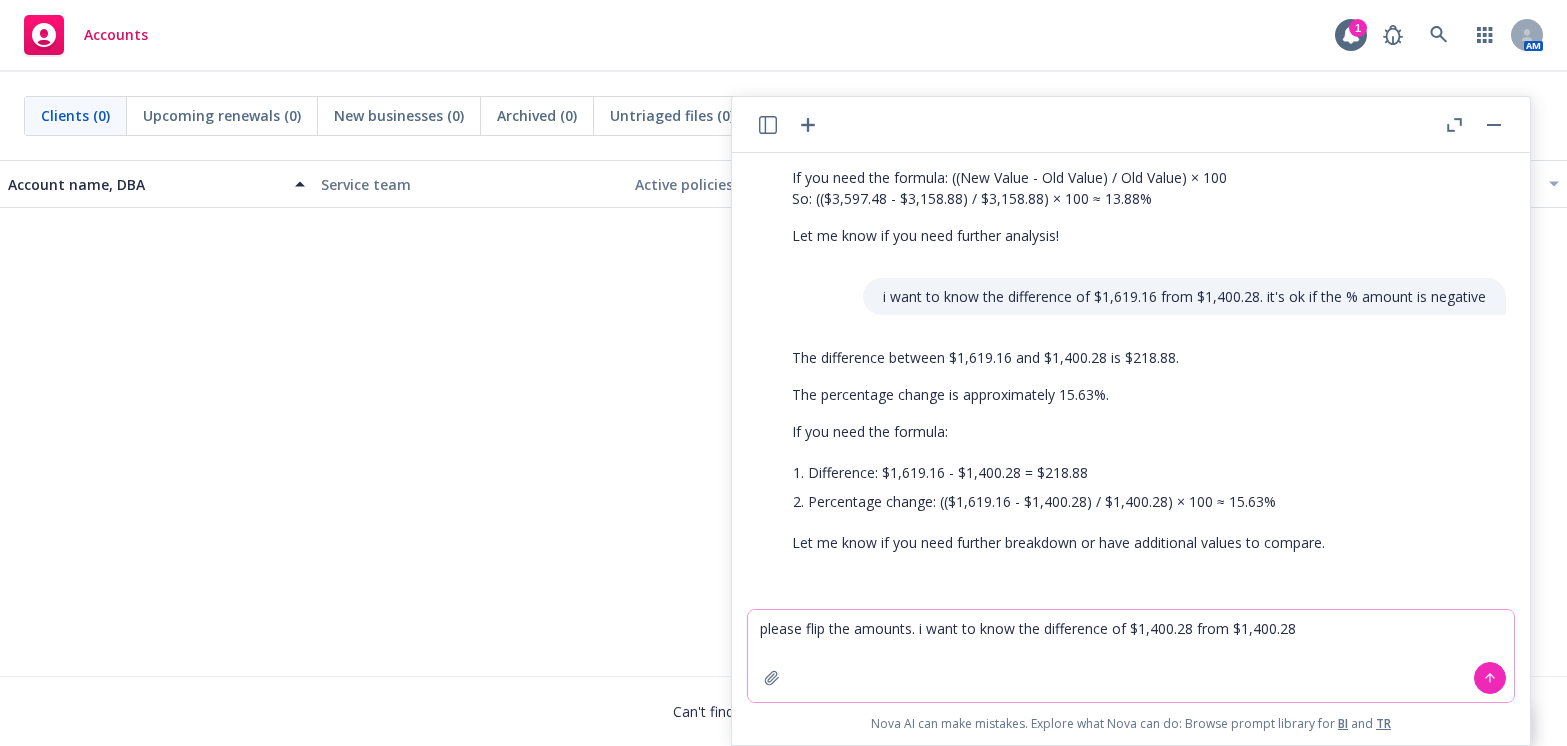drag, startPoint x: 1294, startPoint y: 627, endPoint x: 1244, endPoint y: 630, distance: 50.08992 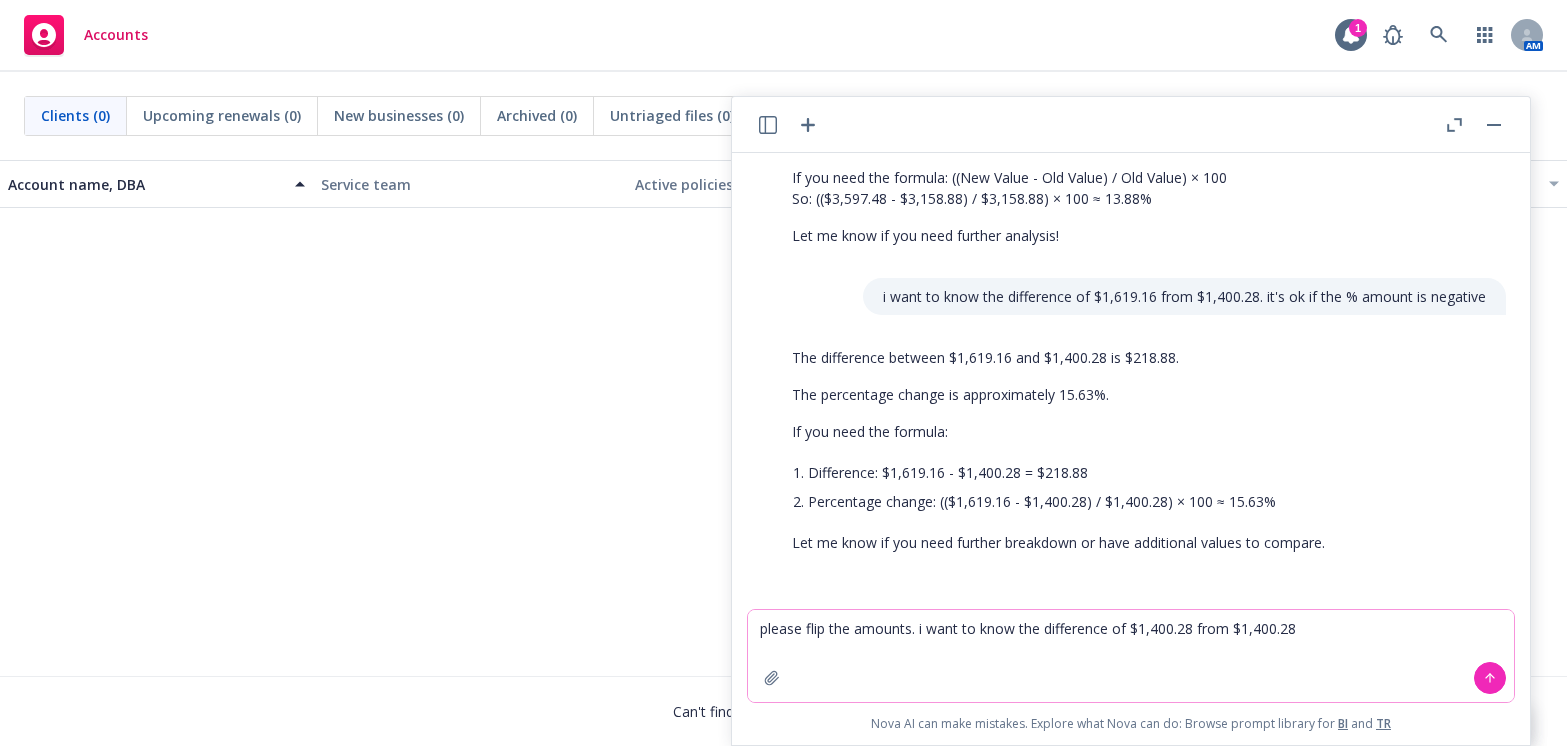 click on "please flip the amounts. i want to know the difference of $1,400.28 from $1,400.28" at bounding box center (1131, 656) 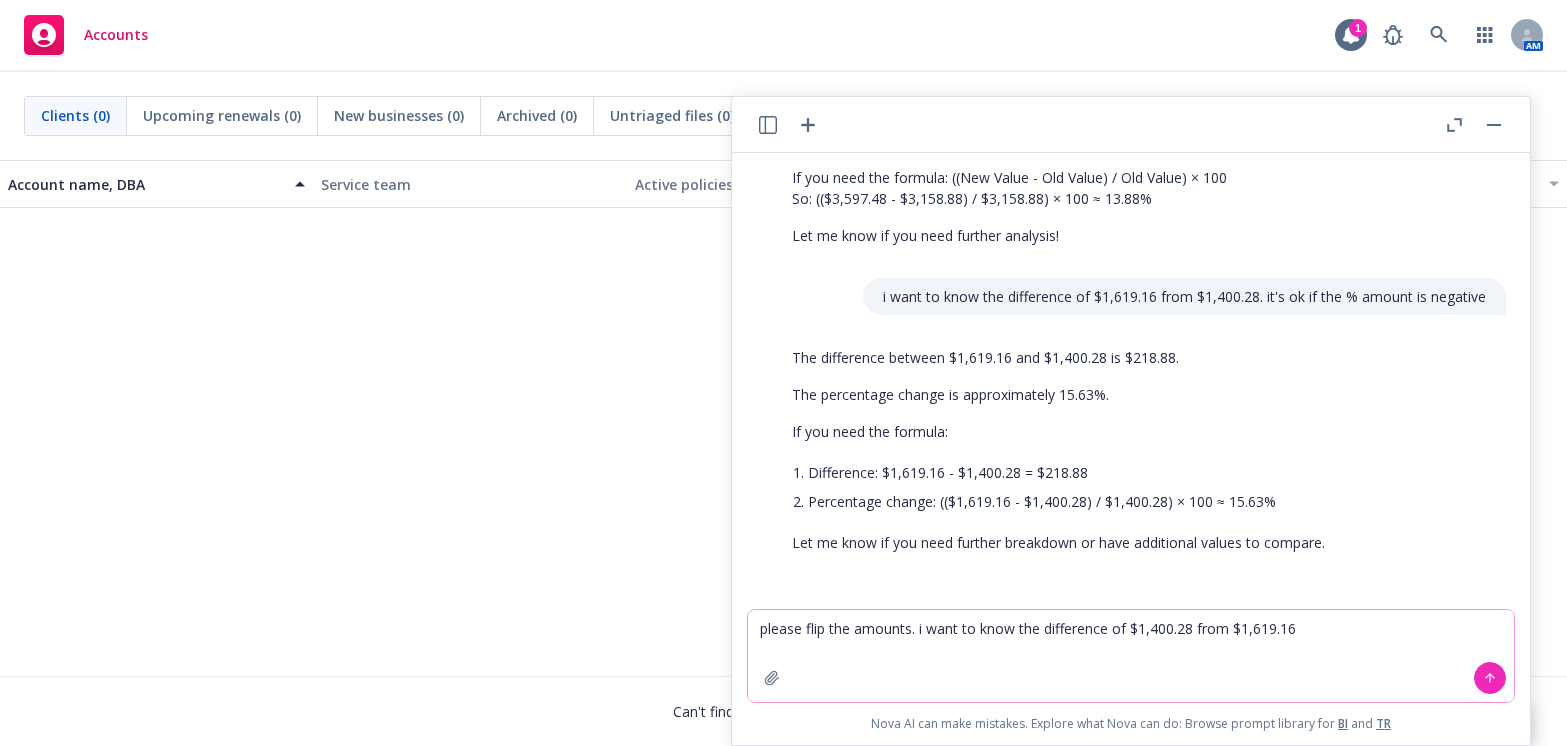 type on "please flip the amounts. i want to know the difference of $1,400.28 from $1,619.16" 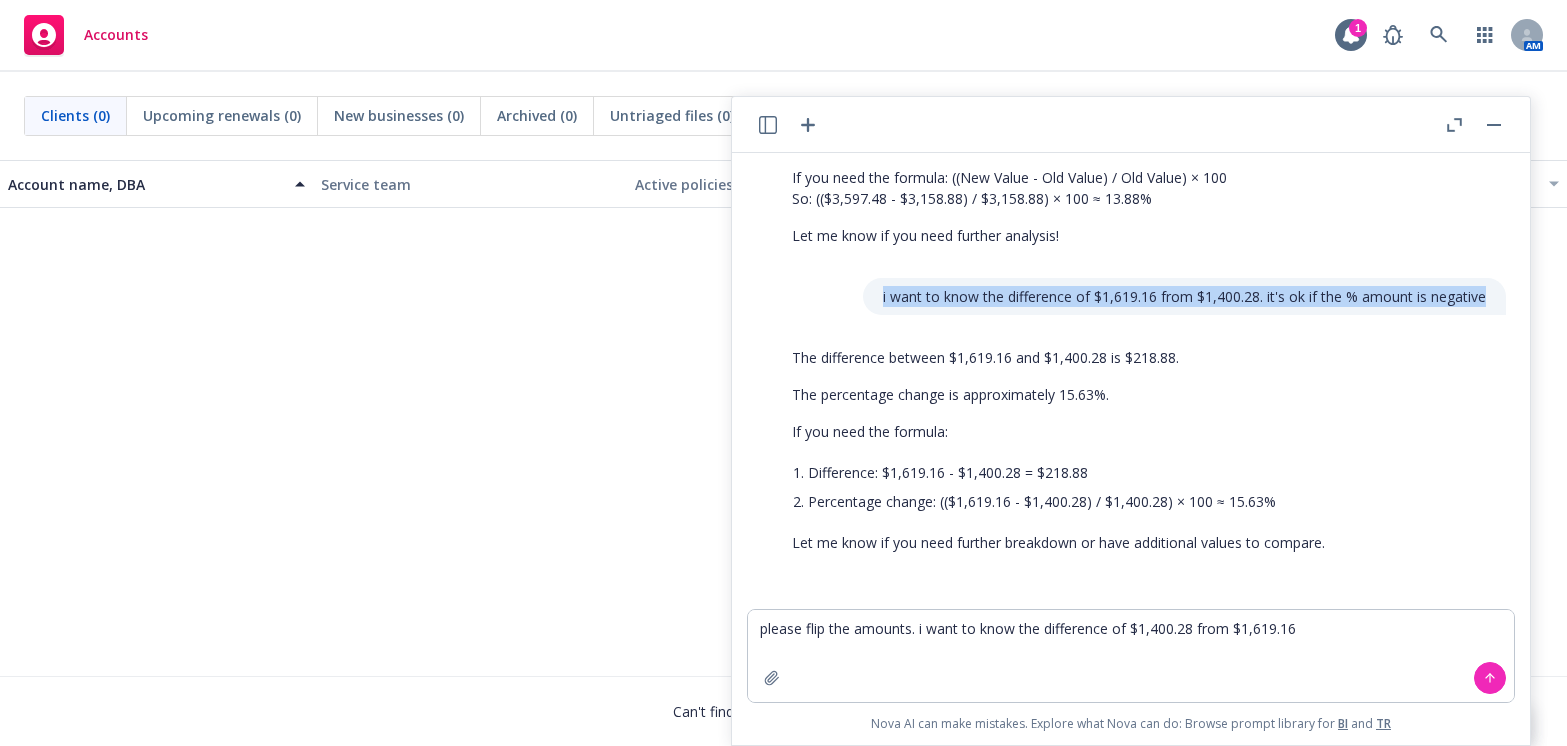 drag, startPoint x: 1472, startPoint y: 298, endPoint x: 812, endPoint y: 300, distance: 660.00305 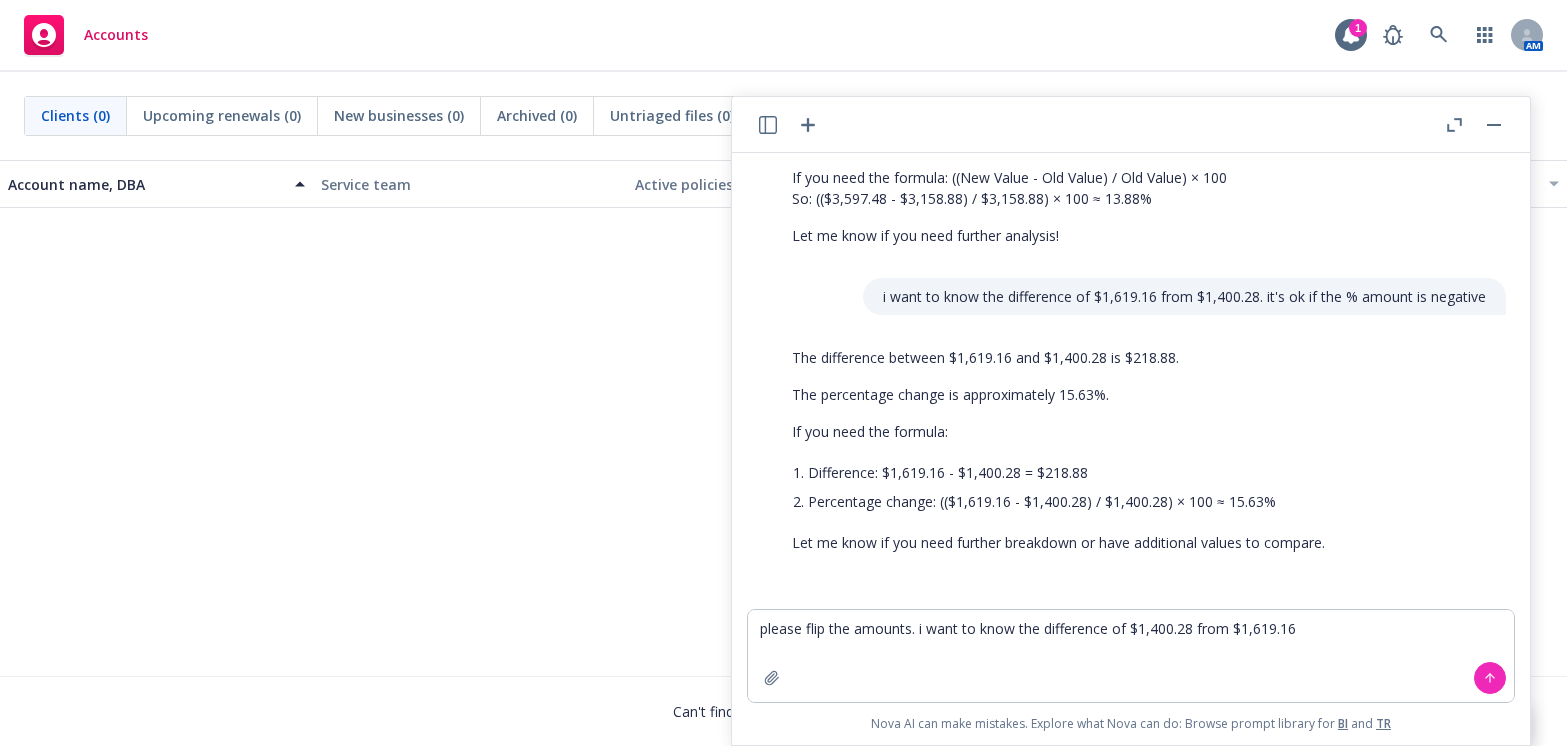click on "i want to know the difference of $3,597.48 from $3,158.88. it's ok if the % amount is negative Here are the details:
The difference between $3,597.48 and $3,158.88 is $438.60.
The percentage change is approximately 13.88%.
If you need the formula: ((New Value - Old Value) / Old Value) × 100
So: (($3,597.48 - $3,158.88) / $3,158.88) × 100 ≈ 13.88%
Let me know if you need further analysis! i want to know the difference of $1,619.16 from $1,400.28. it's ok if the % amount is negative The difference between $1,619.16 and $1,400.28 is $218.88.
The percentage change is approximately 15.63%.
If you need the formula:
Difference: $1,619.16 - $1,400.28 = $218.88
Percentage change: (($1,619.16 - $1,400.28) / $1,400.28) × 100 ≈ 15.63%
Let me know if you need further breakdown or have additional values to compare. please flip the amounts. i want to know the difference of $1,400.28 from $1,619.16 Nova AI can make mistakes. Explore what Nova can do: Browse prompt library for   BI   and" at bounding box center [1131, 449] 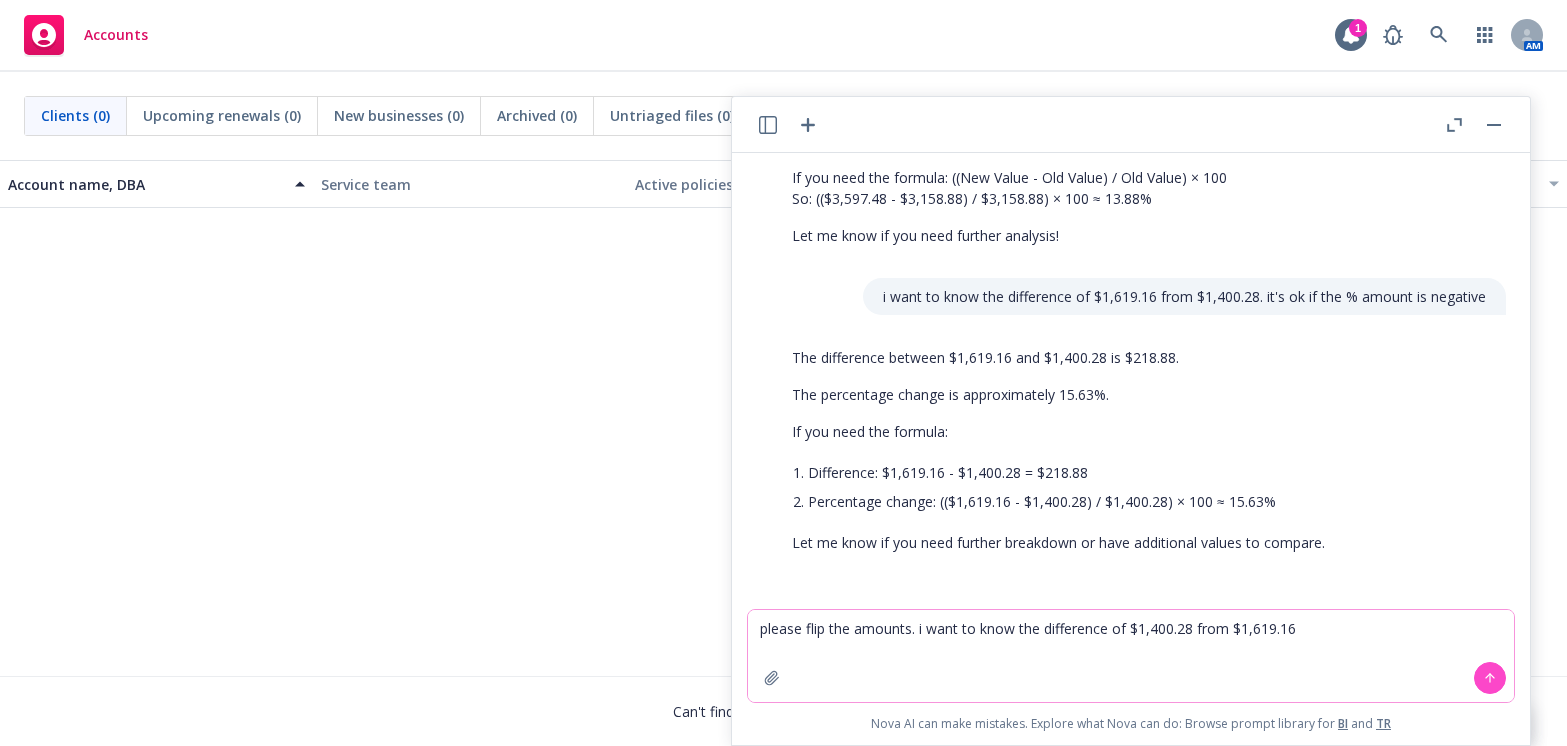 click 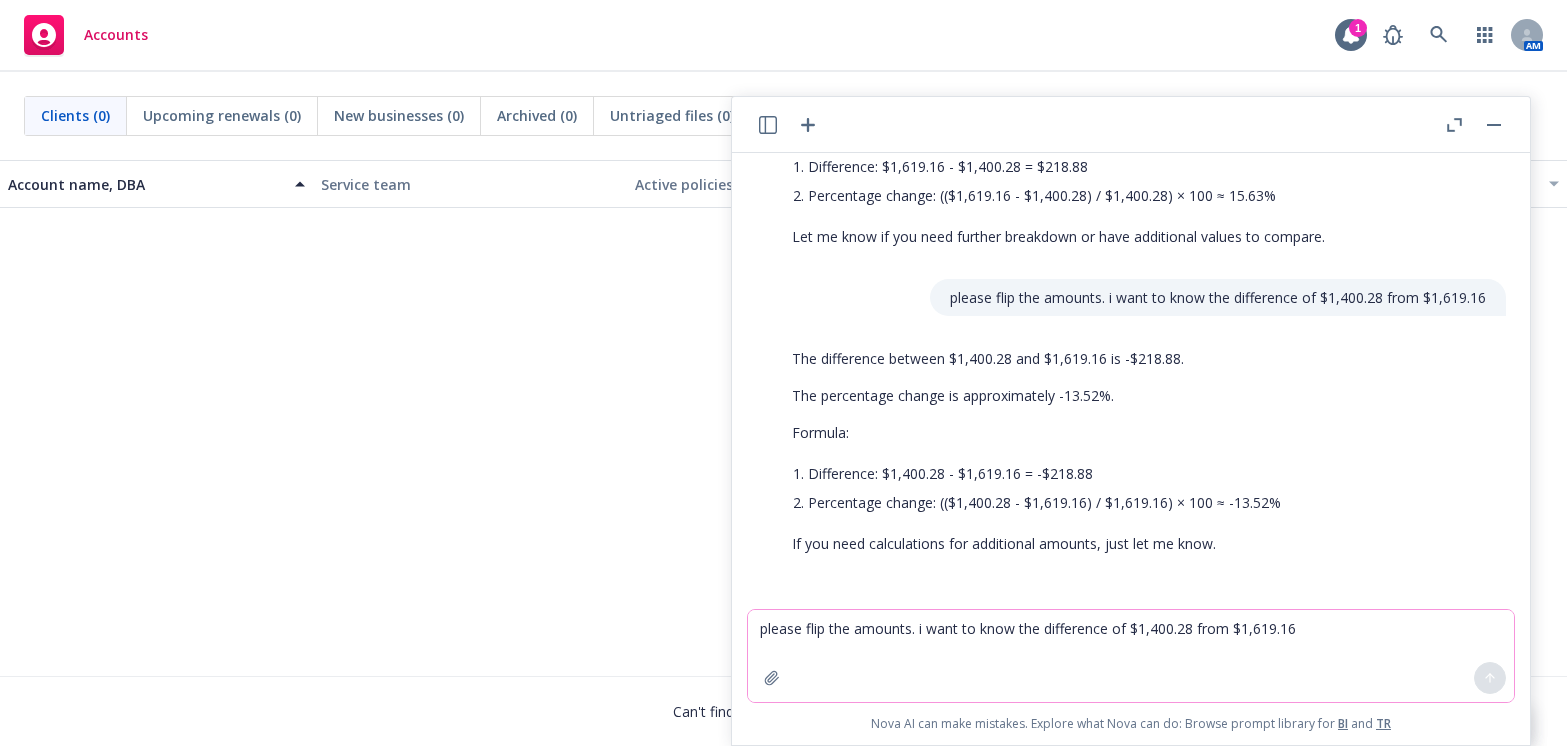 scroll, scrollTop: 489, scrollLeft: 0, axis: vertical 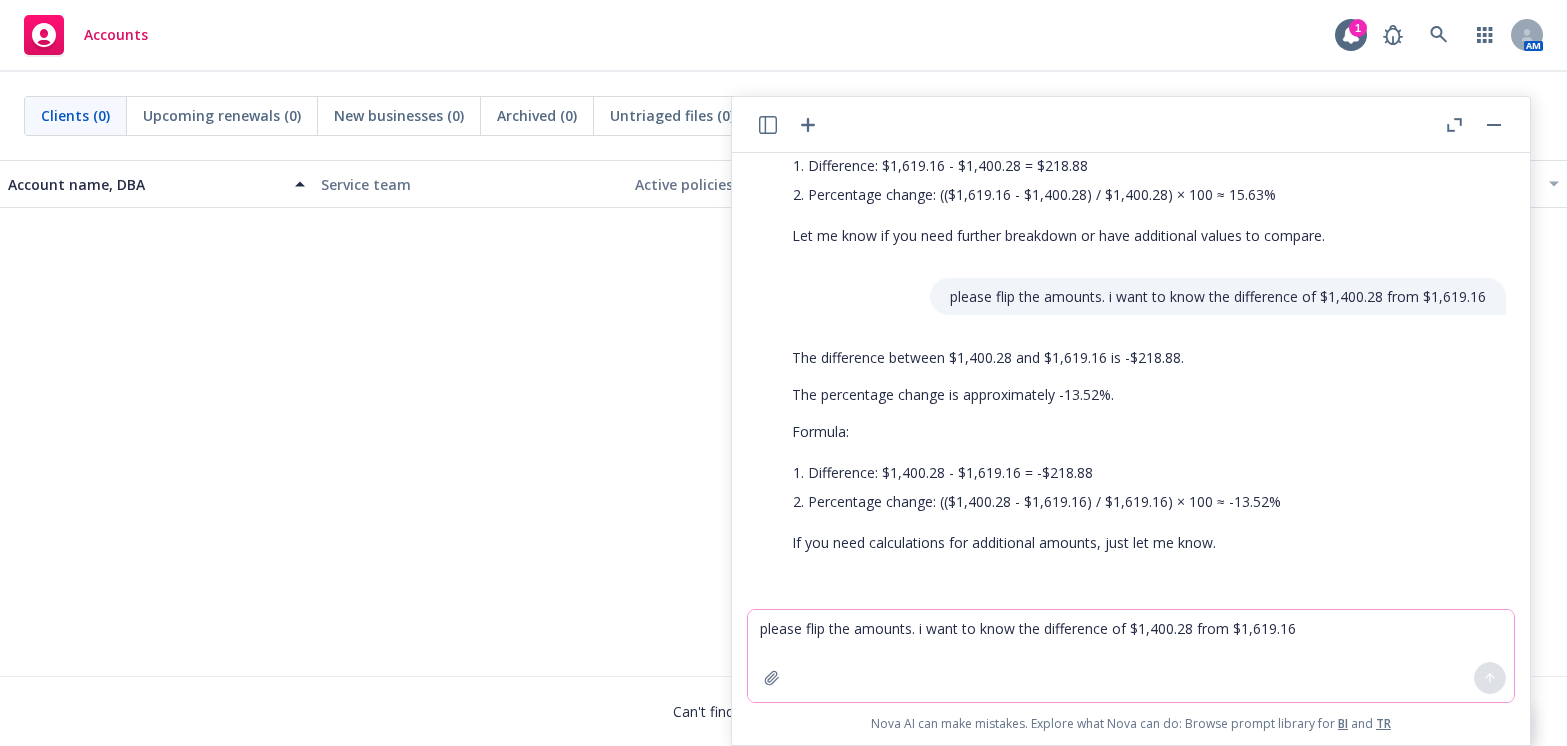 drag, startPoint x: 152, startPoint y: 409, endPoint x: 222, endPoint y: 422, distance: 71.19691 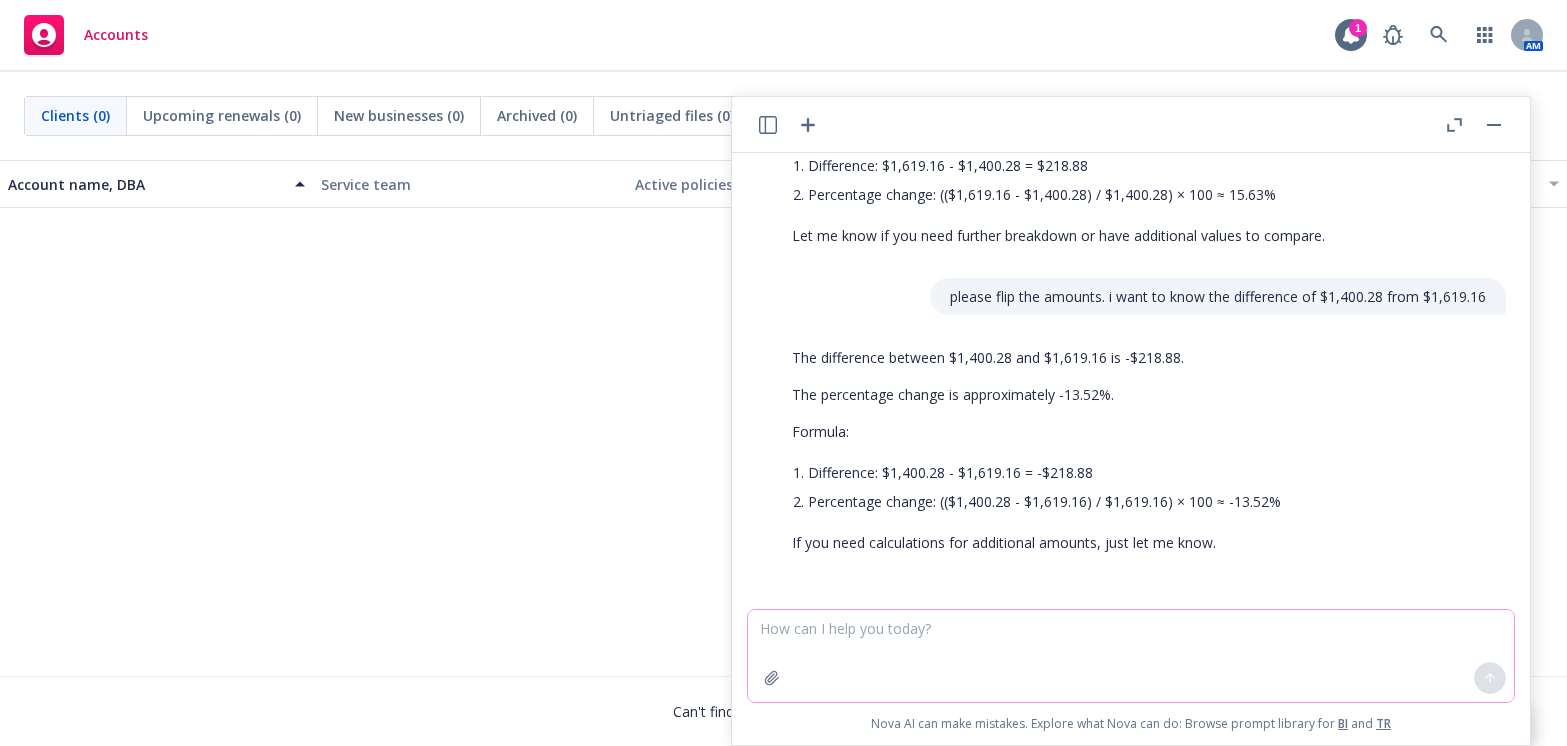 type on "v" 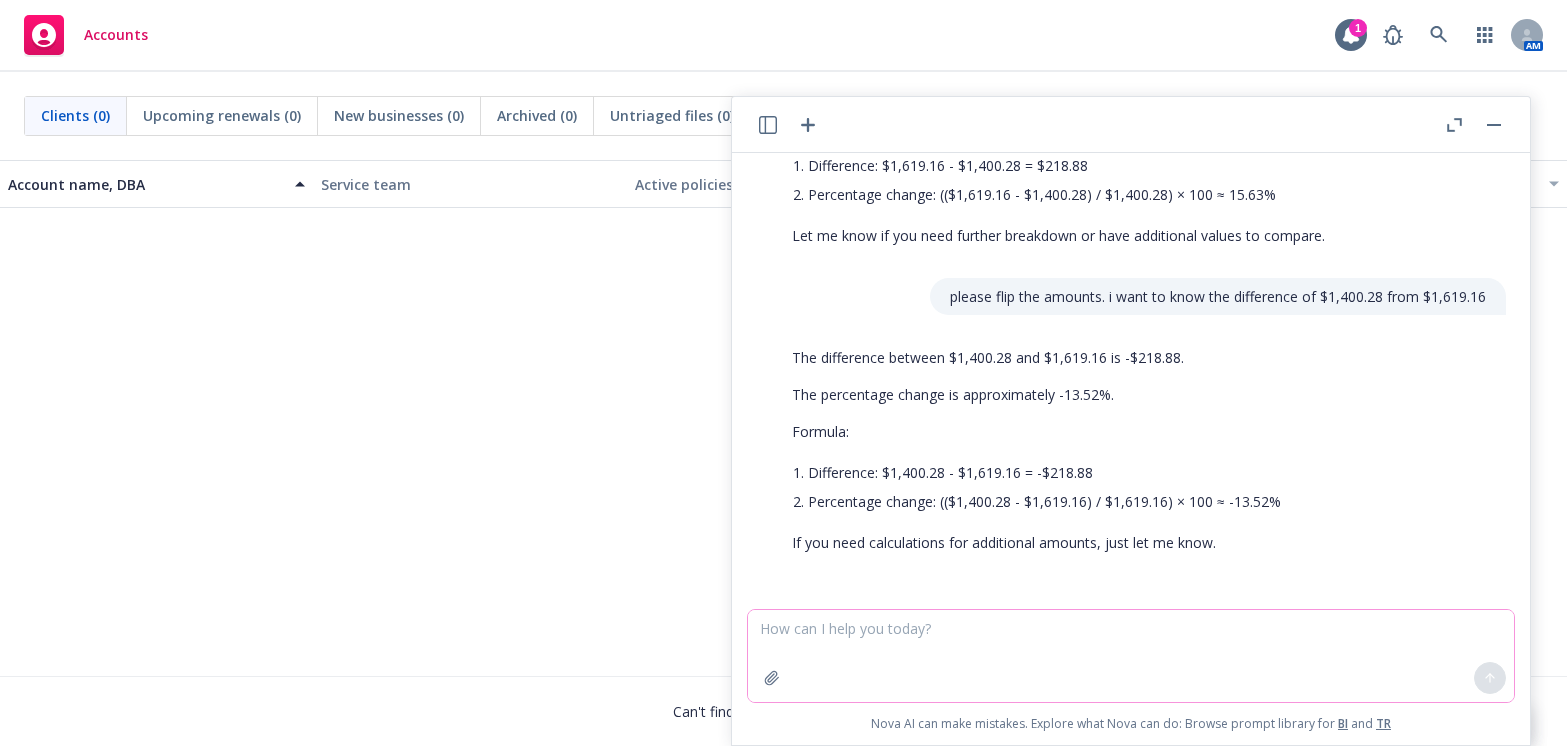 paste on "i want to know the difference of $1,619.16 from $1,400.28. it's ok if the % amount is negative" 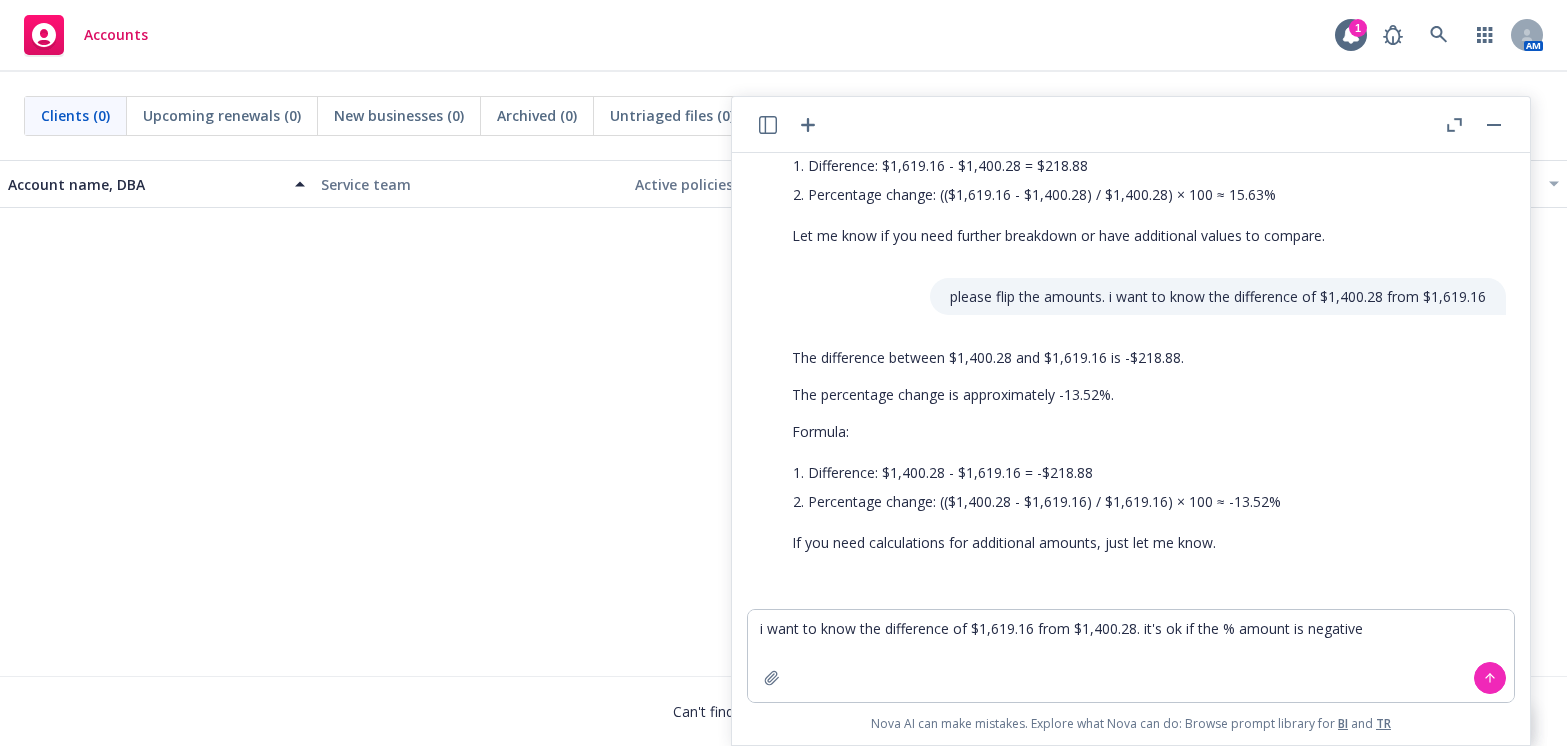 click on "No results" at bounding box center [783, 358] 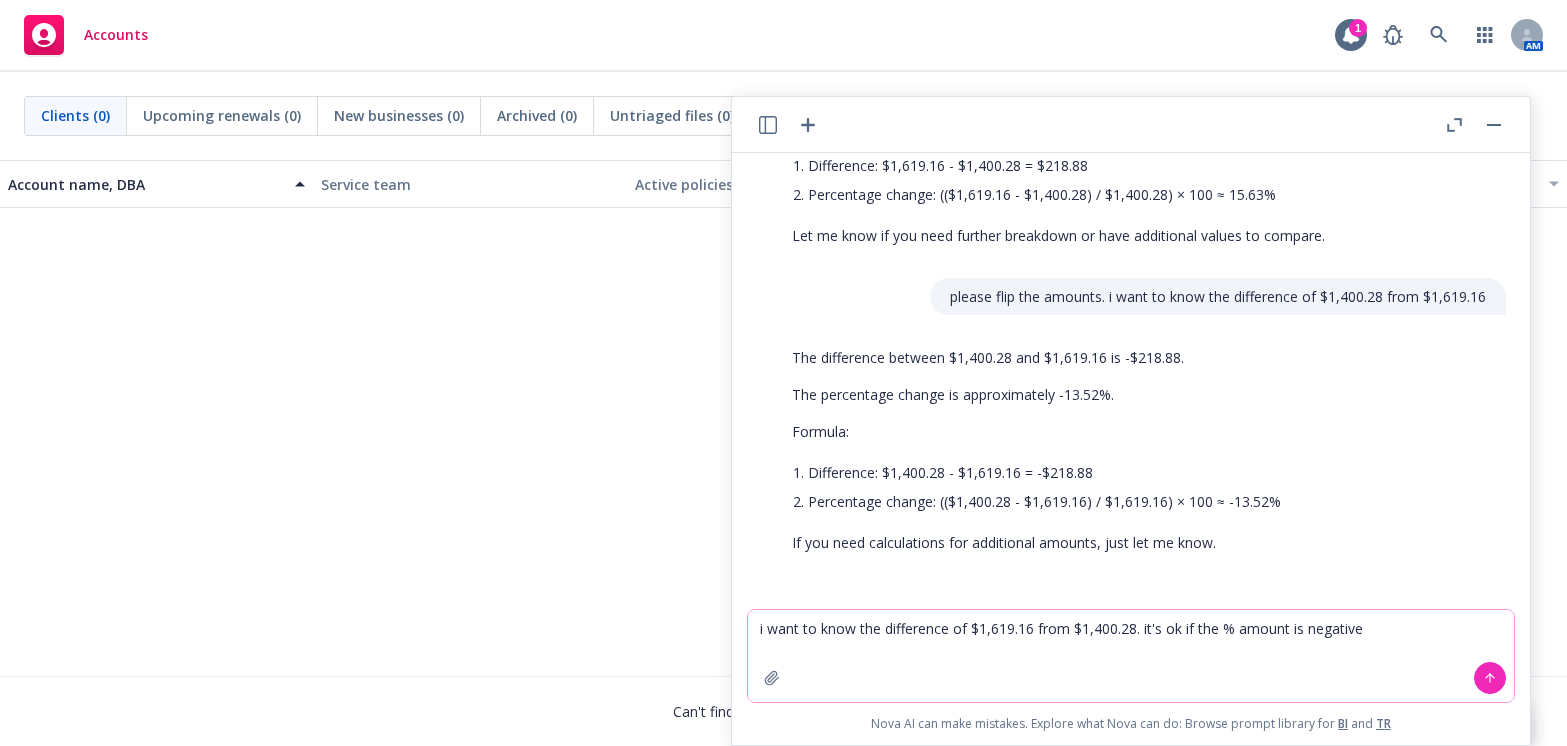 click on "i want to know the difference of $1,619.16 from $1,400.28. it's ok if the % amount is negative" at bounding box center [1131, 656] 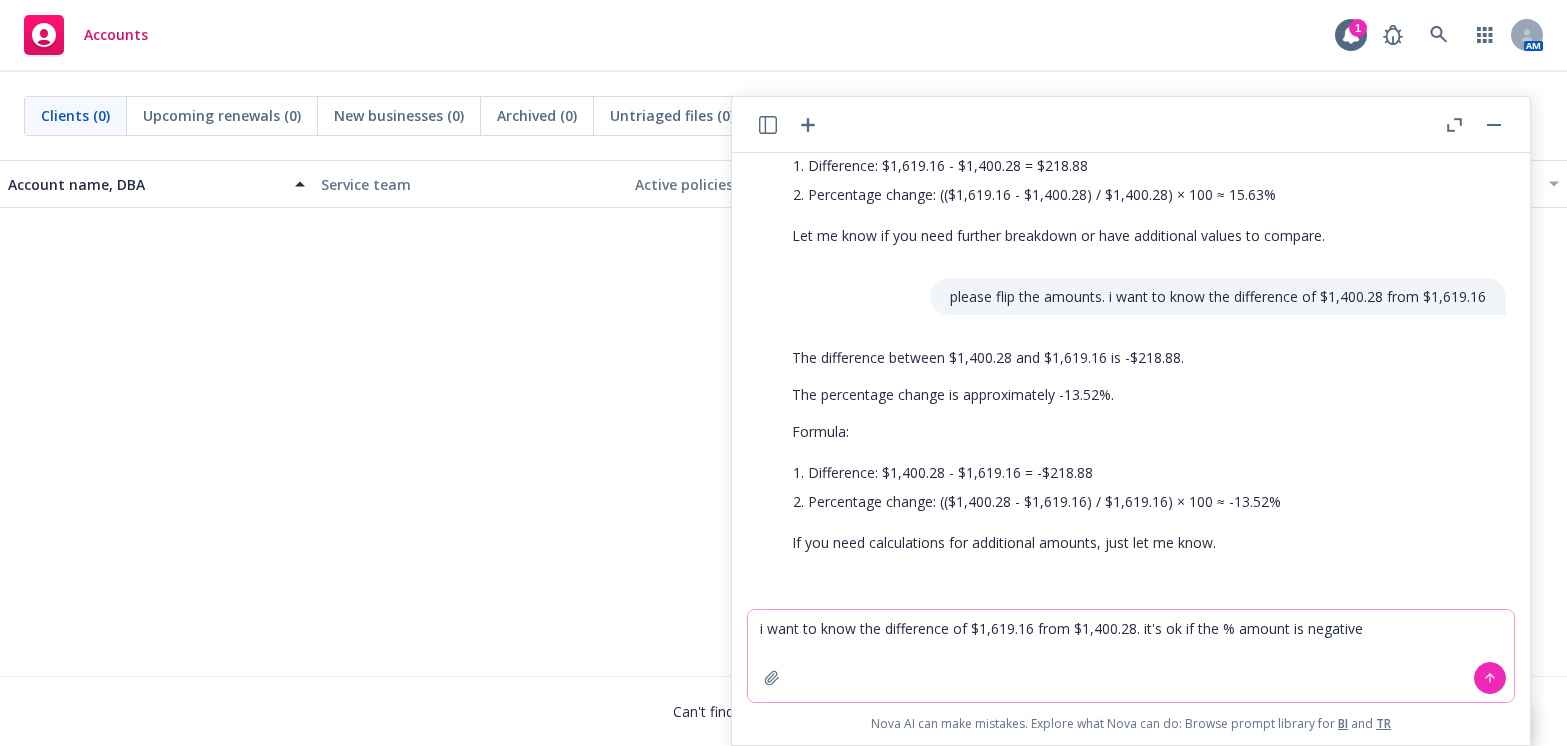 drag, startPoint x: 1031, startPoint y: 632, endPoint x: 982, endPoint y: 635, distance: 49.09175 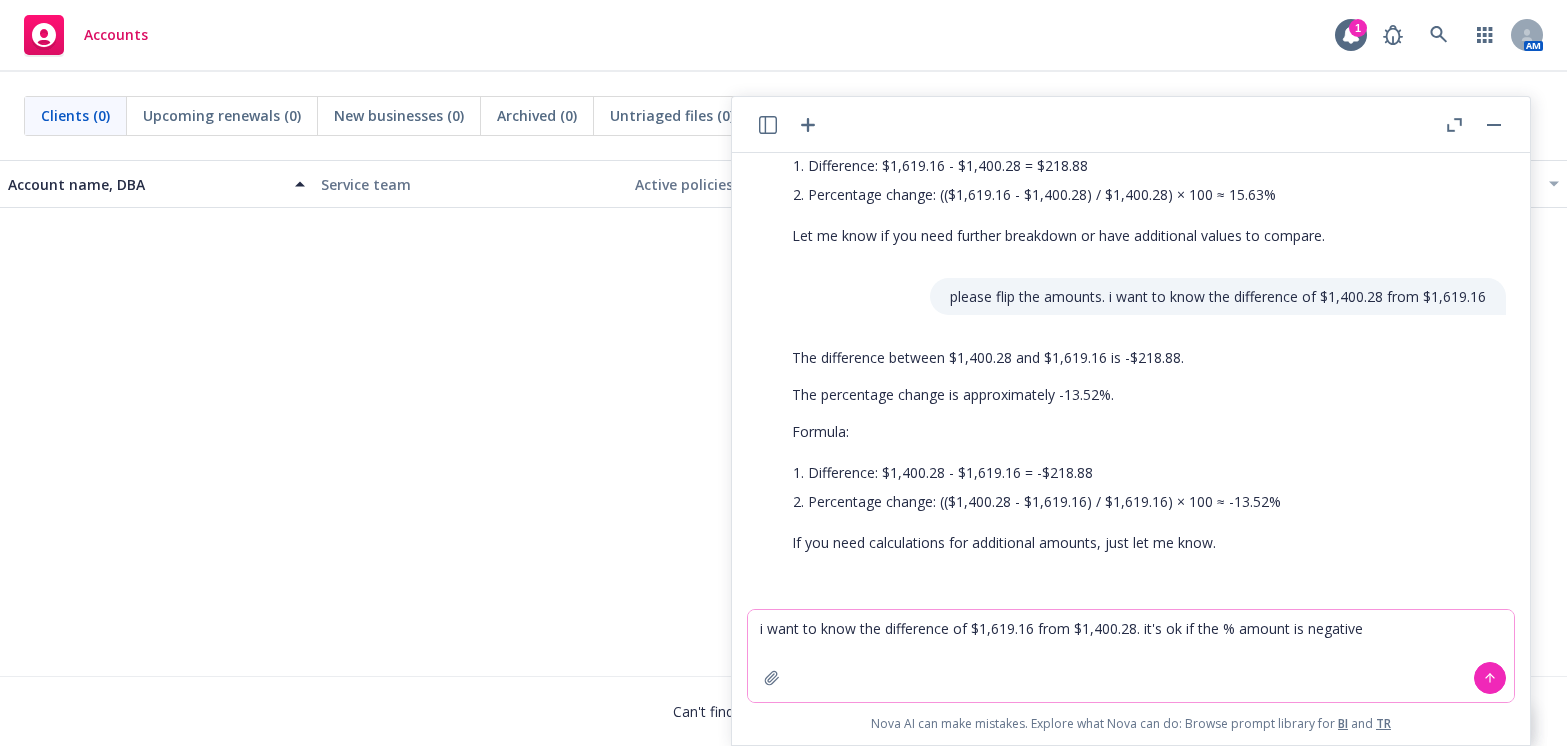 click on "i want to know the difference of $1,619.16 from $1,400.28. it's ok if the % amount is negative" at bounding box center [1131, 656] 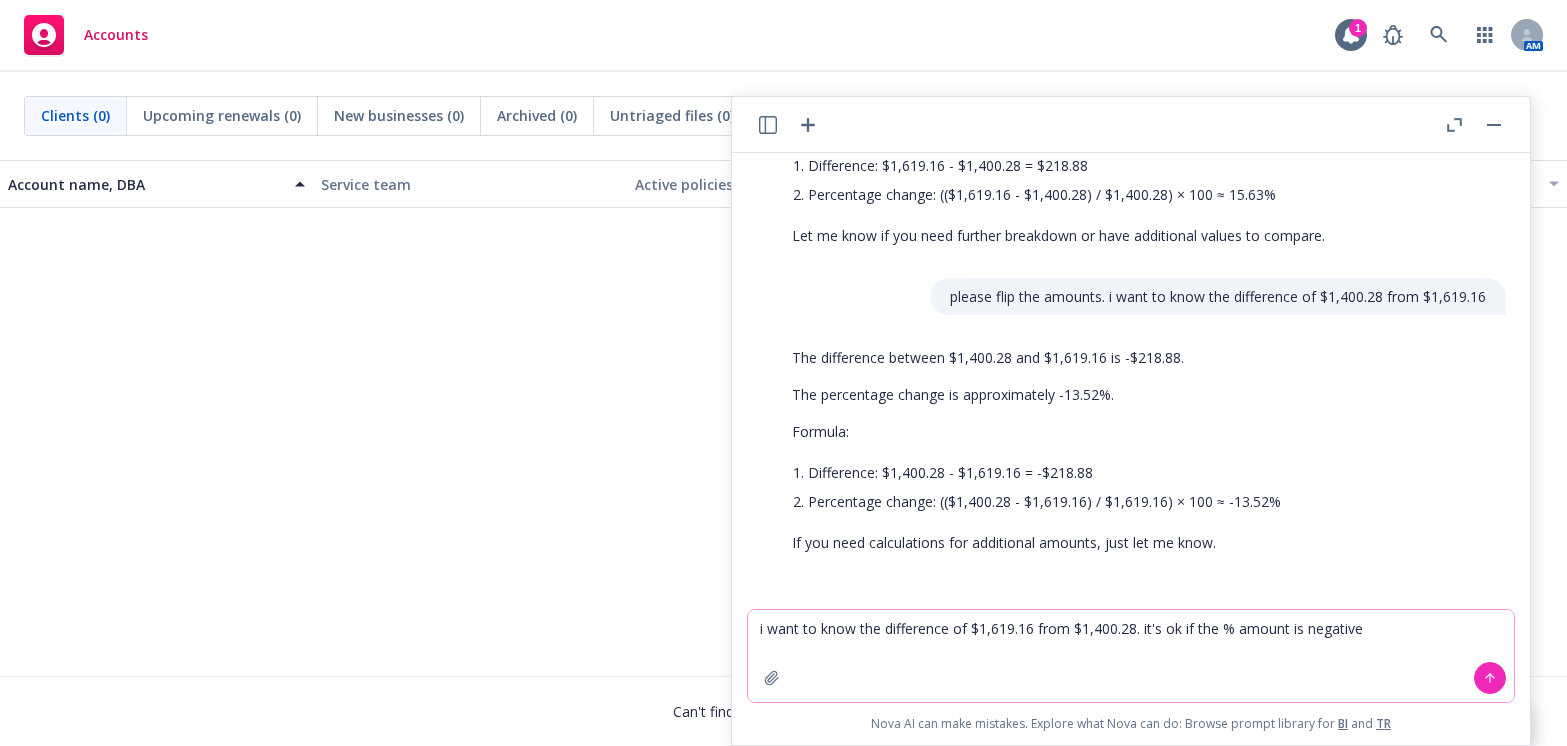 paste on "483.84" 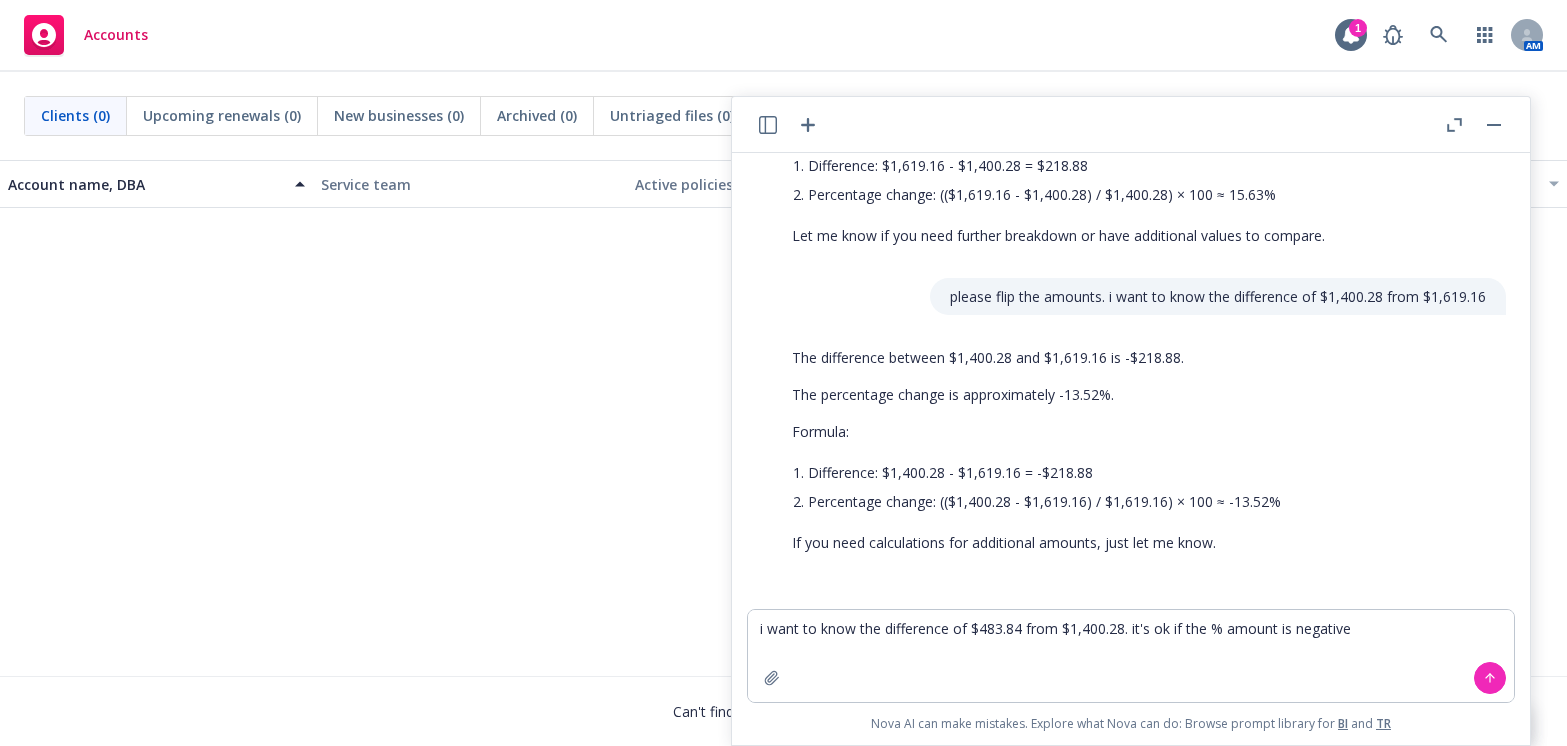 drag, startPoint x: 155, startPoint y: 385, endPoint x: 492, endPoint y: 476, distance: 349.0702 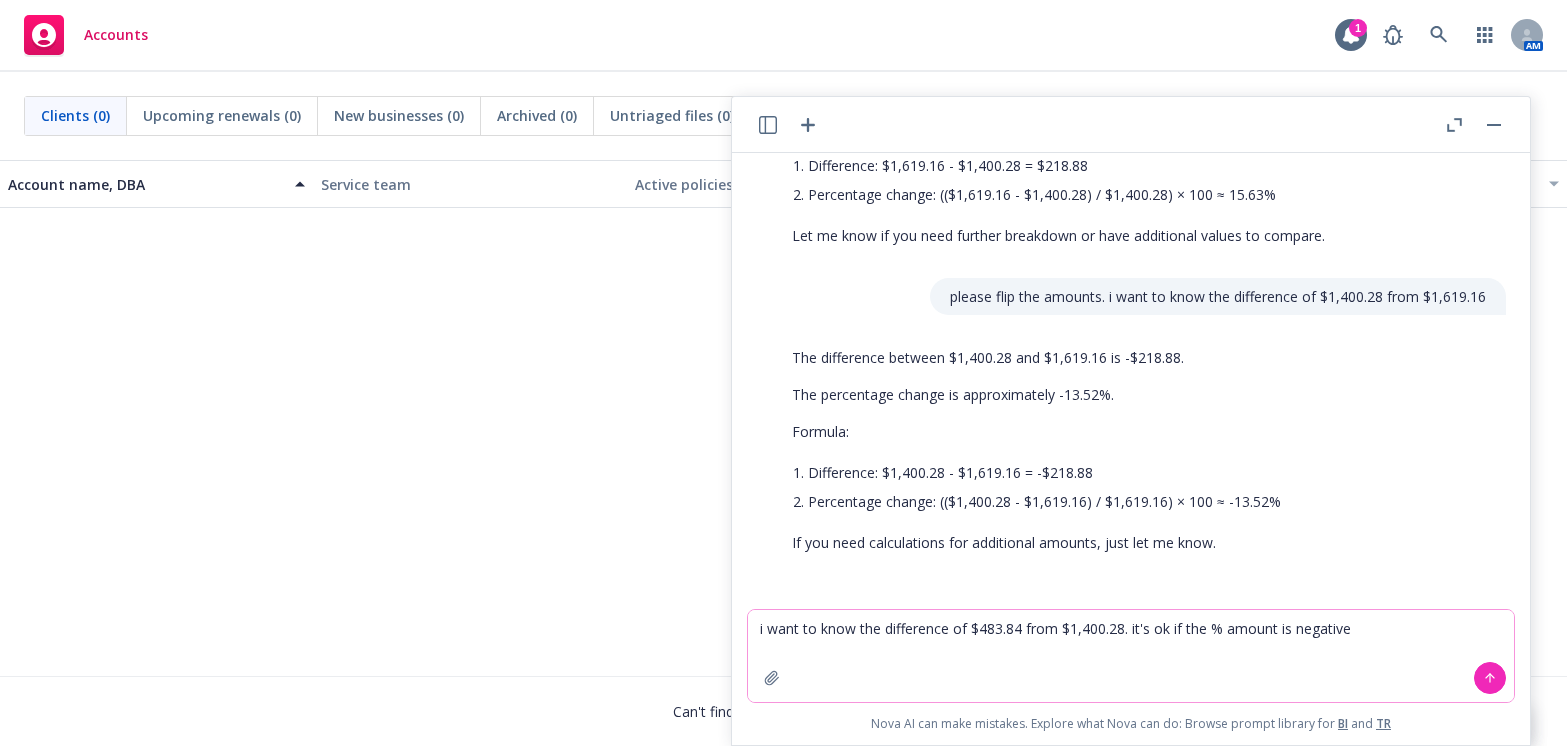 drag, startPoint x: 1125, startPoint y: 633, endPoint x: 1103, endPoint y: 631, distance: 22.090721 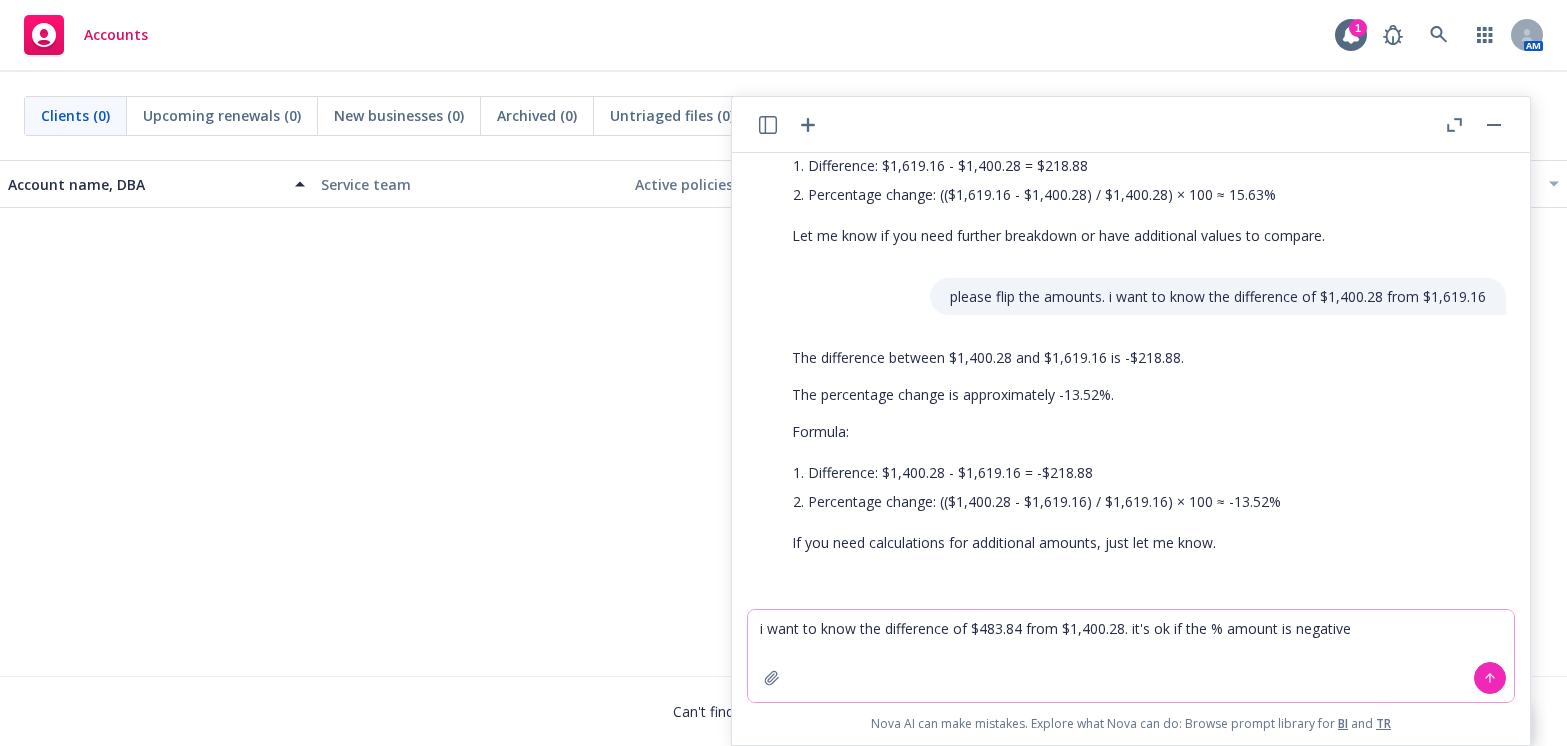 click on "i want to know the difference of $483.84 from $1,400.28. it's ok if the % amount is negative" at bounding box center (1131, 656) 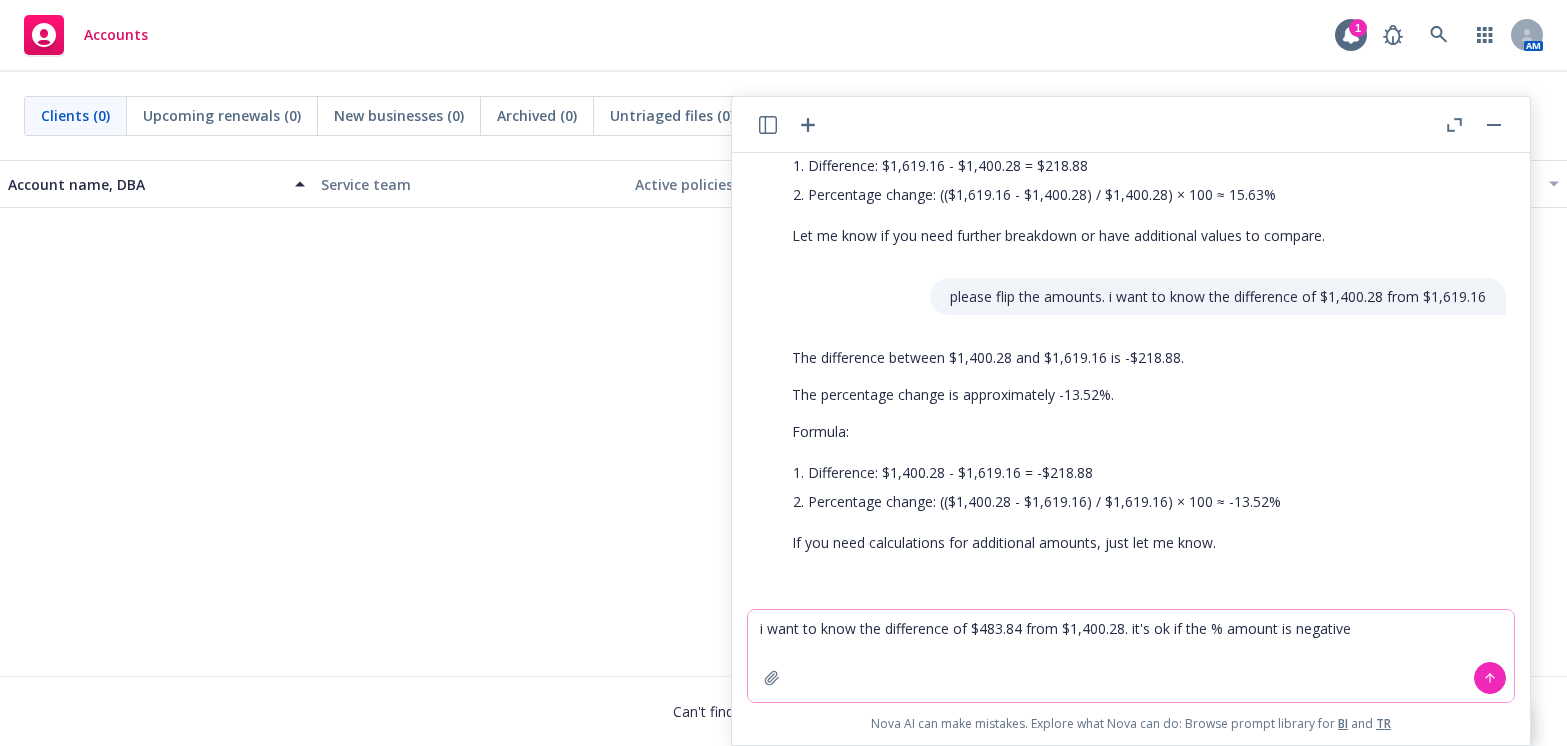 click on "i want to know the difference of $483.84 from $1,400.28. it's ok if the % amount is negative" at bounding box center (1131, 656) 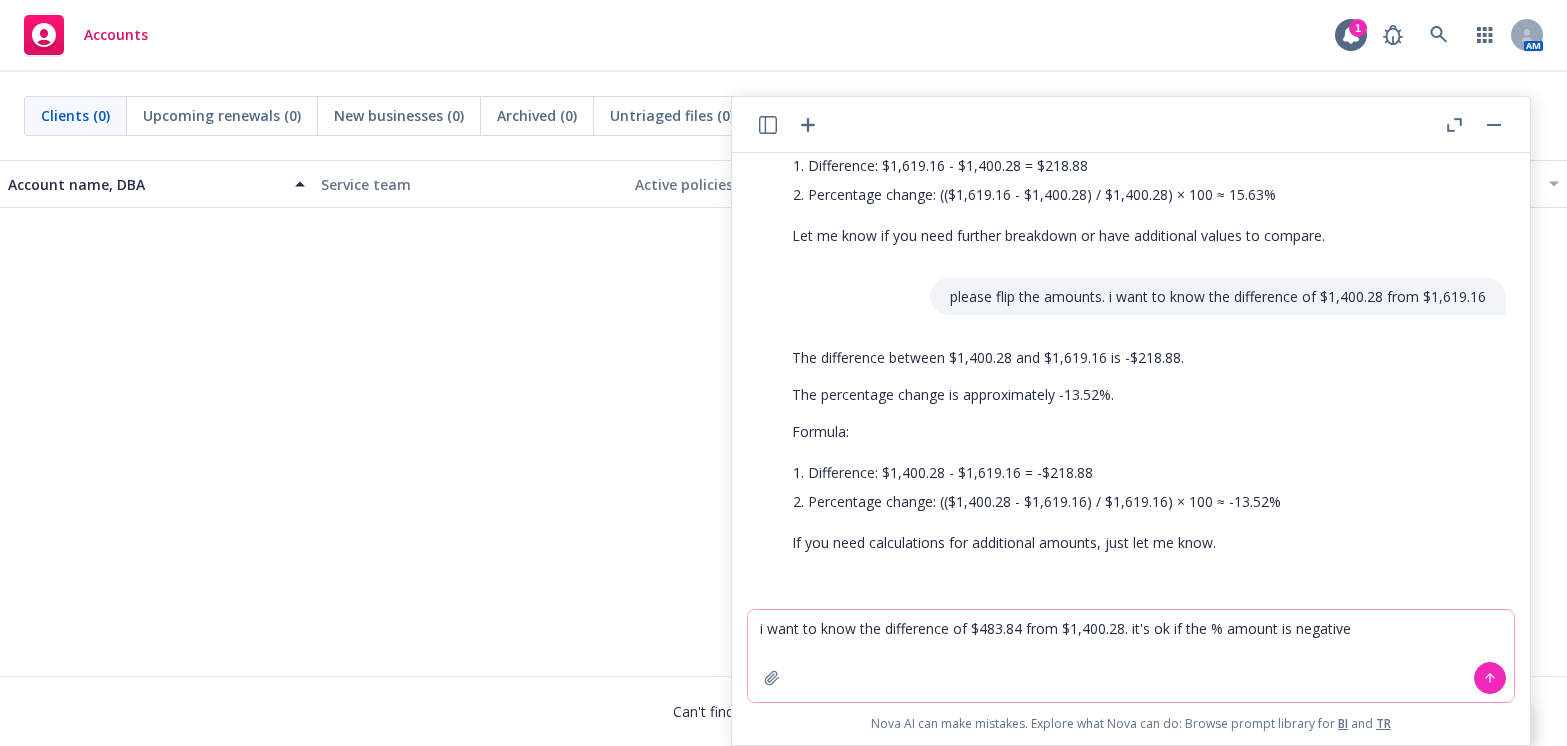 click on "i want to know the difference of $483.84 from $1,400.28. it's ok if the % amount is negative" at bounding box center (1131, 656) 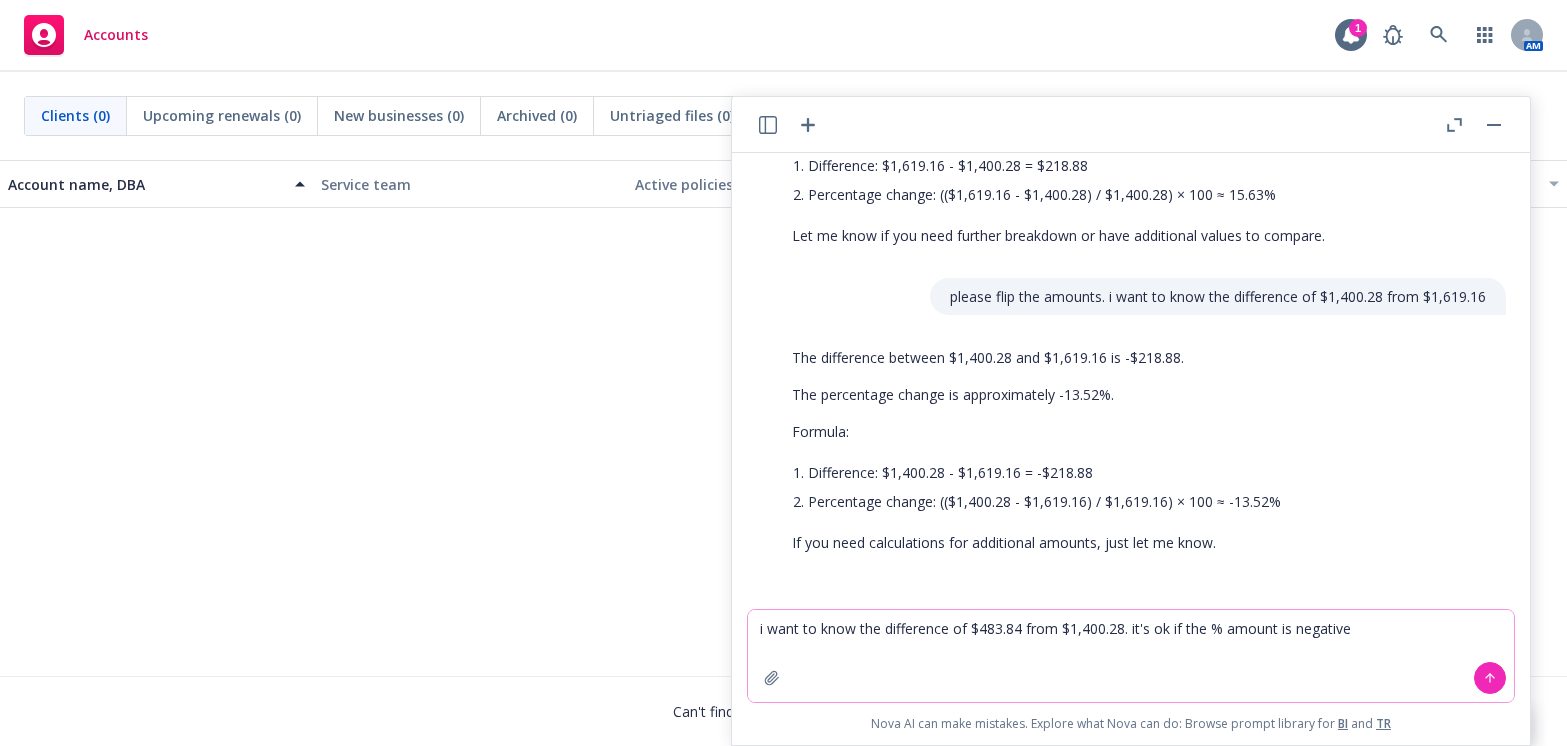 paste on "537.24" 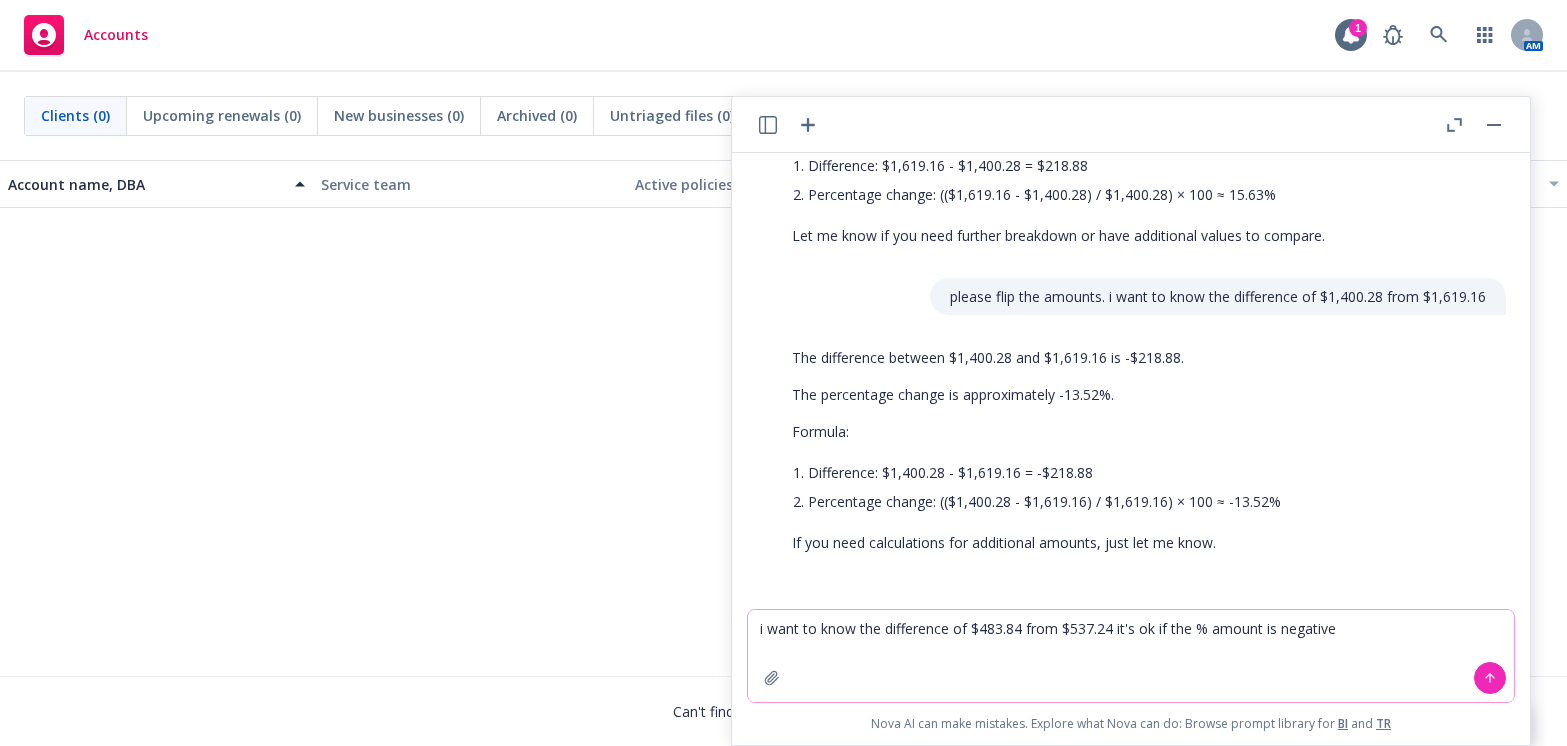 type on "i want to know the difference of $483.84 from $537.24. it's ok if the % amount is negative" 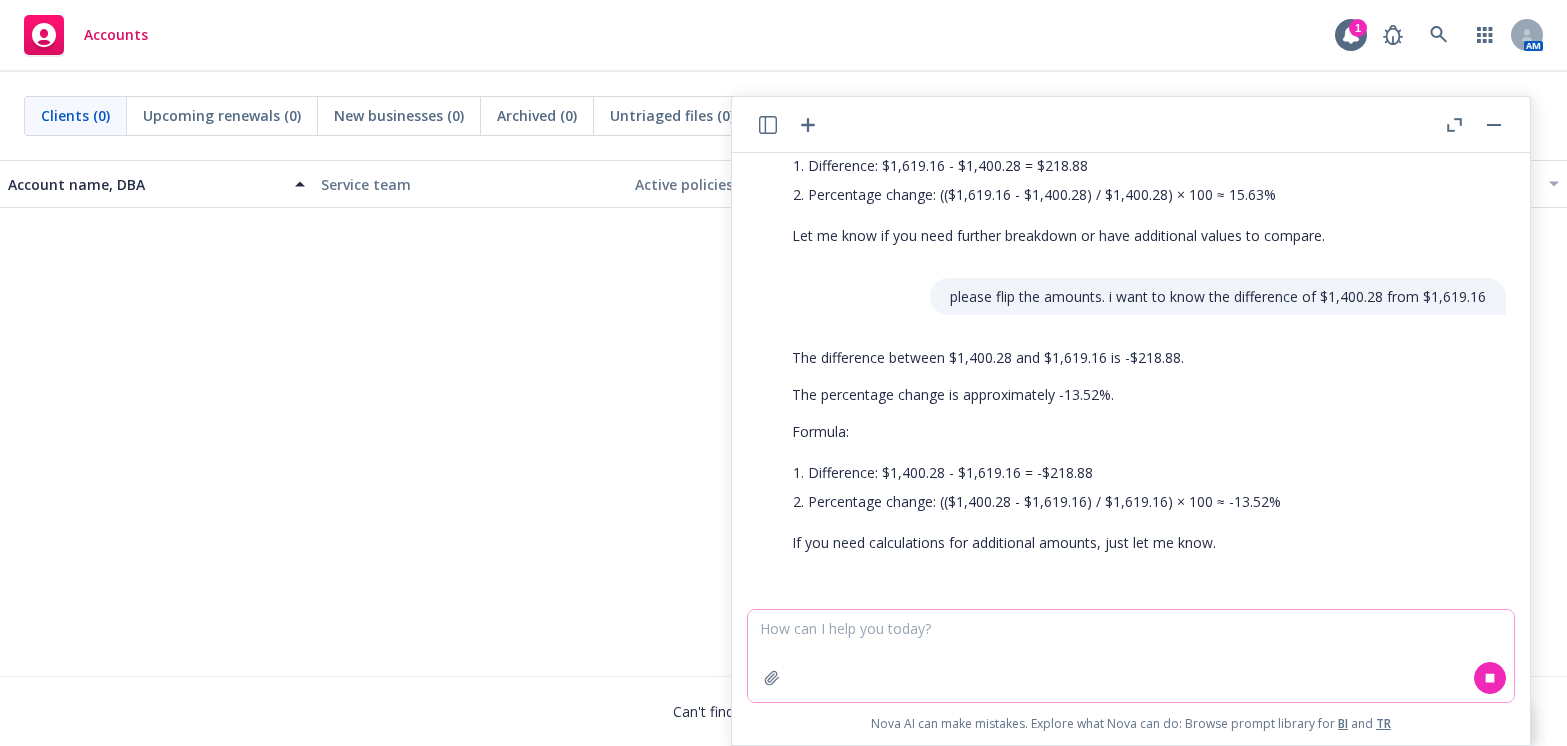 scroll, scrollTop: 582, scrollLeft: 0, axis: vertical 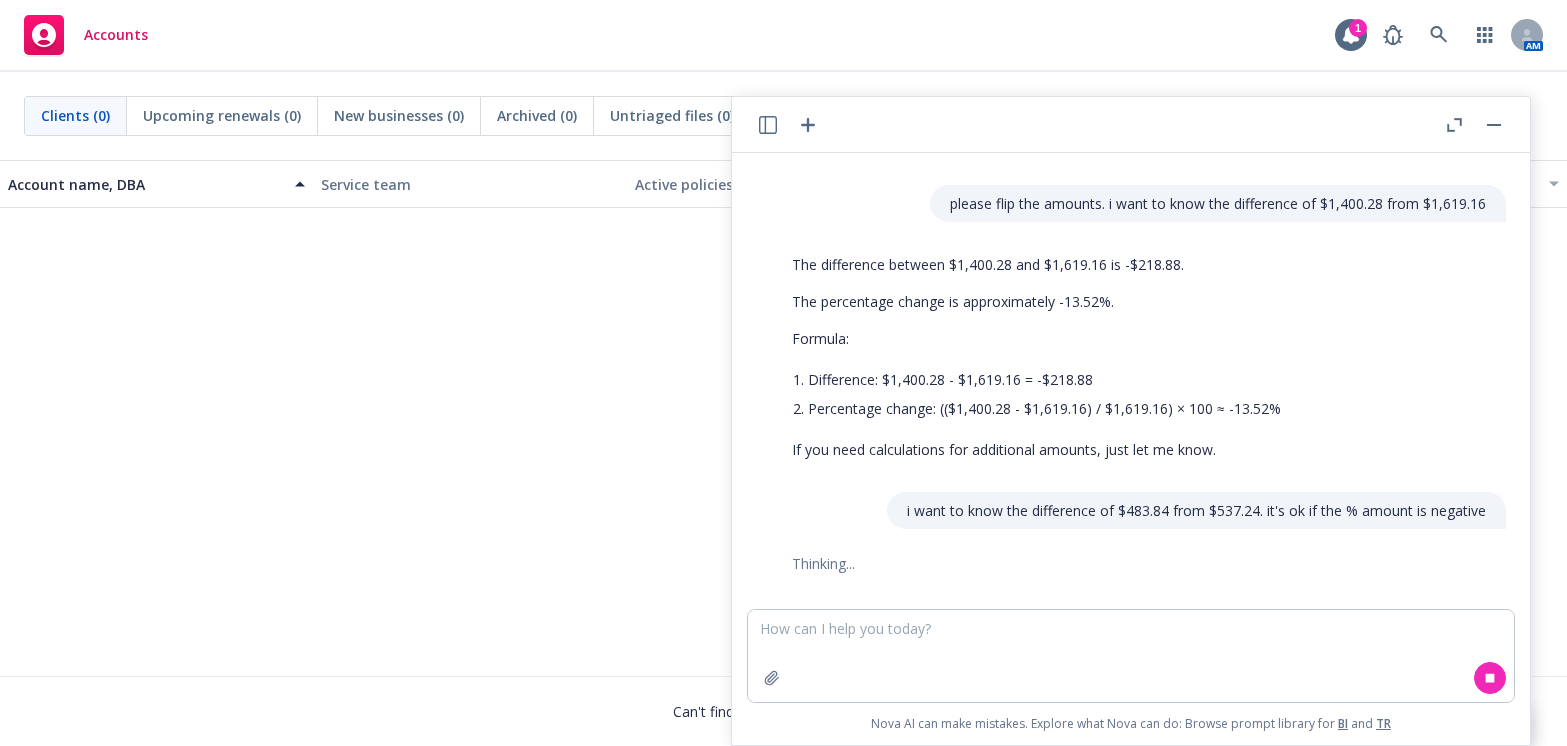 click on "No results" at bounding box center [783, 358] 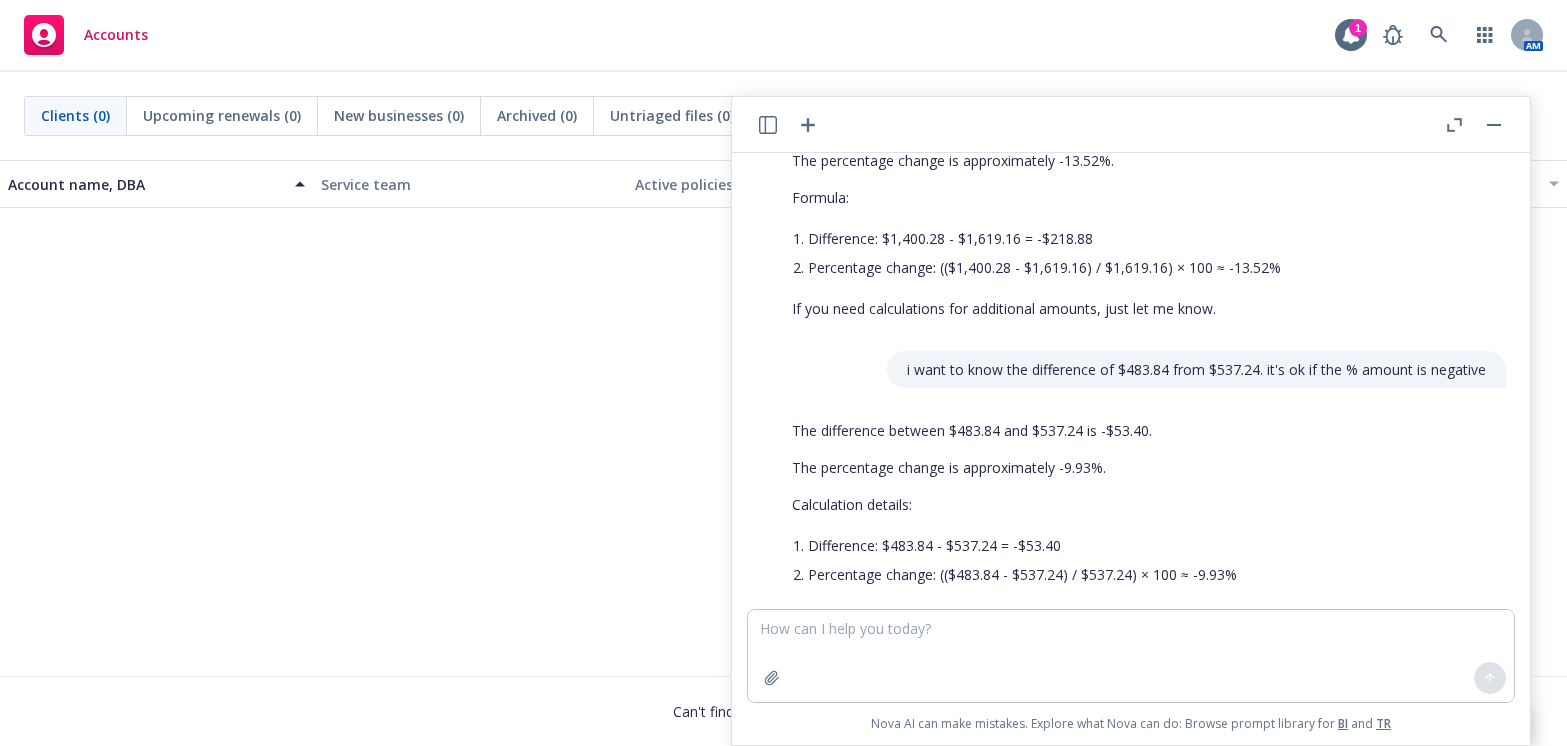 scroll, scrollTop: 796, scrollLeft: 0, axis: vertical 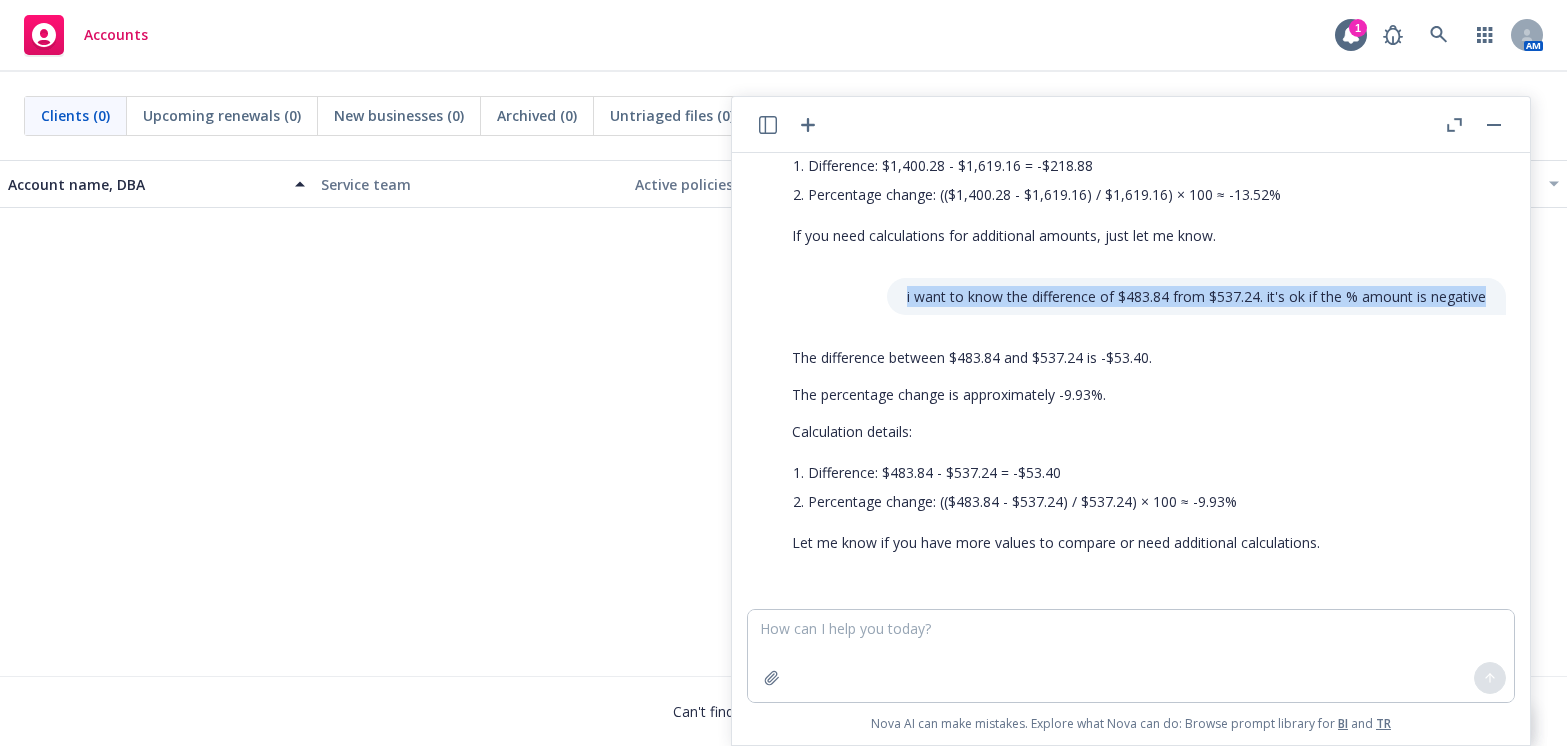 drag, startPoint x: 892, startPoint y: 298, endPoint x: 1481, endPoint y: 308, distance: 589.0849 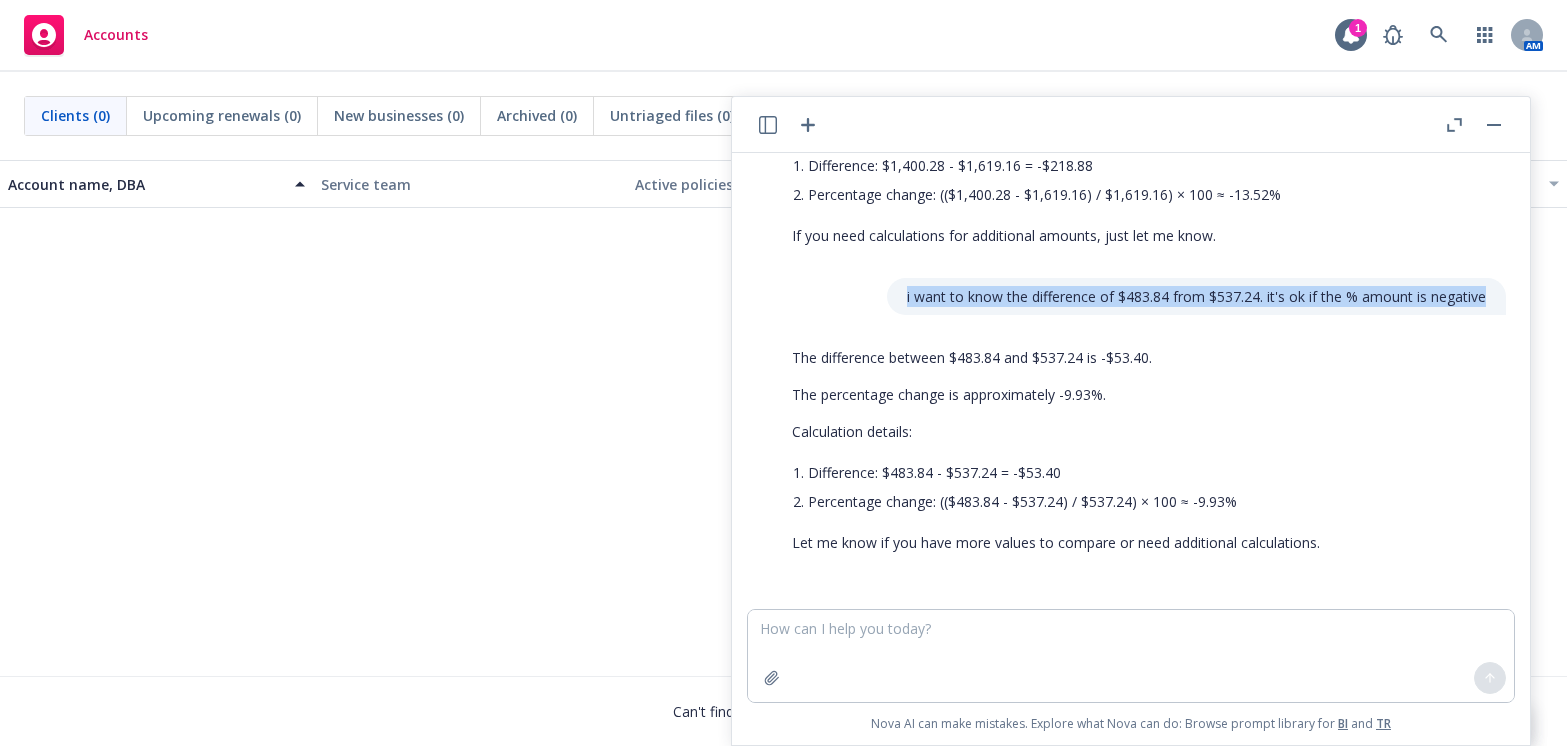 click on "i want to know the difference of $483.84 from $537.24. it's ok if the % amount is negative" at bounding box center (1196, 296) 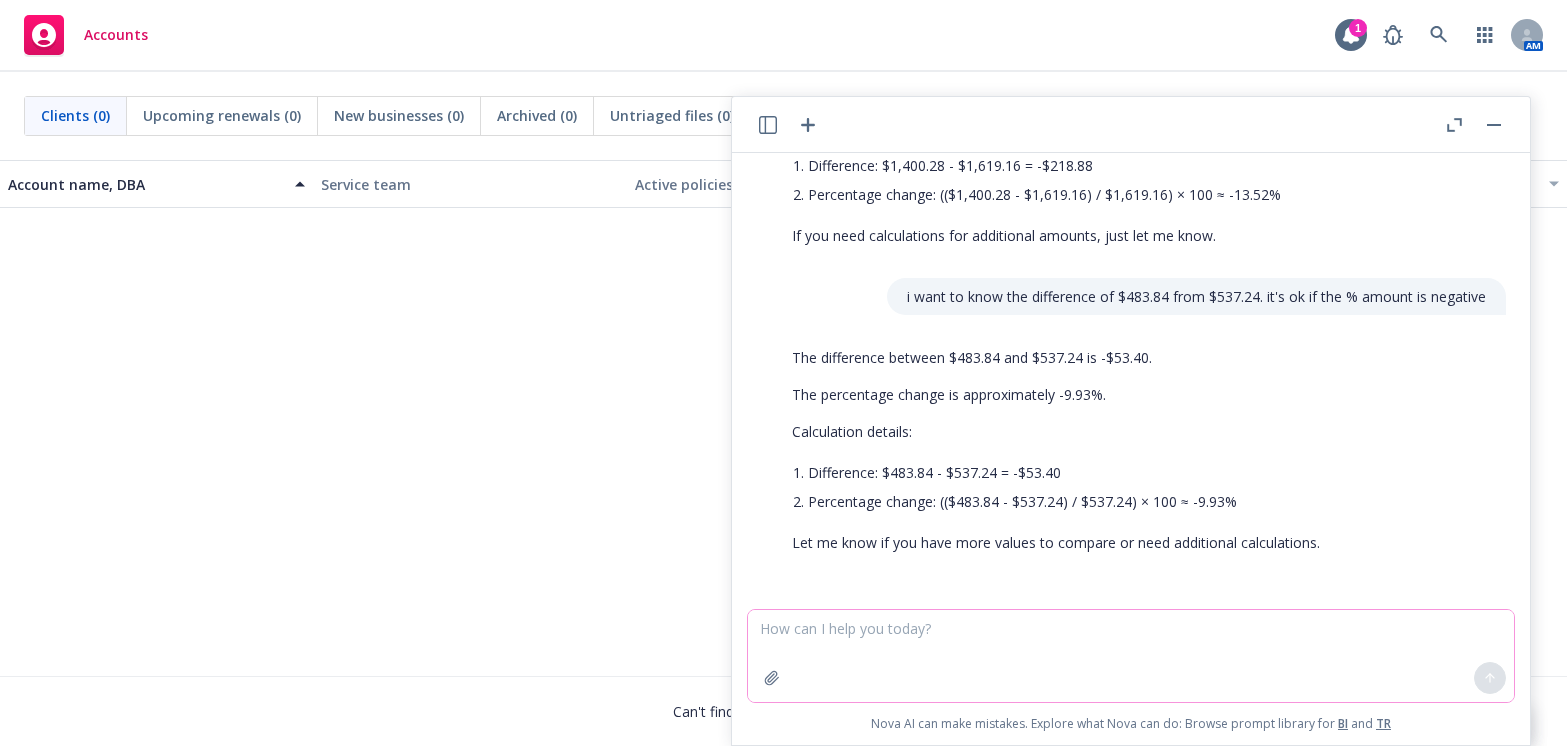 click at bounding box center (1131, 656) 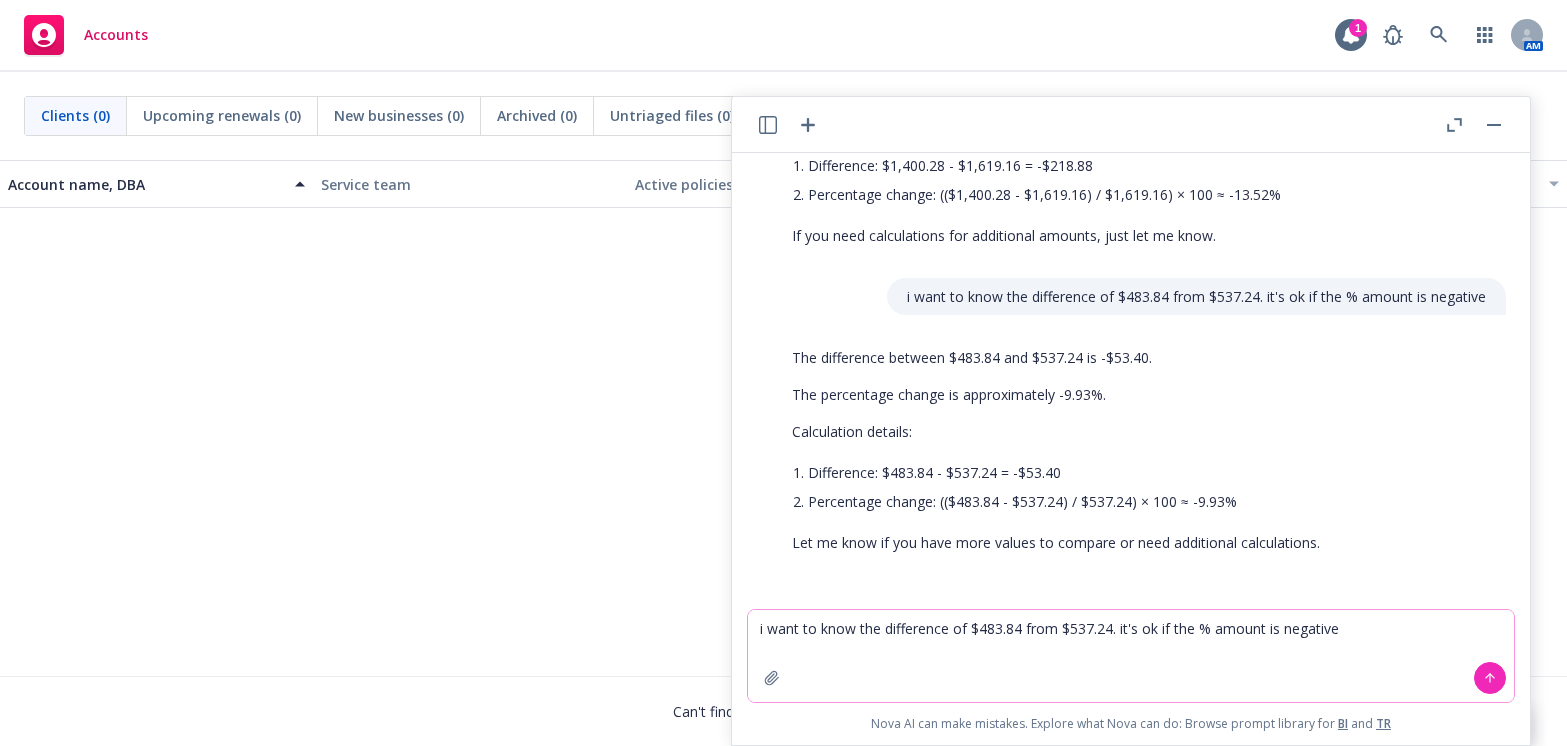 drag, startPoint x: 1273, startPoint y: 632, endPoint x: 1121, endPoint y: 634, distance: 152.01315 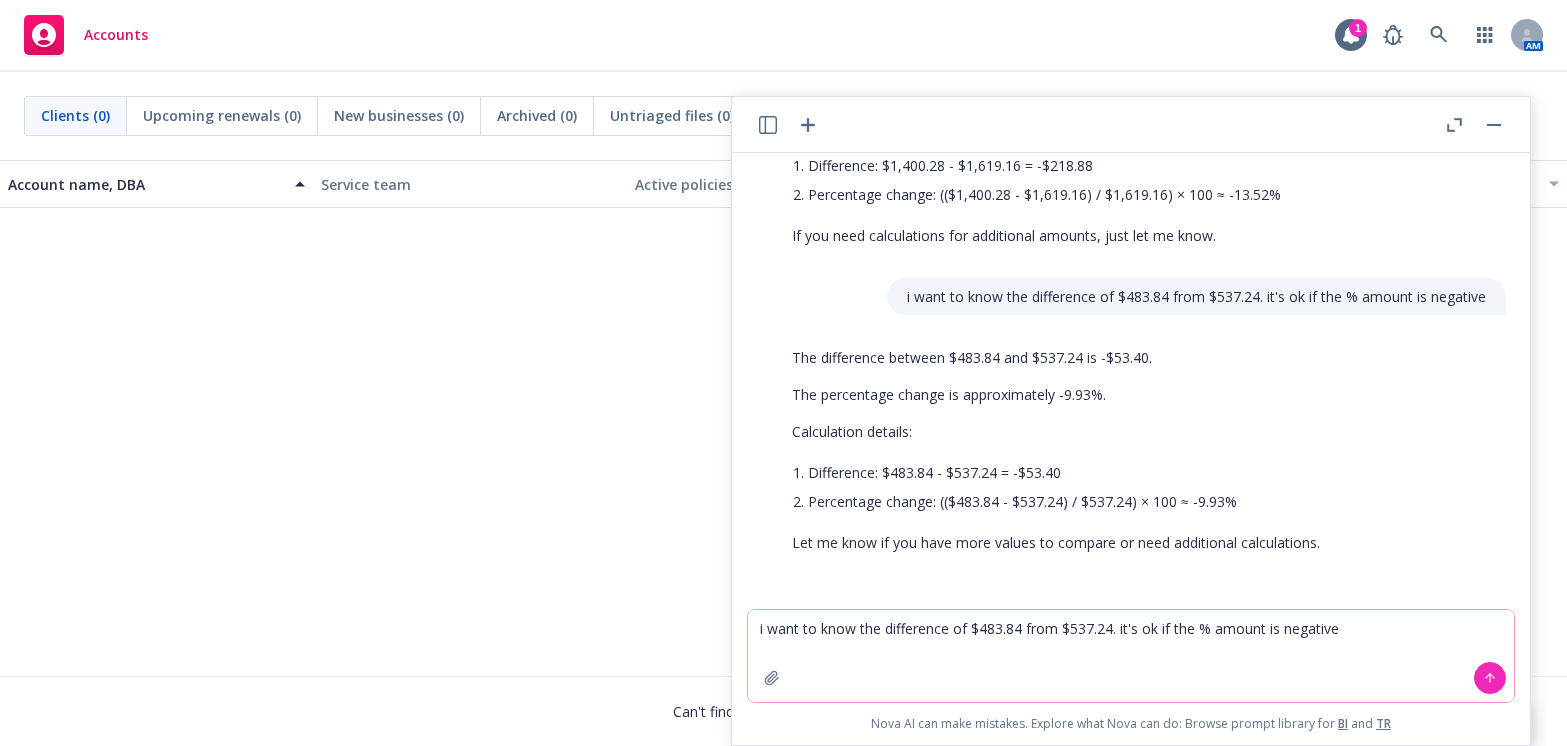 click on "i want to know the difference of $483.84 from $537.24. it's ok if the % amount is negative" at bounding box center [1131, 656] 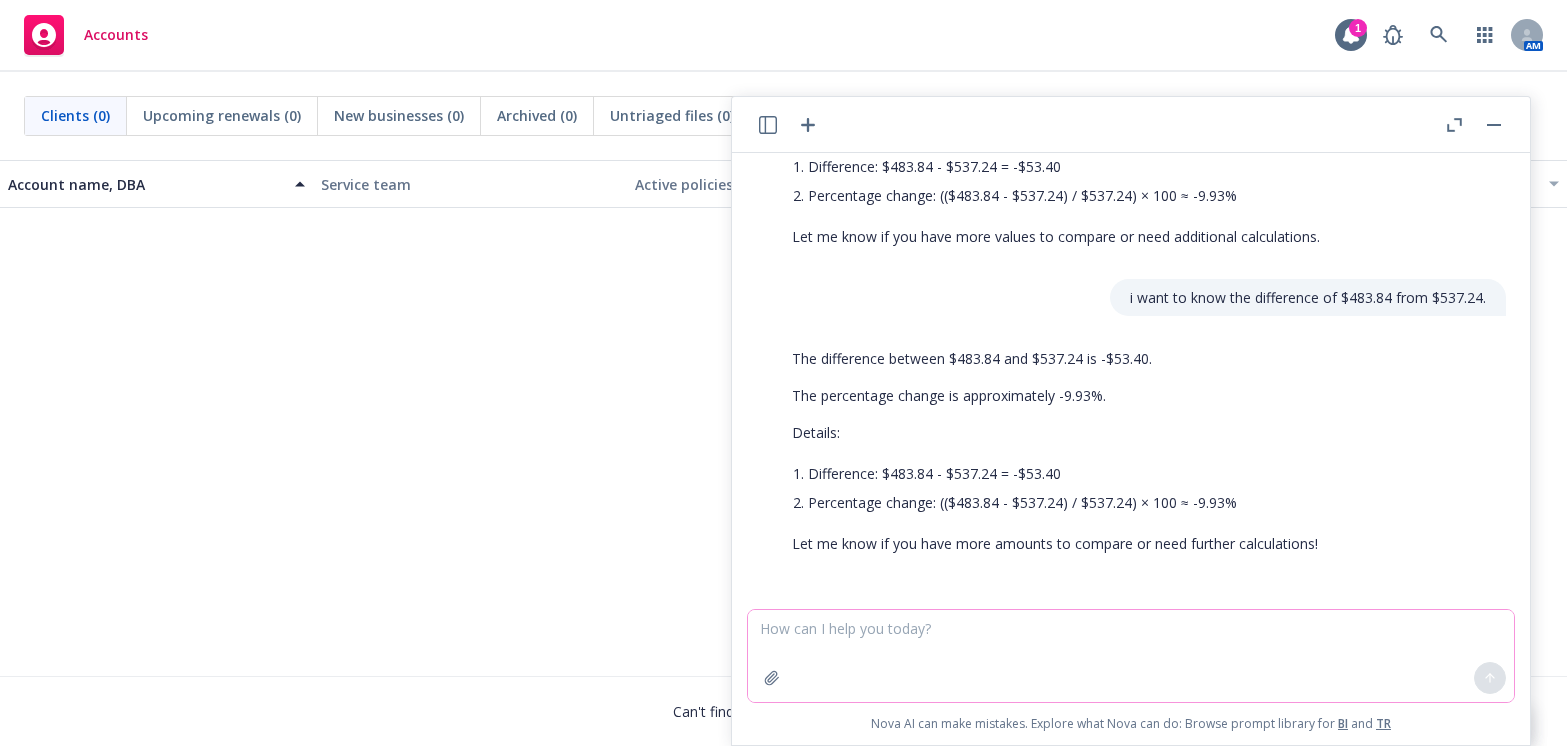scroll, scrollTop: 1103, scrollLeft: 0, axis: vertical 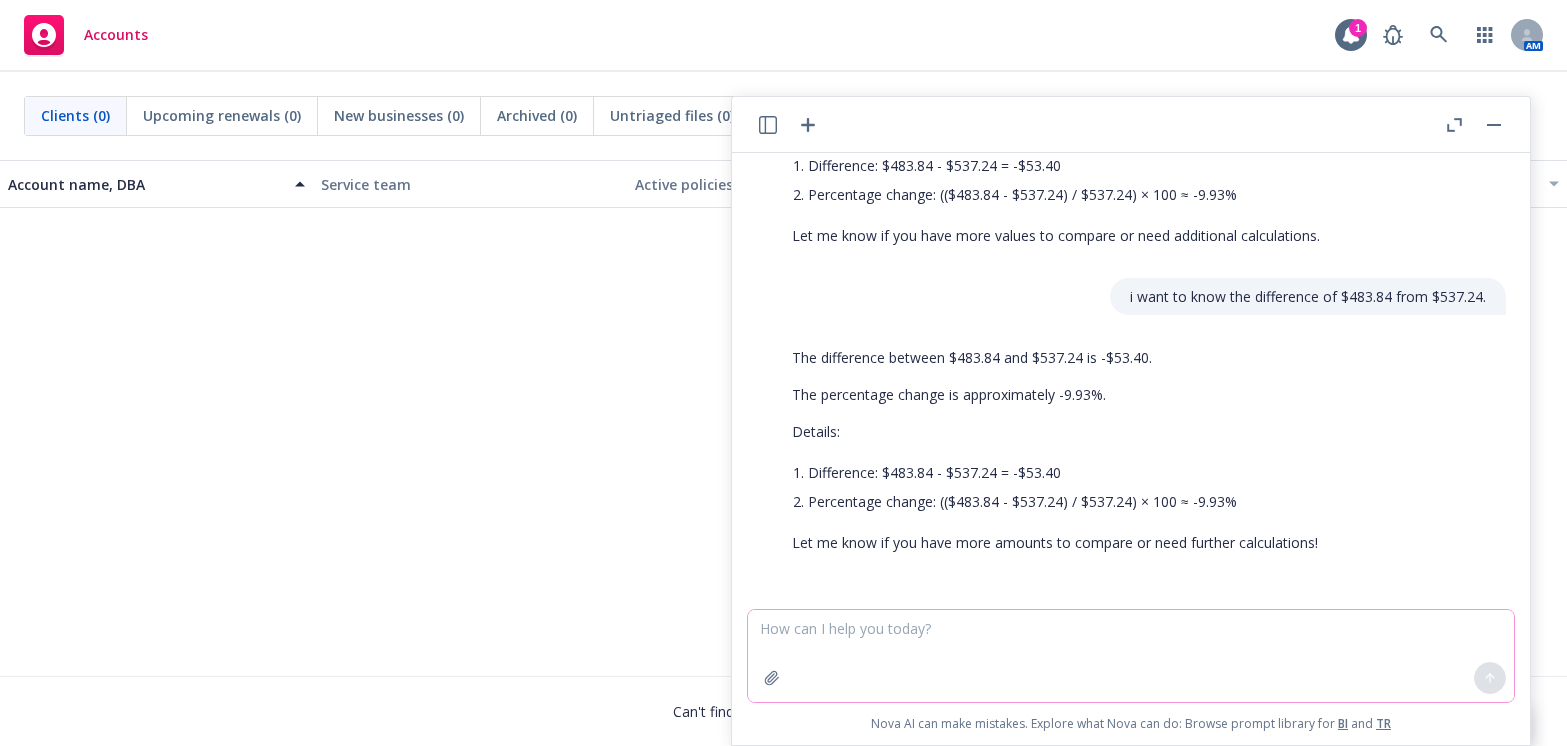 click at bounding box center (1131, 656) 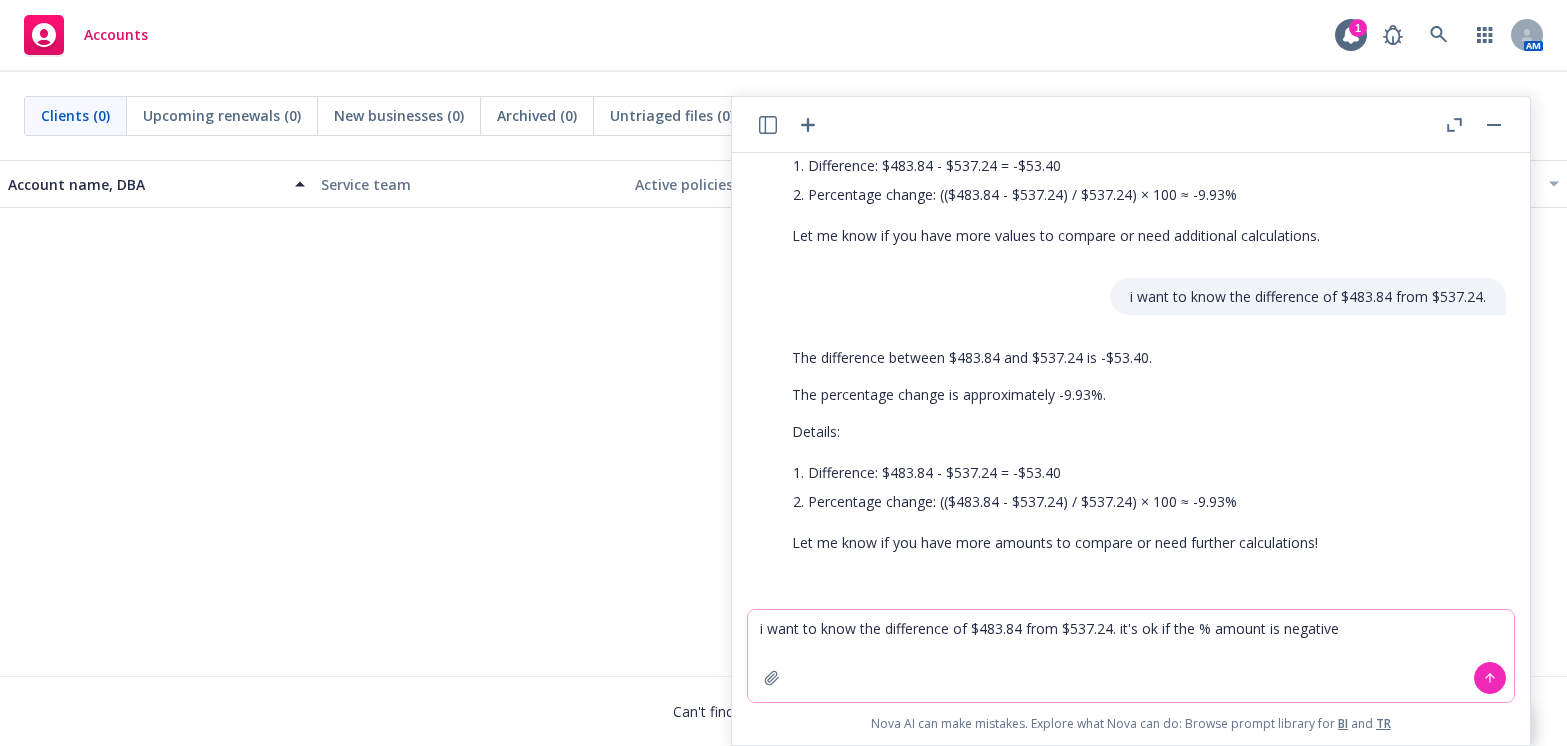 drag, startPoint x: 1346, startPoint y: 632, endPoint x: 1117, endPoint y: 637, distance: 229.05458 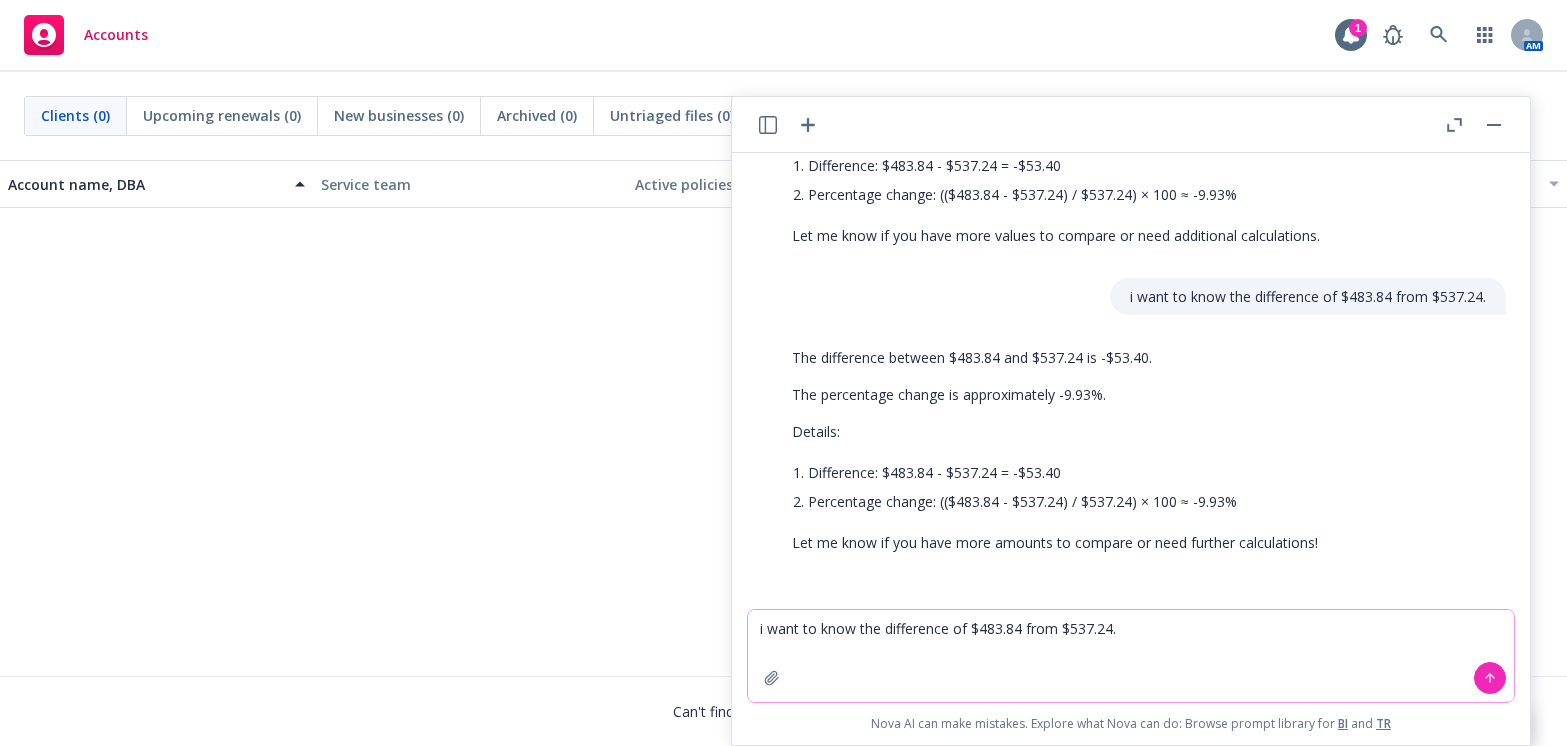 click on "i want to know the difference of $483.84 from $537.24." at bounding box center (1131, 656) 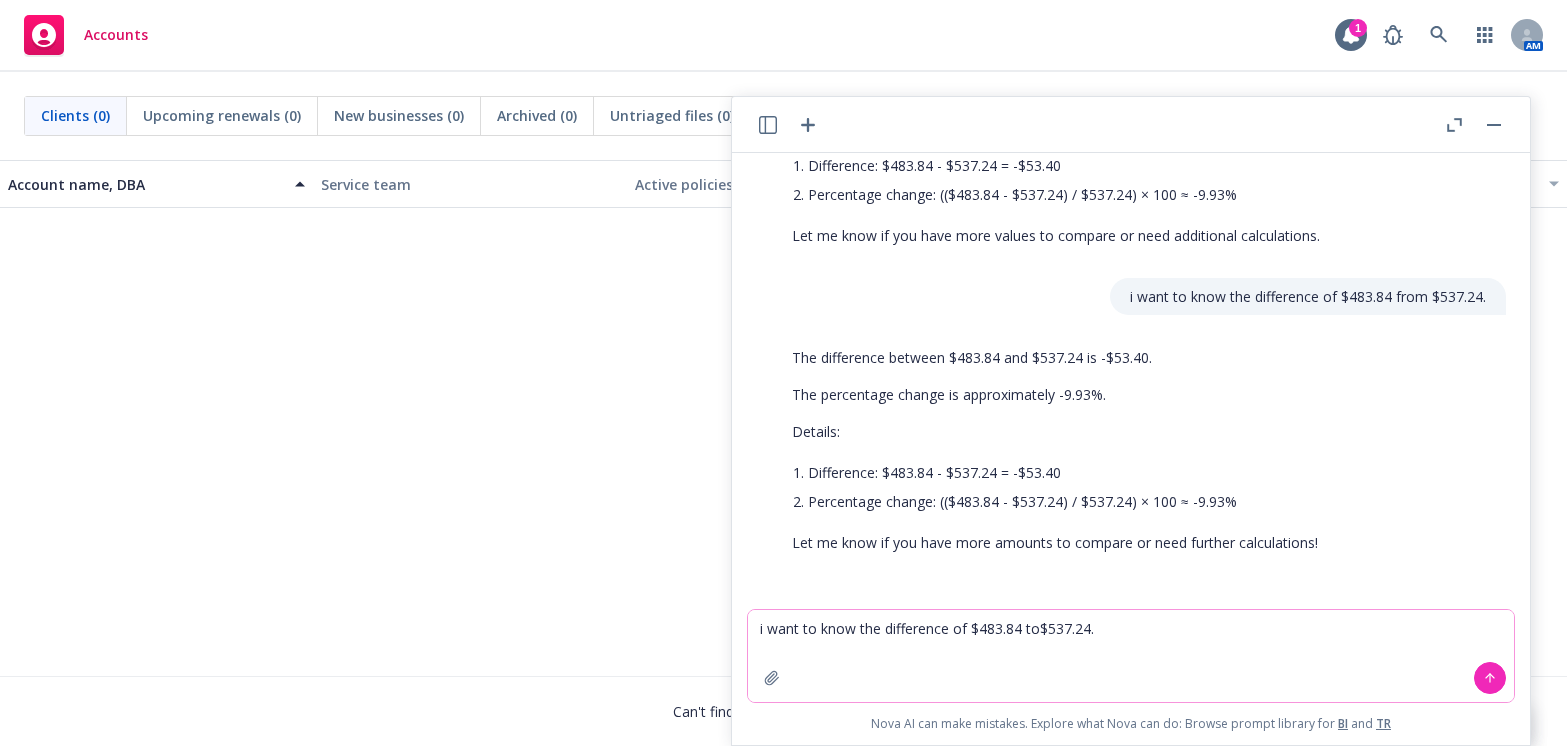 type on "i want to know the difference of $483.84 to $537.24." 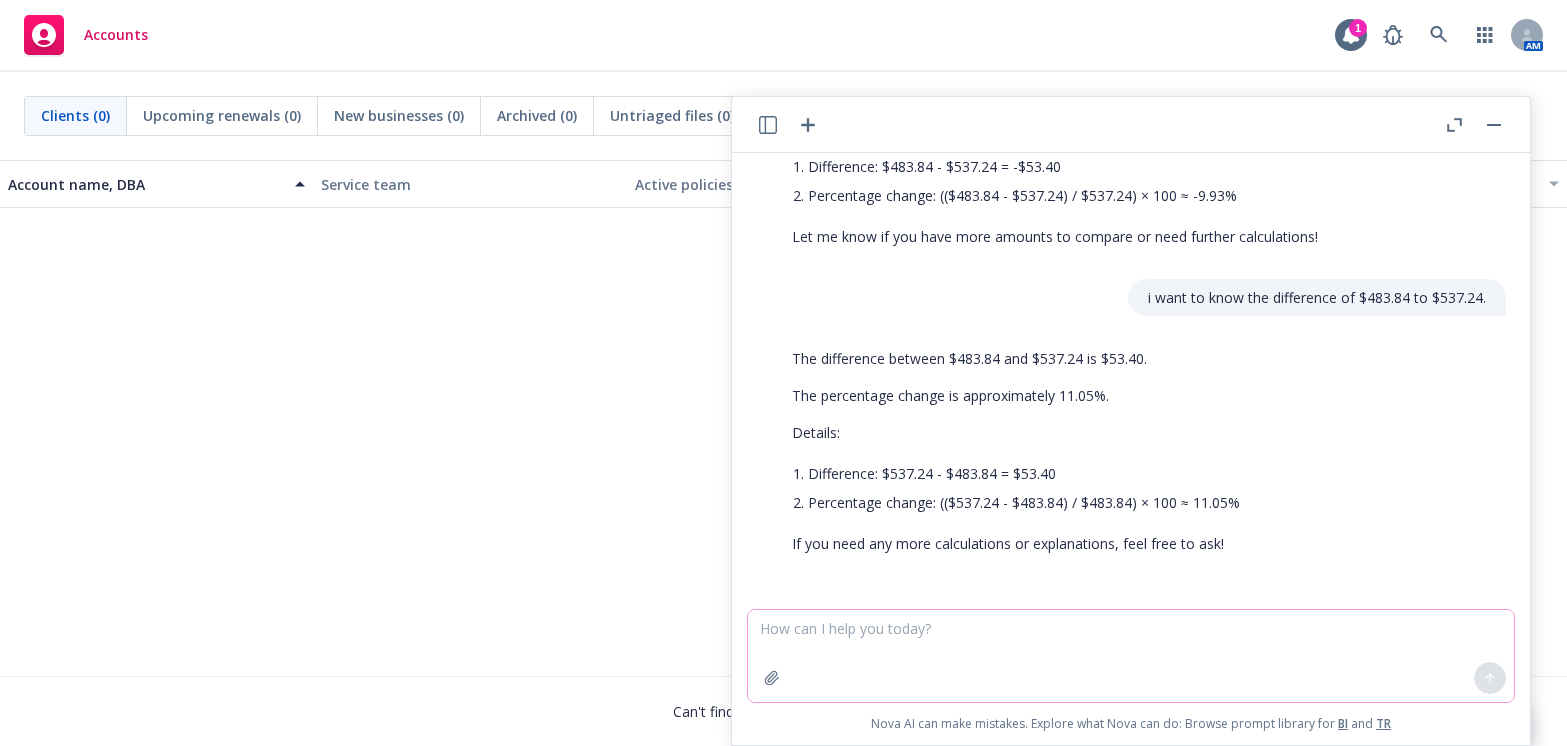 scroll, scrollTop: 1410, scrollLeft: 0, axis: vertical 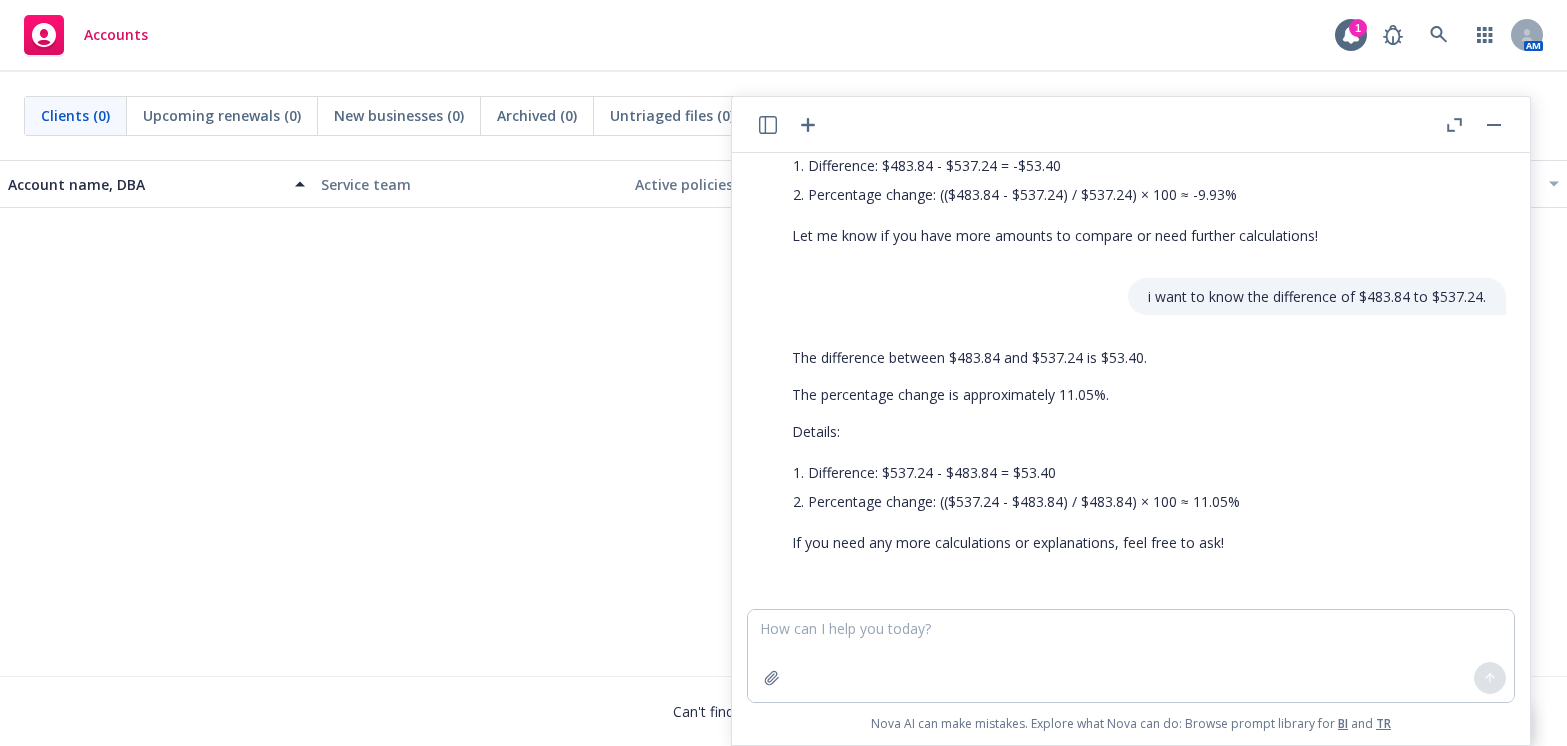 click on "No results" at bounding box center (783, 358) 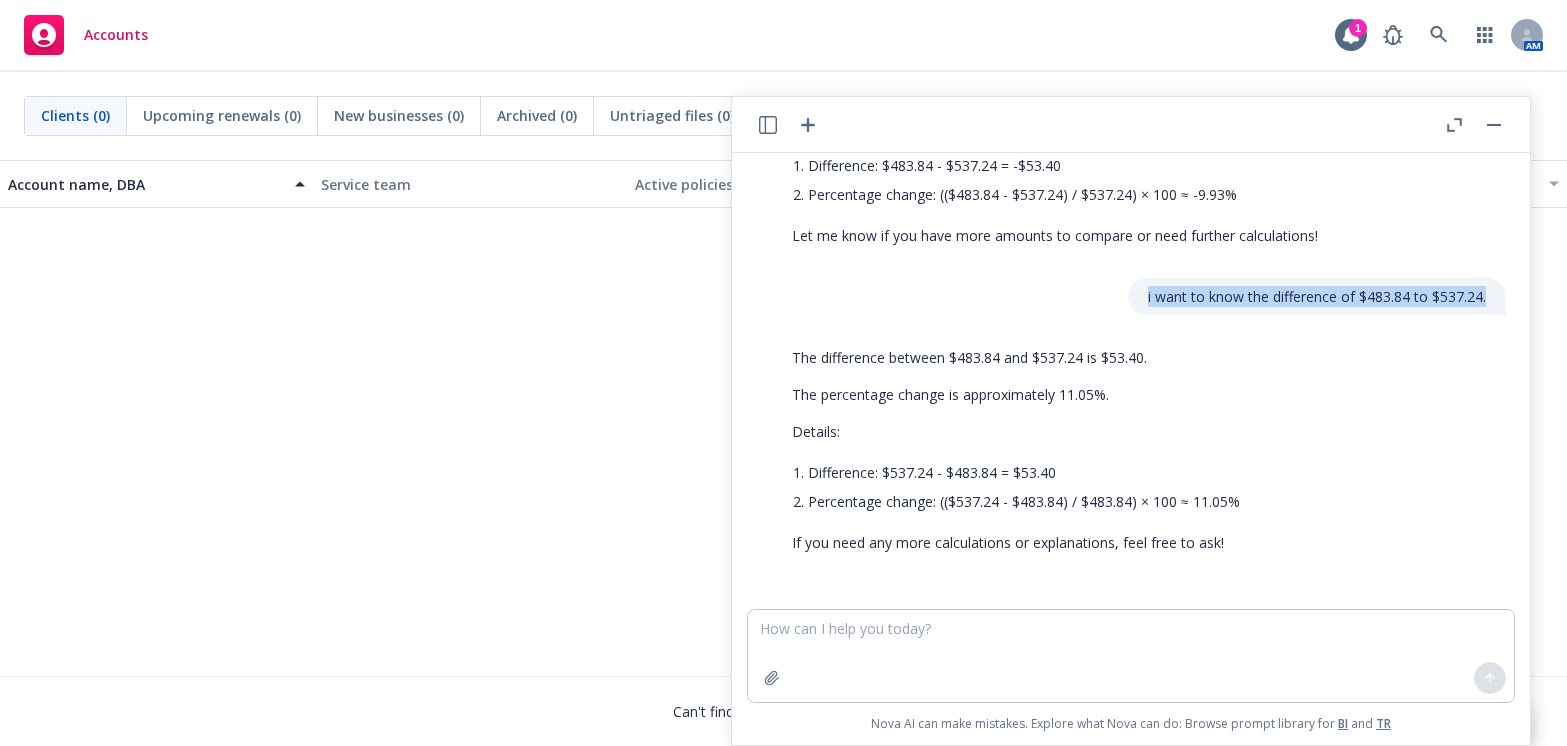 drag, startPoint x: 1127, startPoint y: 300, endPoint x: 1481, endPoint y: 300, distance: 354 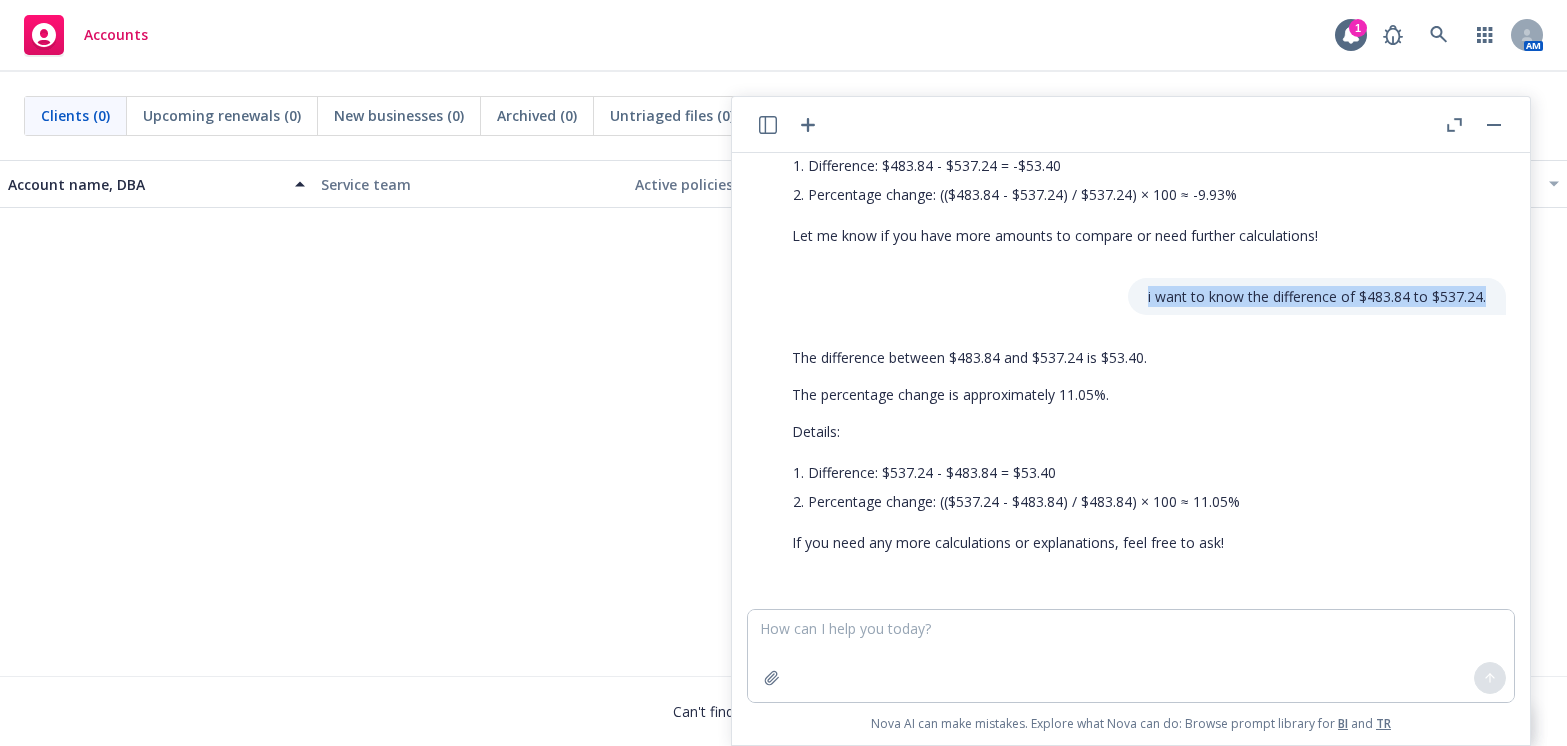 click on "i want to know the difference of $483.84 to $537.24." at bounding box center [1317, 296] 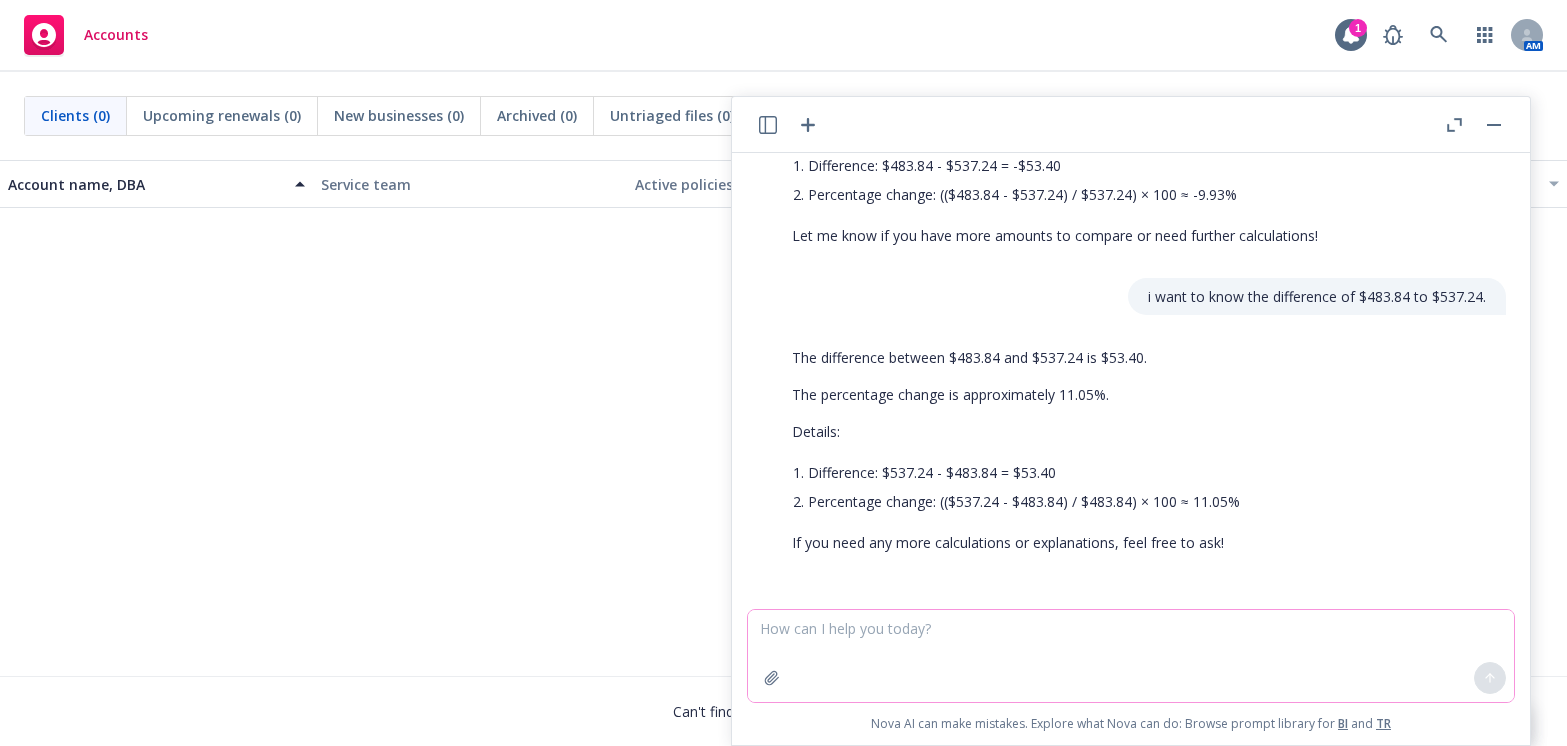 click at bounding box center (1131, 656) 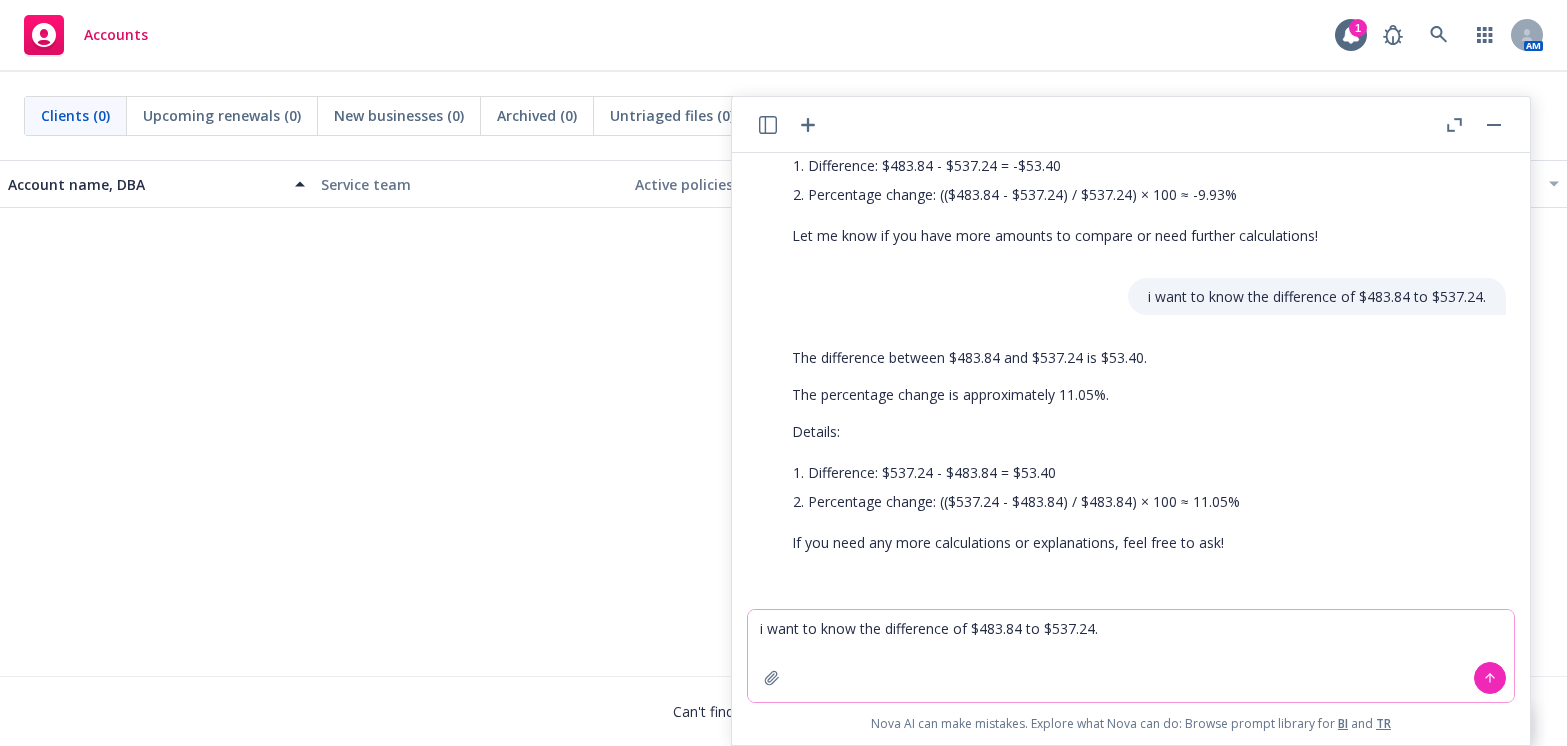 drag, startPoint x: 888, startPoint y: 630, endPoint x: 929, endPoint y: 630, distance: 41 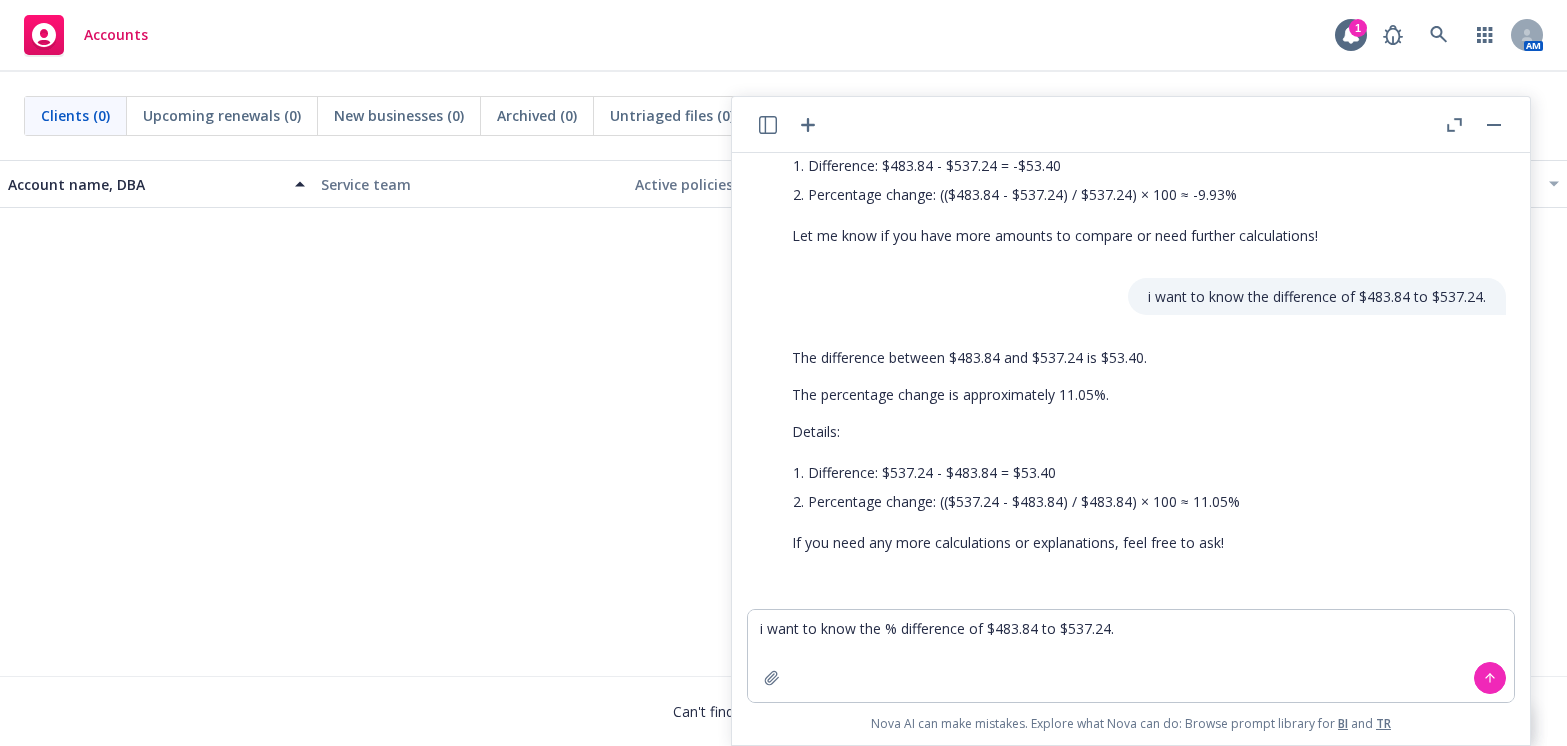 drag, startPoint x: 196, startPoint y: 409, endPoint x: 261, endPoint y: 413, distance: 65.12296 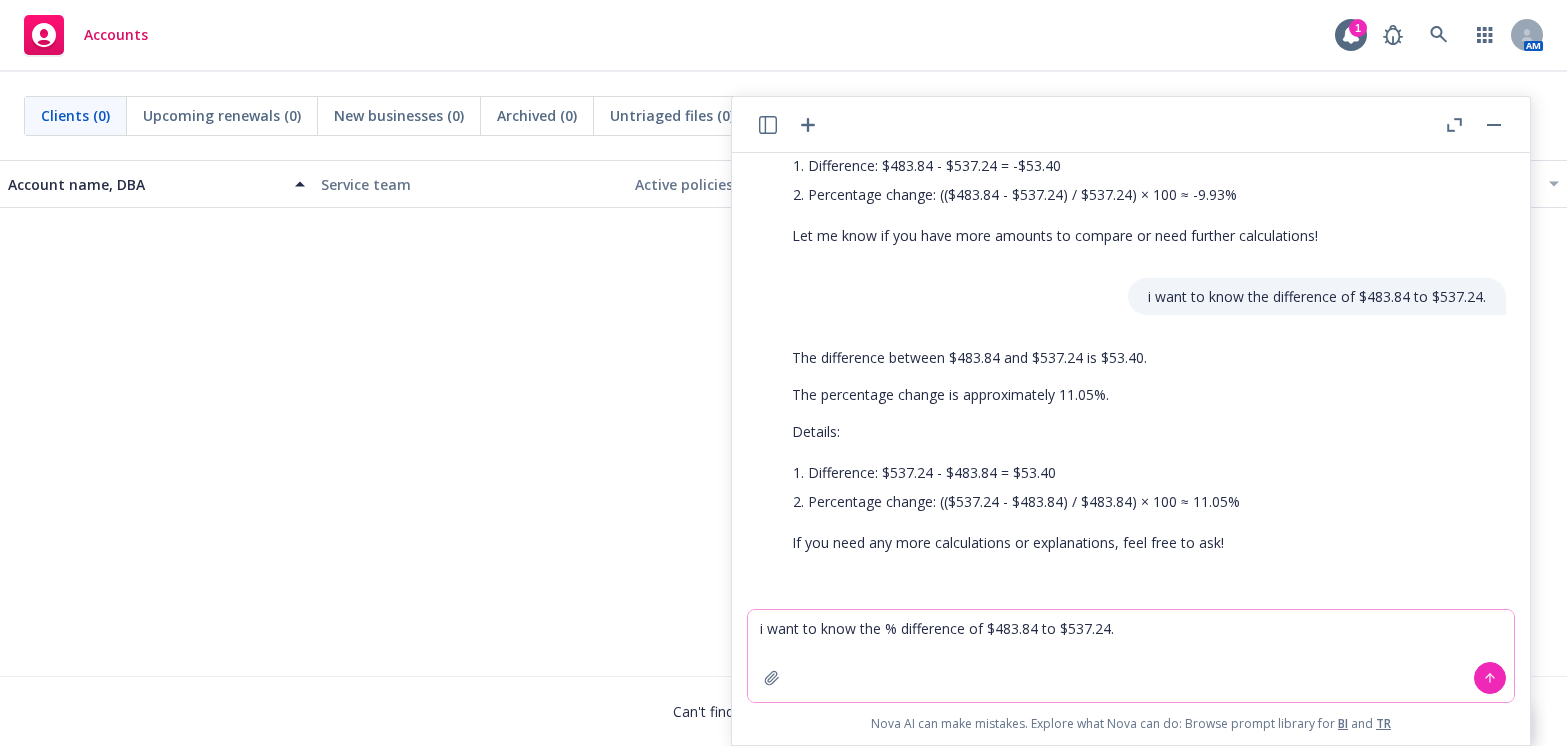 drag, startPoint x: 1038, startPoint y: 631, endPoint x: 996, endPoint y: 637, distance: 42.426407 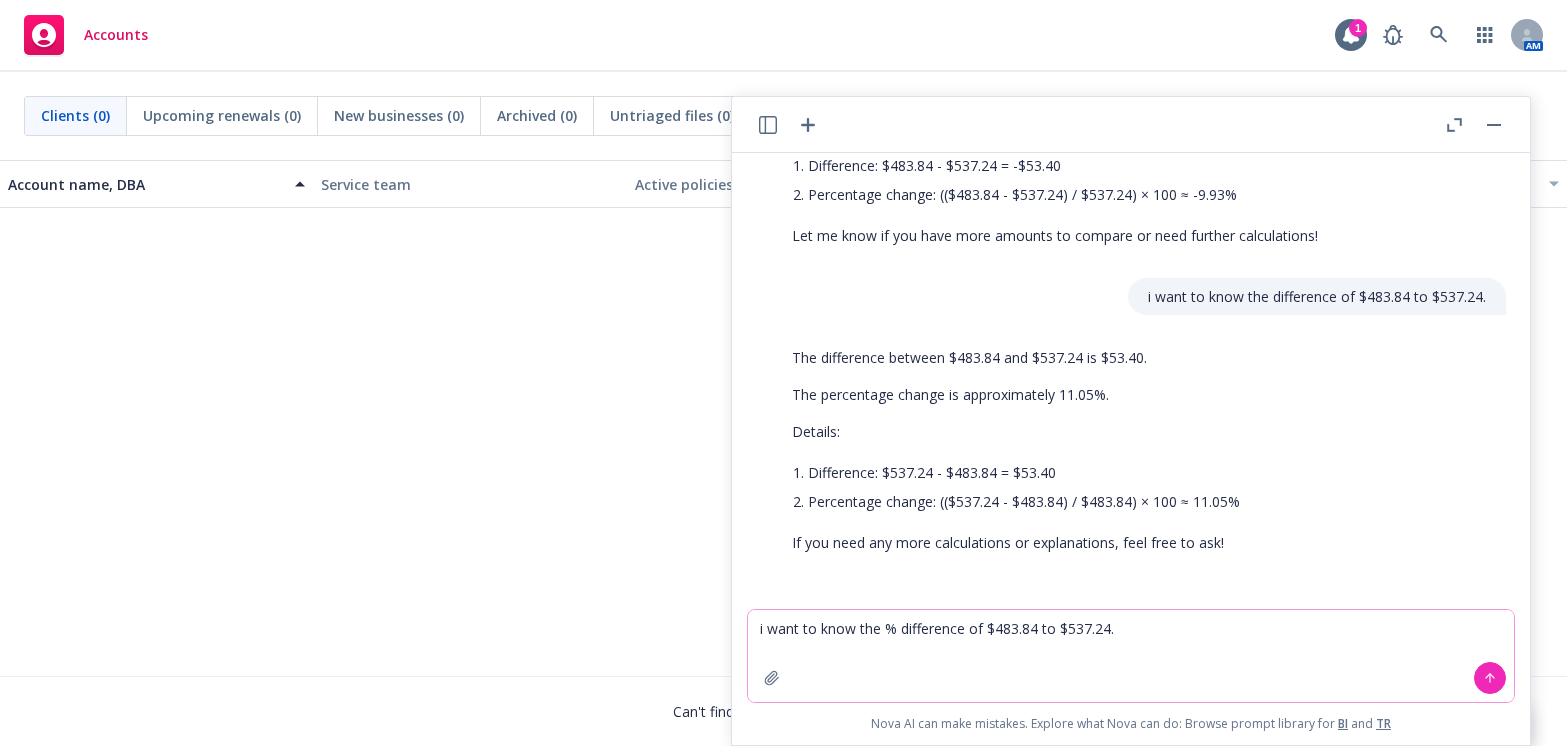 click on "i want to know the % difference of $483.84 to $537.24." at bounding box center (1131, 656) 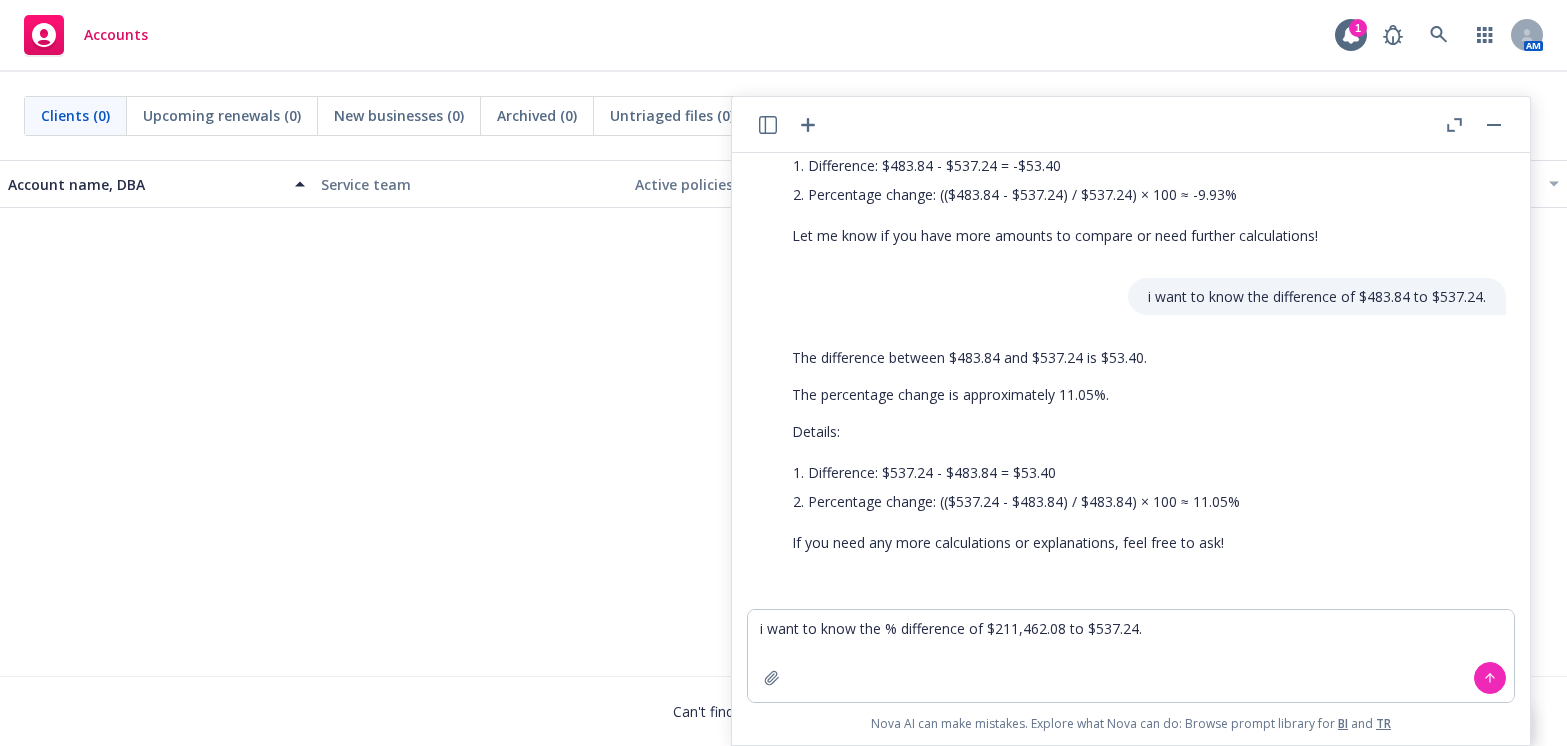 drag, startPoint x: 212, startPoint y: 445, endPoint x: 841, endPoint y: 508, distance: 632.14716 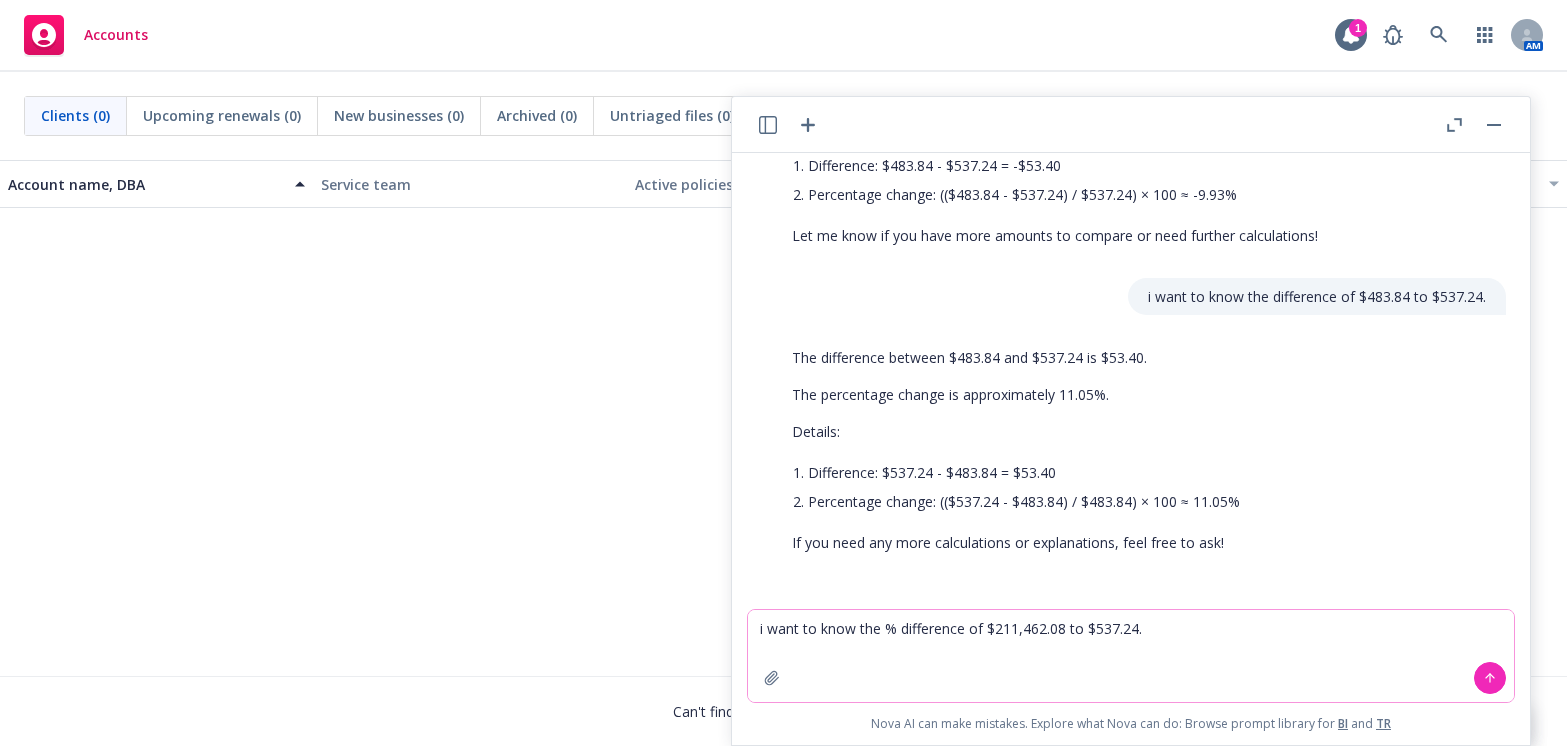 click on "i want to know the % difference of $211,462.08 to $537.24." at bounding box center (1131, 656) 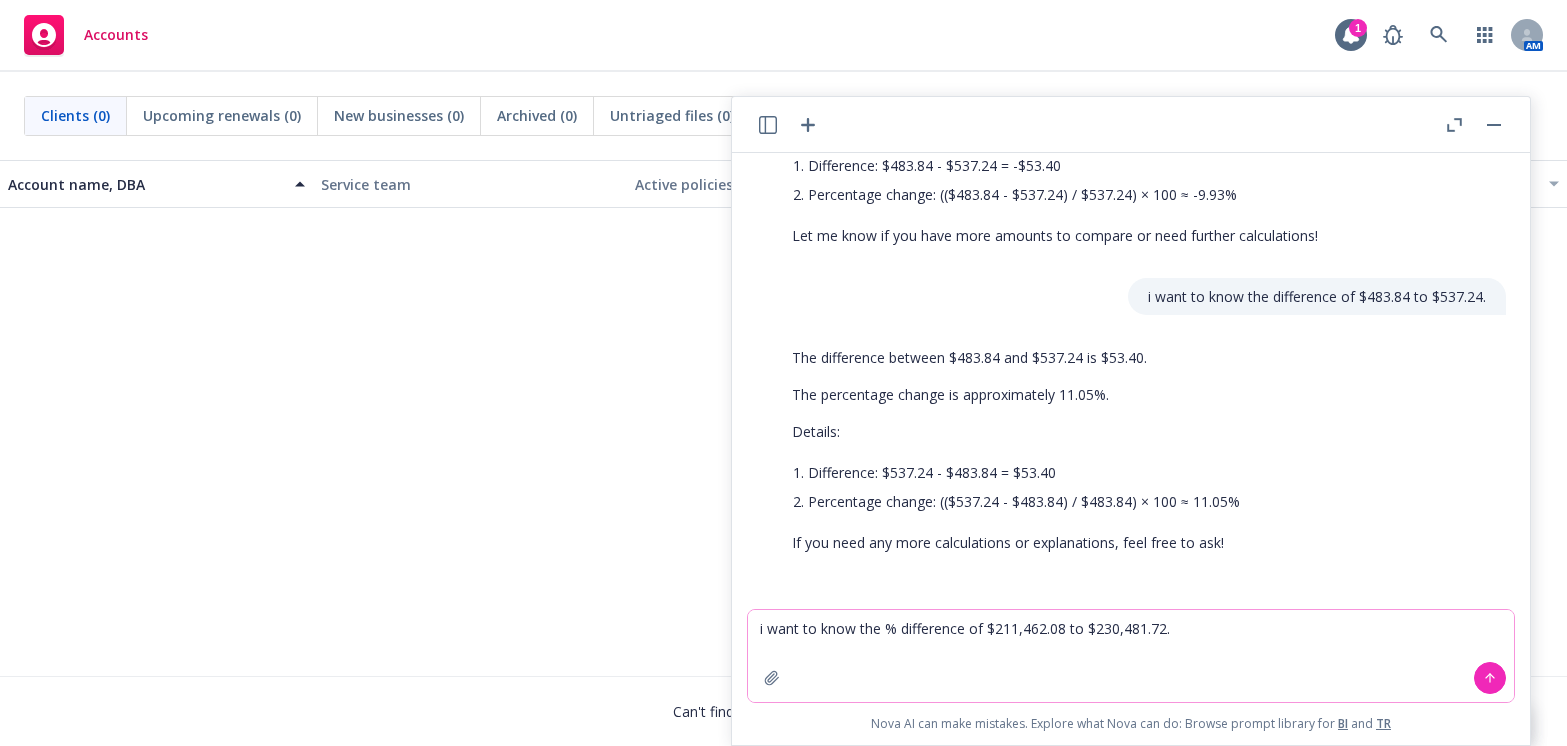 click on "i want to know the % difference of $211,462.08 to $230,481.72." at bounding box center [1131, 656] 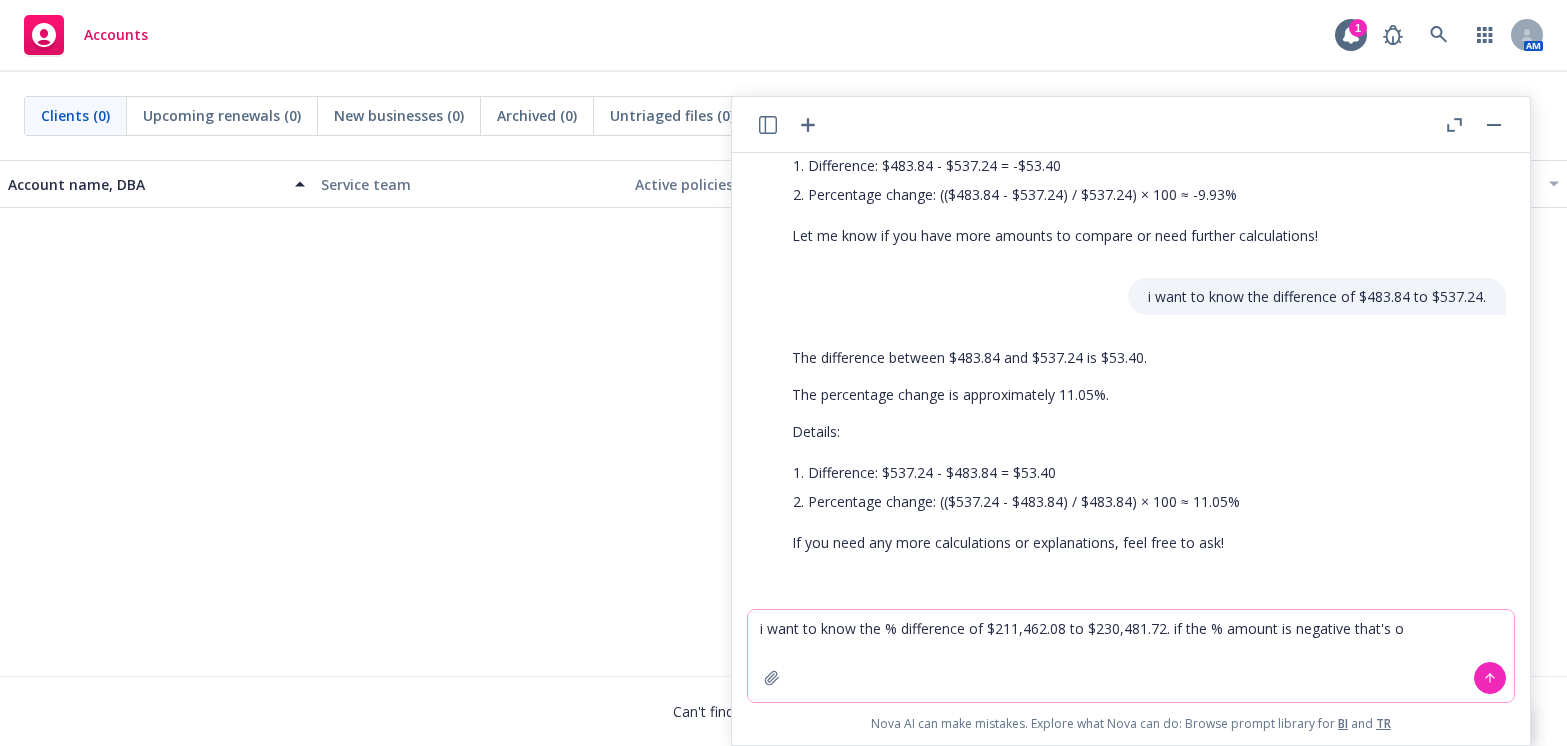 type on "i want to know the % difference of $211,462.08 to $230,481.72. if the % amount is negative that's ok" 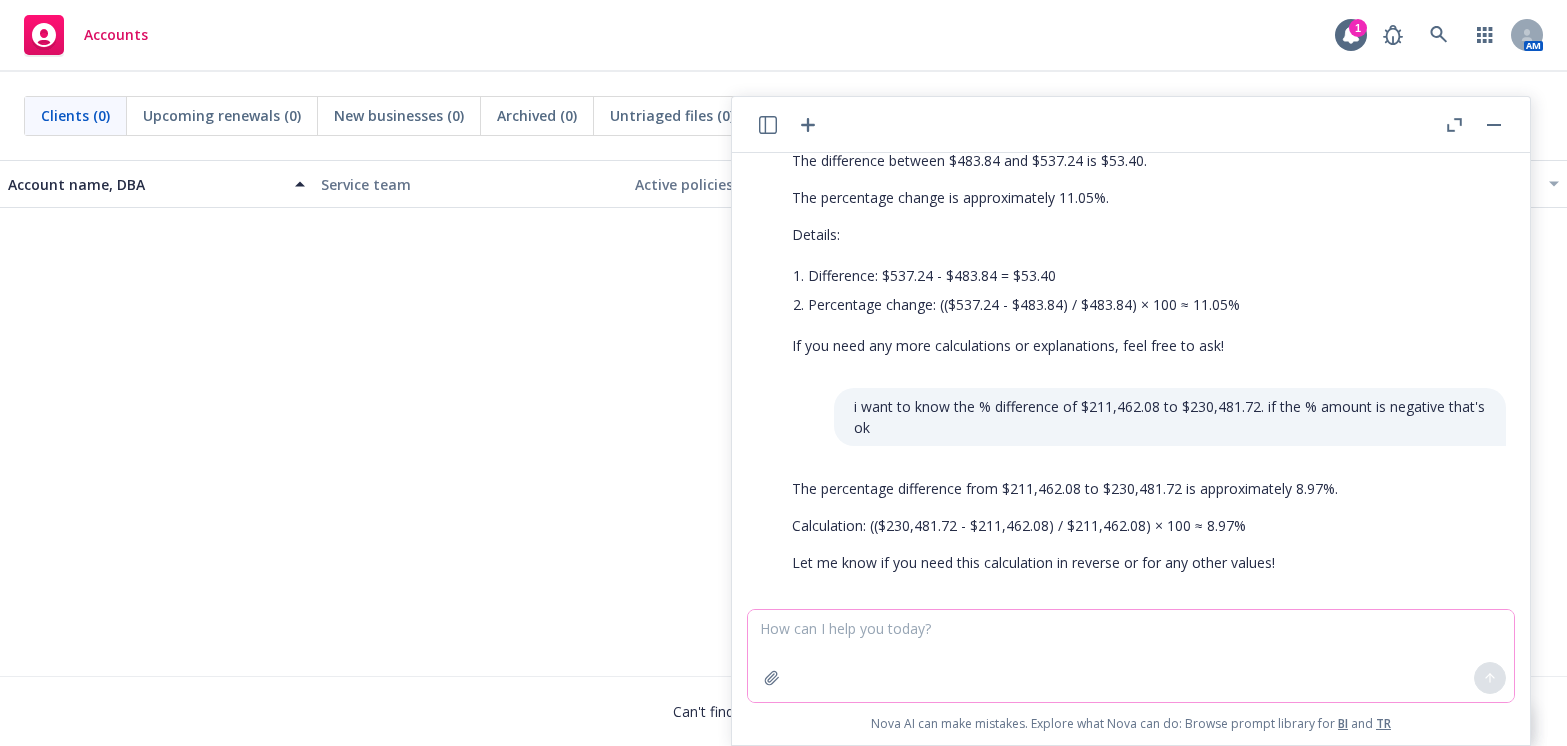 scroll, scrollTop: 1627, scrollLeft: 0, axis: vertical 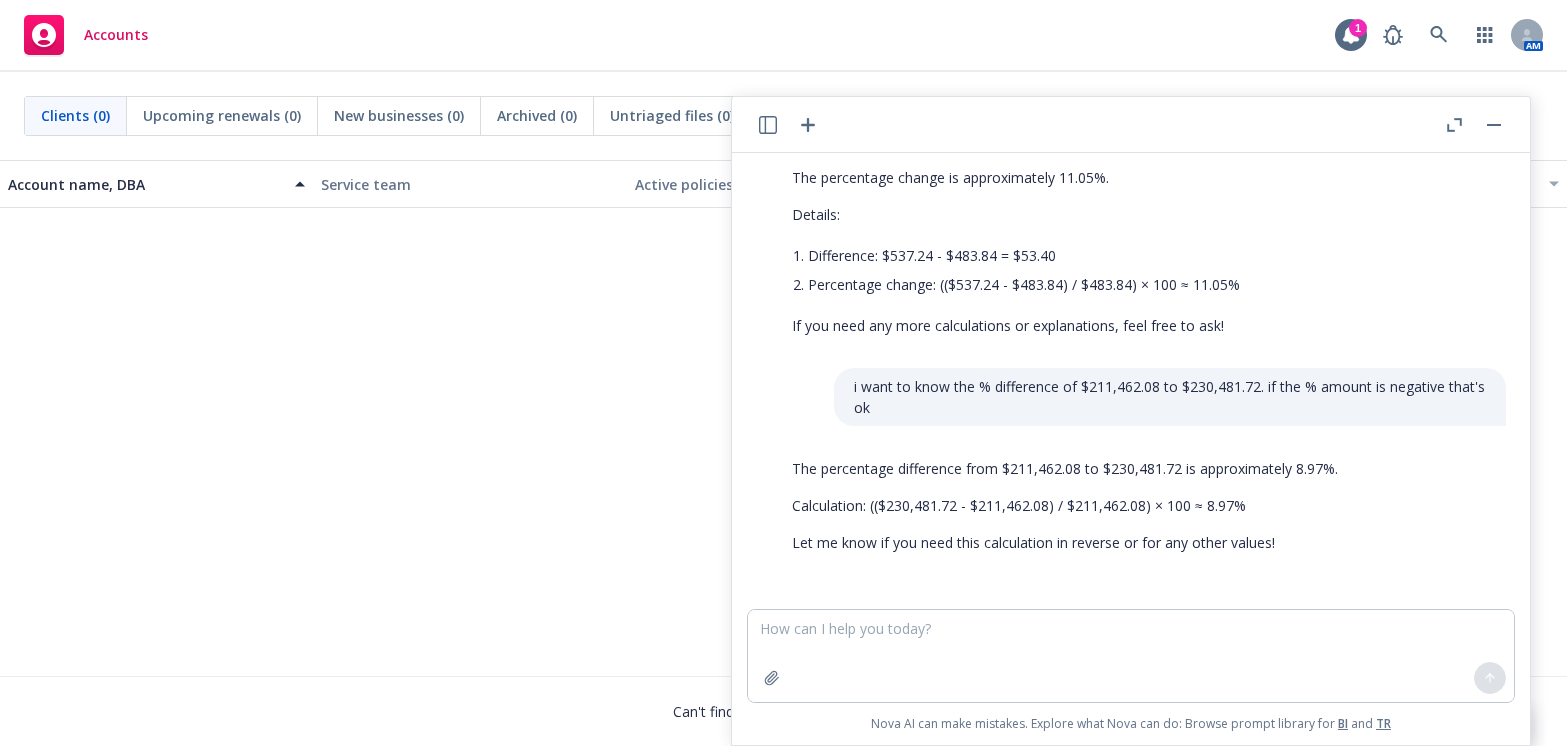 drag, startPoint x: 66, startPoint y: 349, endPoint x: 92, endPoint y: 351, distance: 26.076809 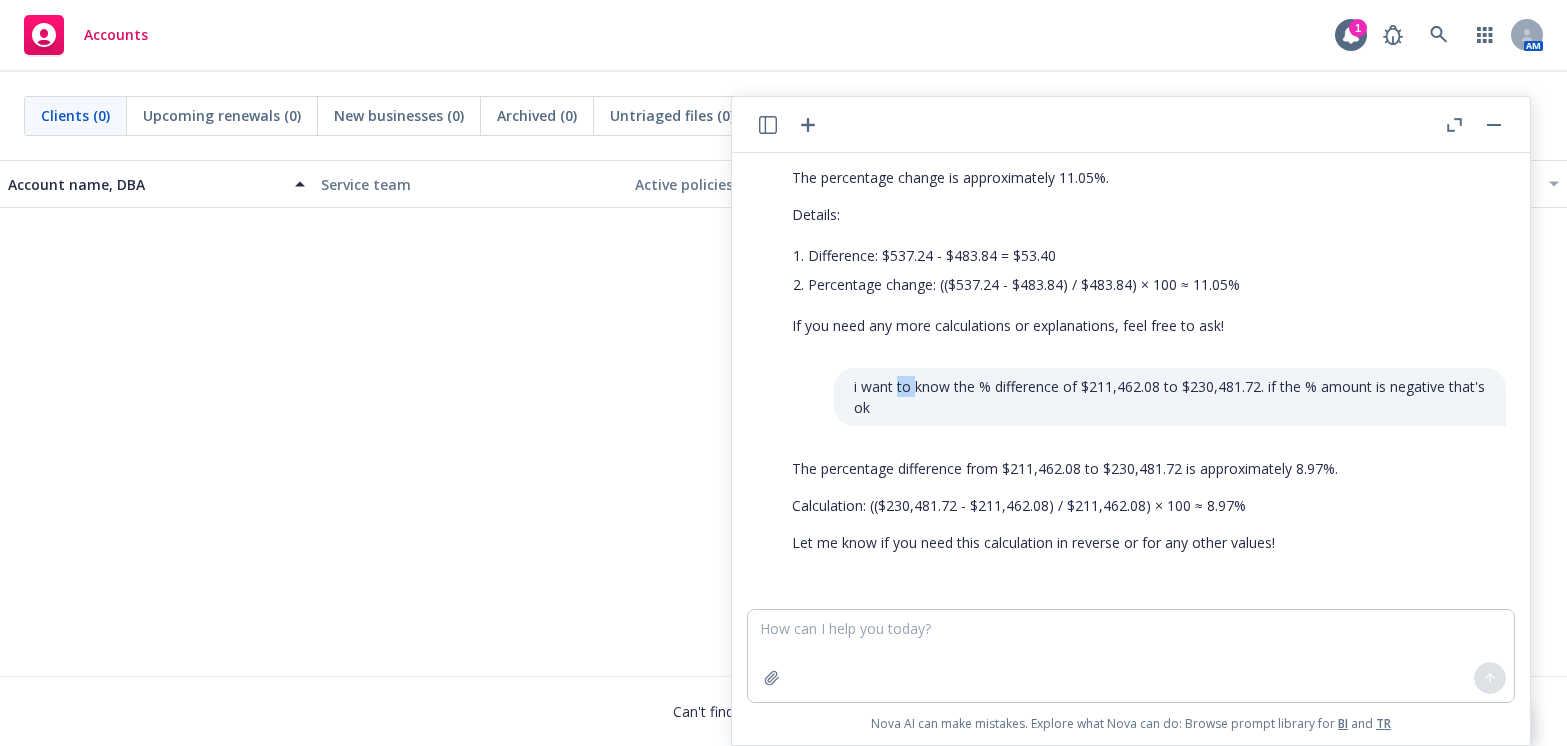 click on "i want to know the % difference of $211,462.08 to $230,481.72. if the % amount is negative that's ok" at bounding box center [1170, 397] 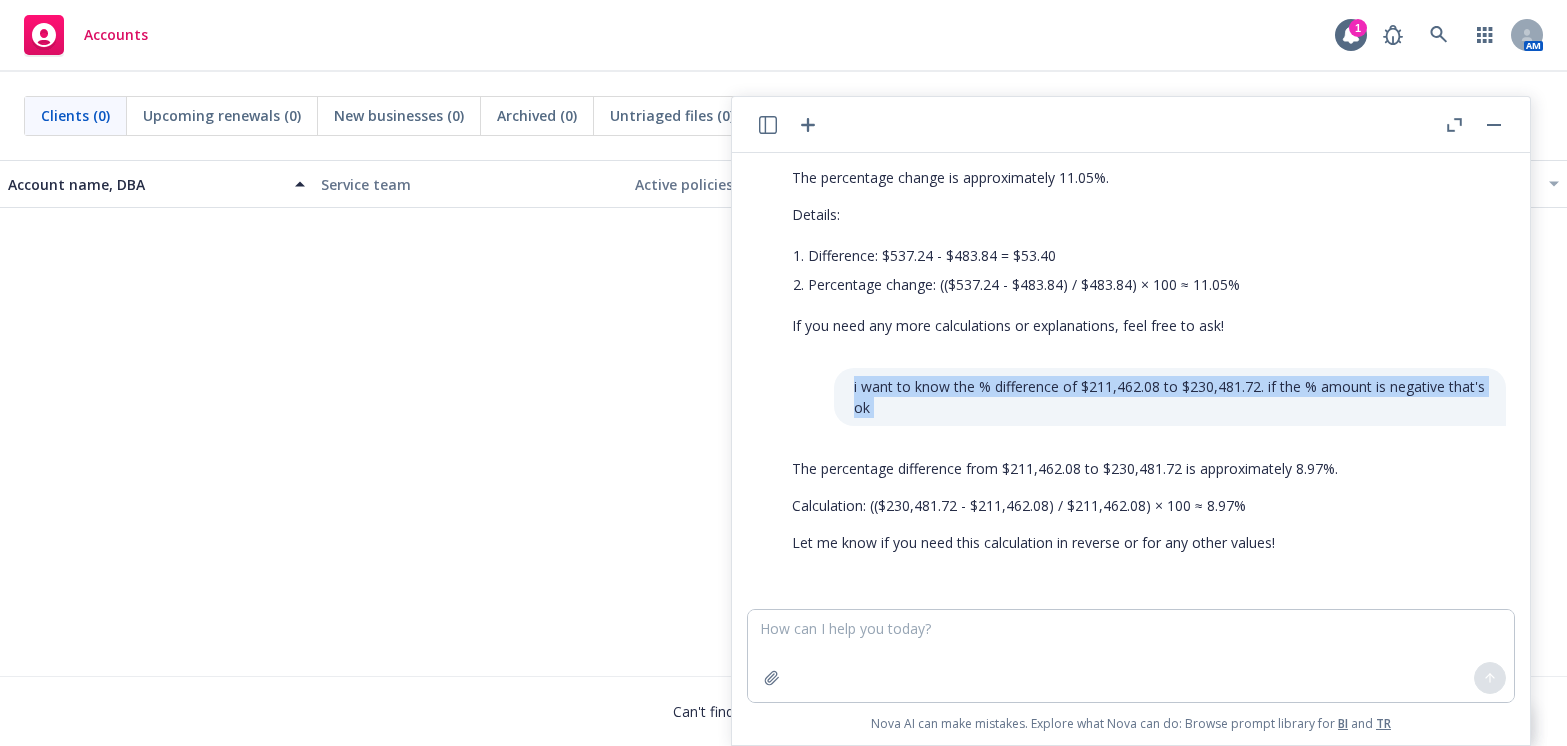 click on "i want to know the % difference of $211,462.08 to $230,481.72. if the % amount is negative that's ok" at bounding box center (1170, 397) 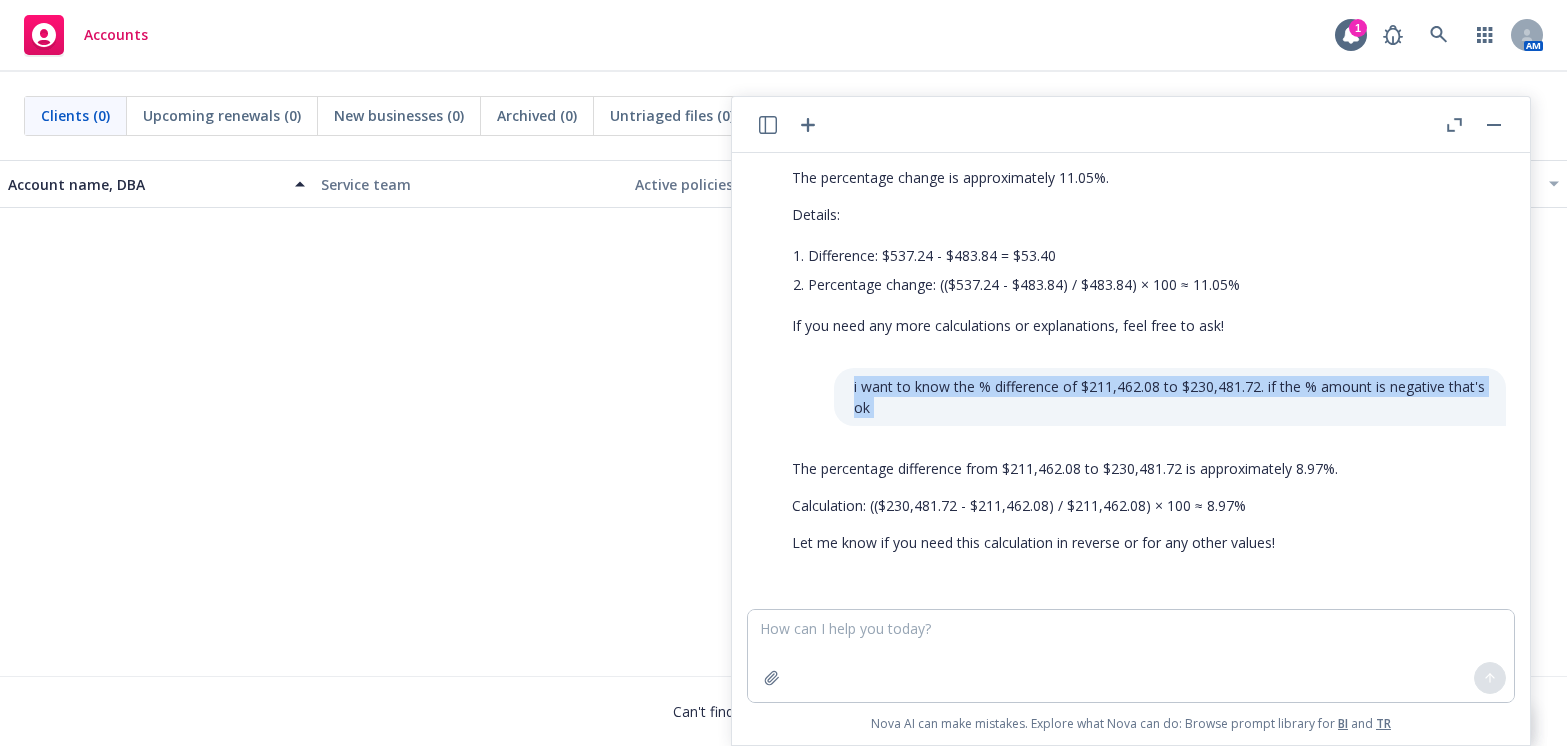 copy on "i want to know the % difference of $211,462.08 to $230,481.72. if the % amount is negative that's ok" 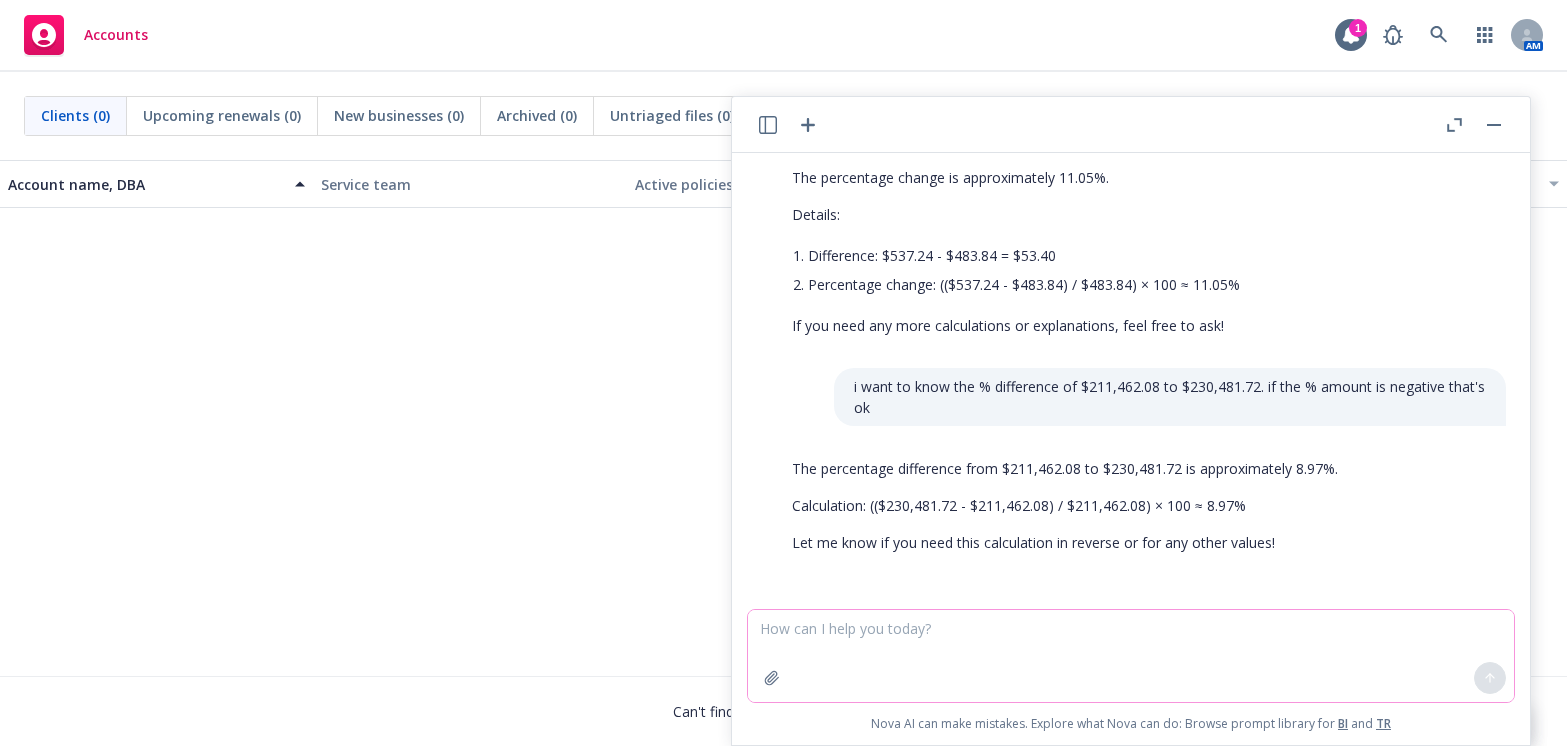 paste on "i want to know the % difference of $211,462.08 to $230,481.72. if the % amount is negative that's ok" 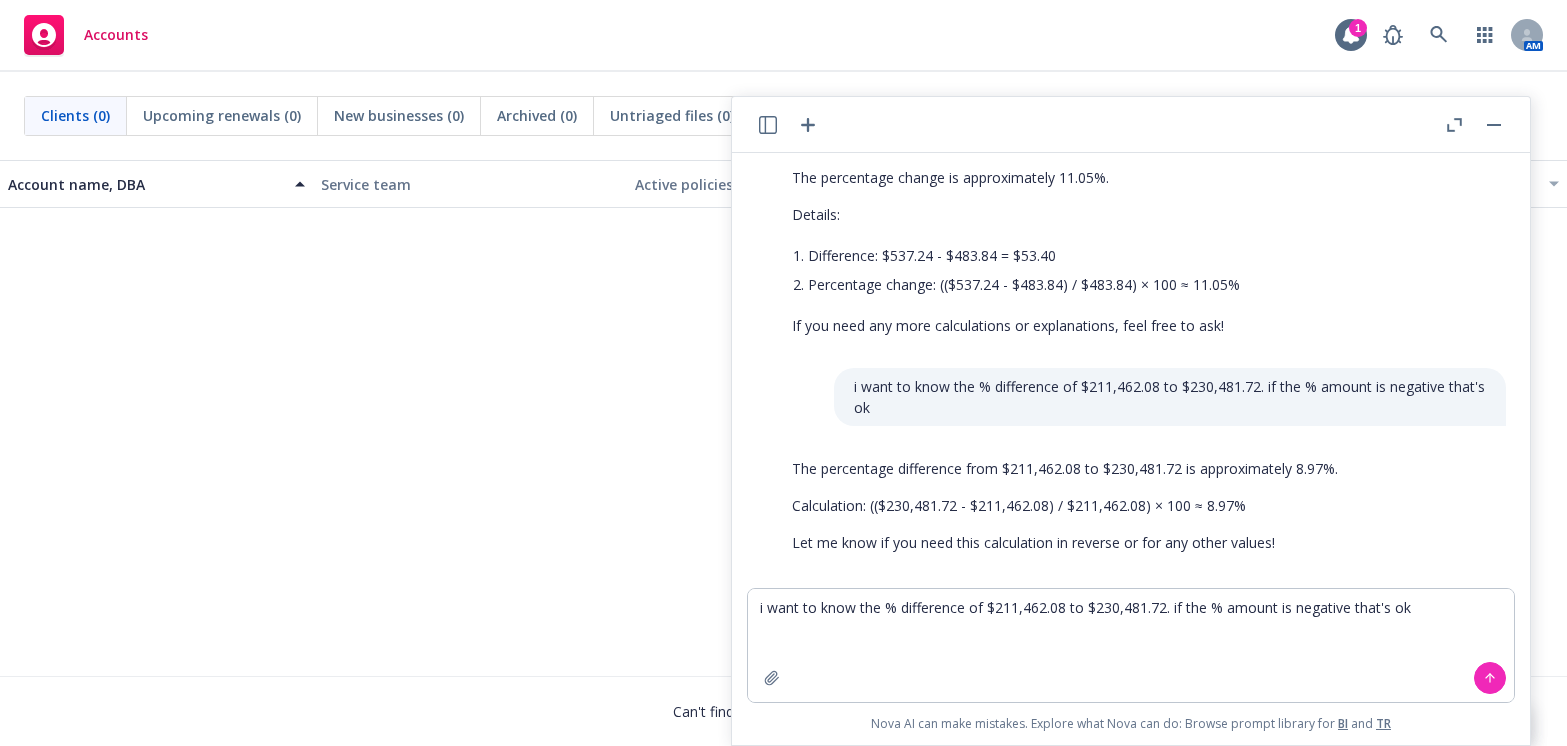 drag, startPoint x: 178, startPoint y: 463, endPoint x: 236, endPoint y: 470, distance: 58.420887 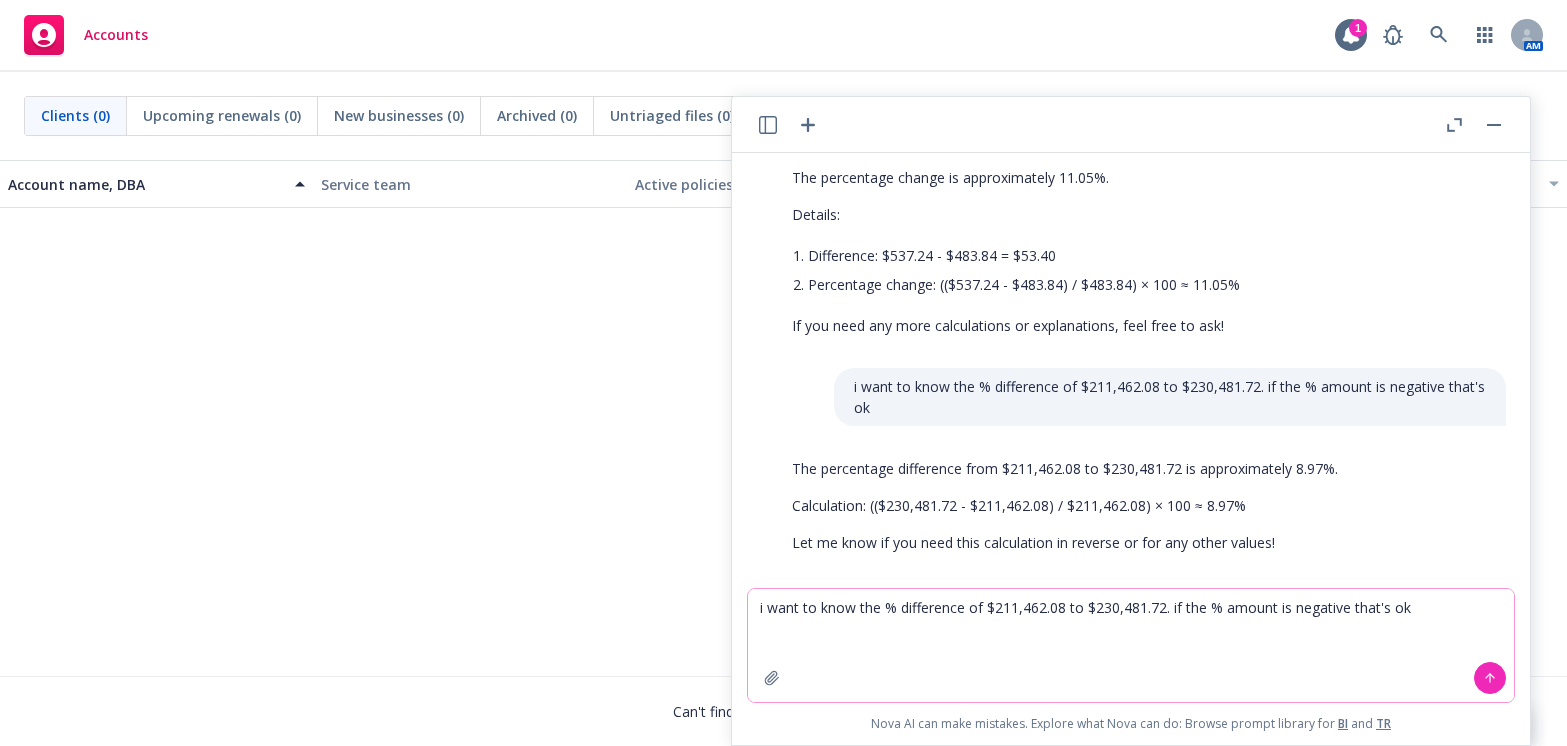 click on "i want to know the % difference of $211,462.08 to $230,481.72. if the % amount is negative that's ok" at bounding box center [1131, 645] 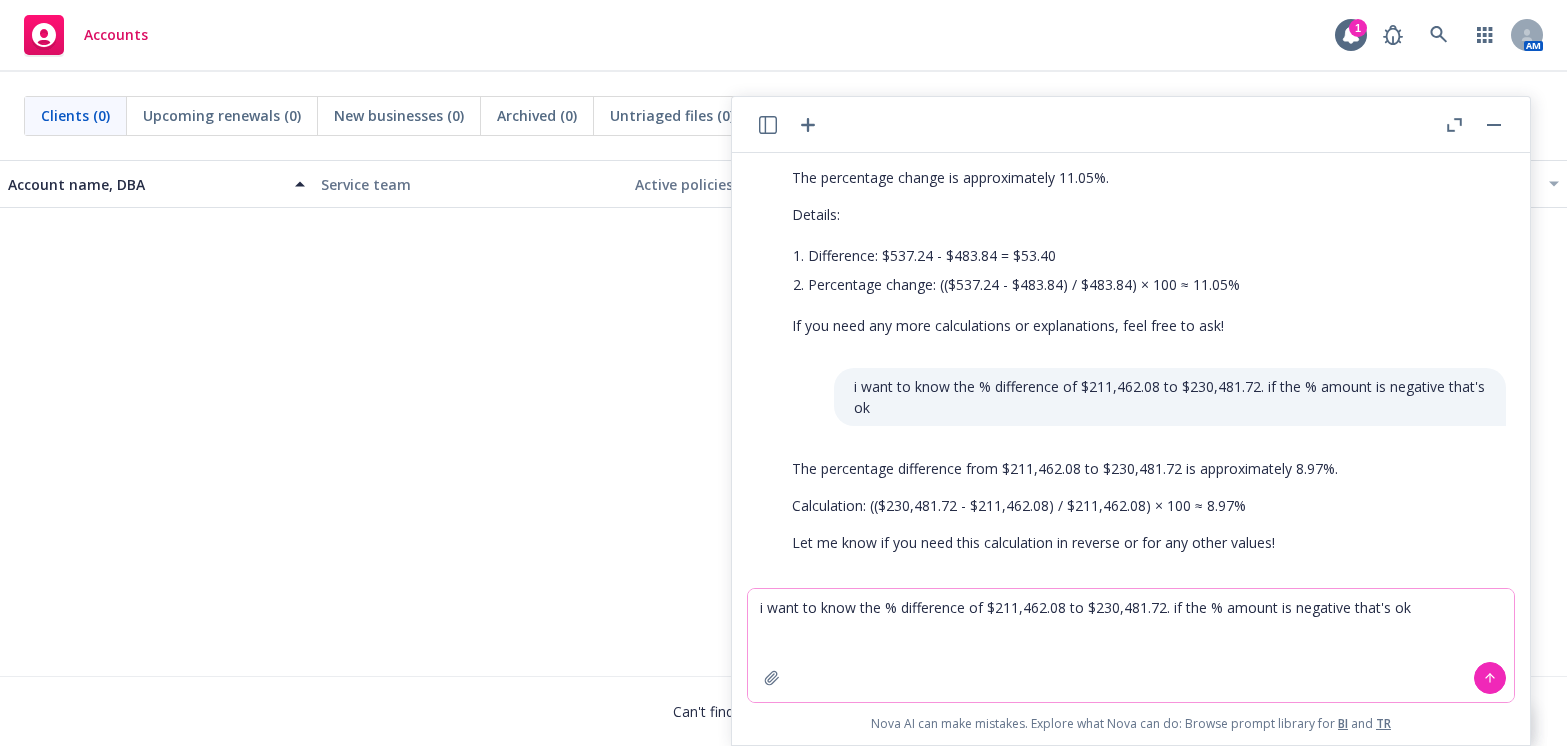 paste on ",989.28" 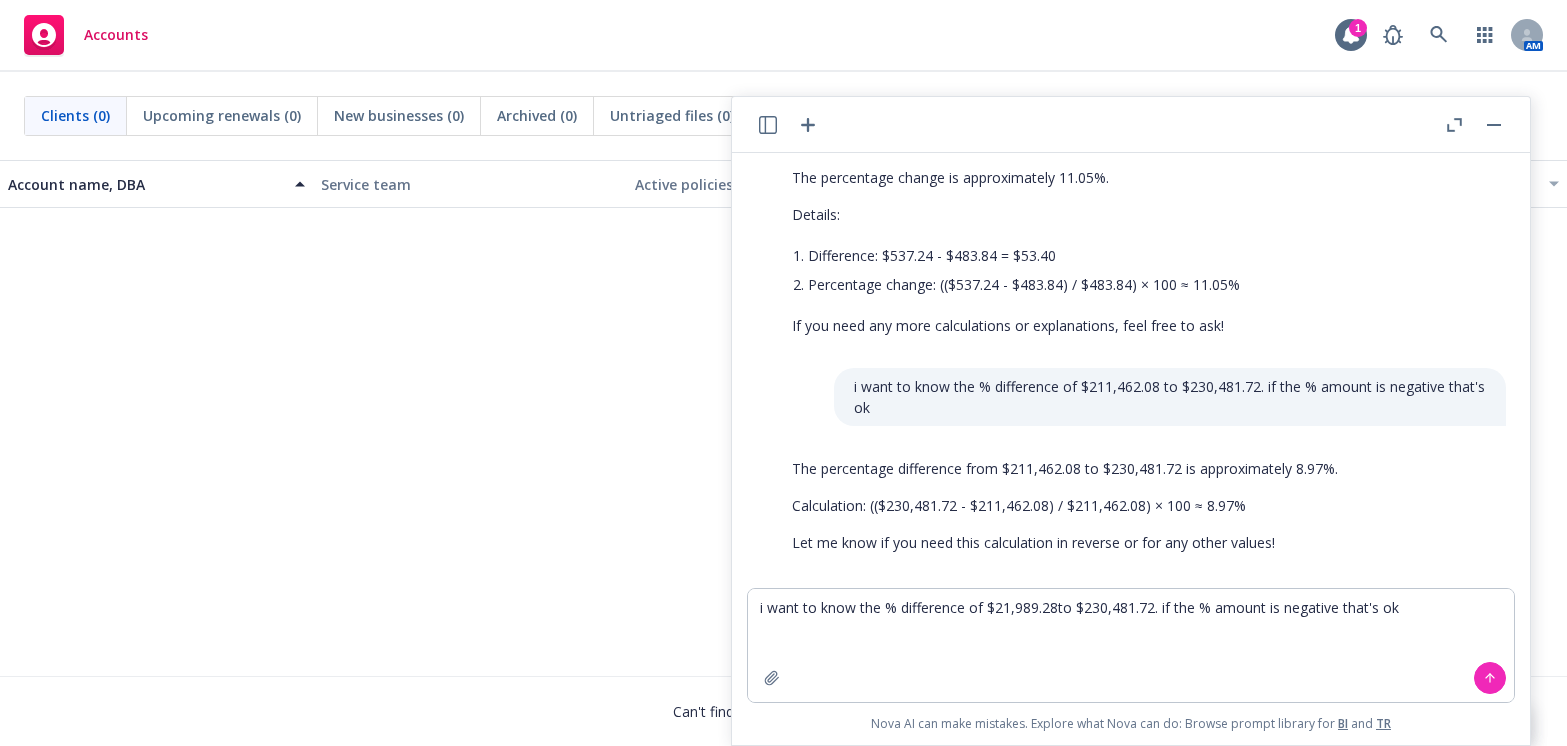 drag, startPoint x: 188, startPoint y: 458, endPoint x: 253, endPoint y: 464, distance: 65.27634 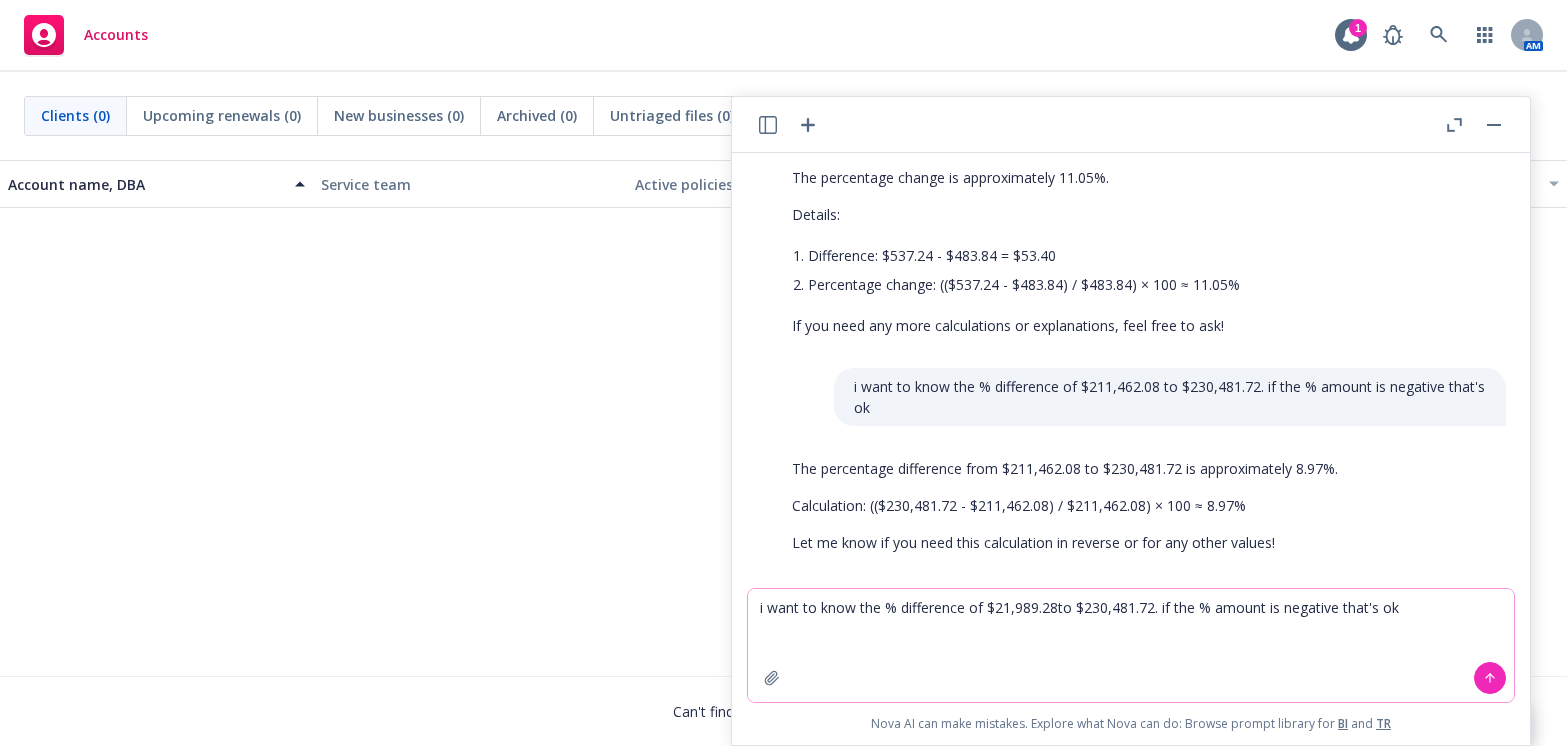 drag, startPoint x: 1059, startPoint y: 604, endPoint x: 1081, endPoint y: 605, distance: 22.022715 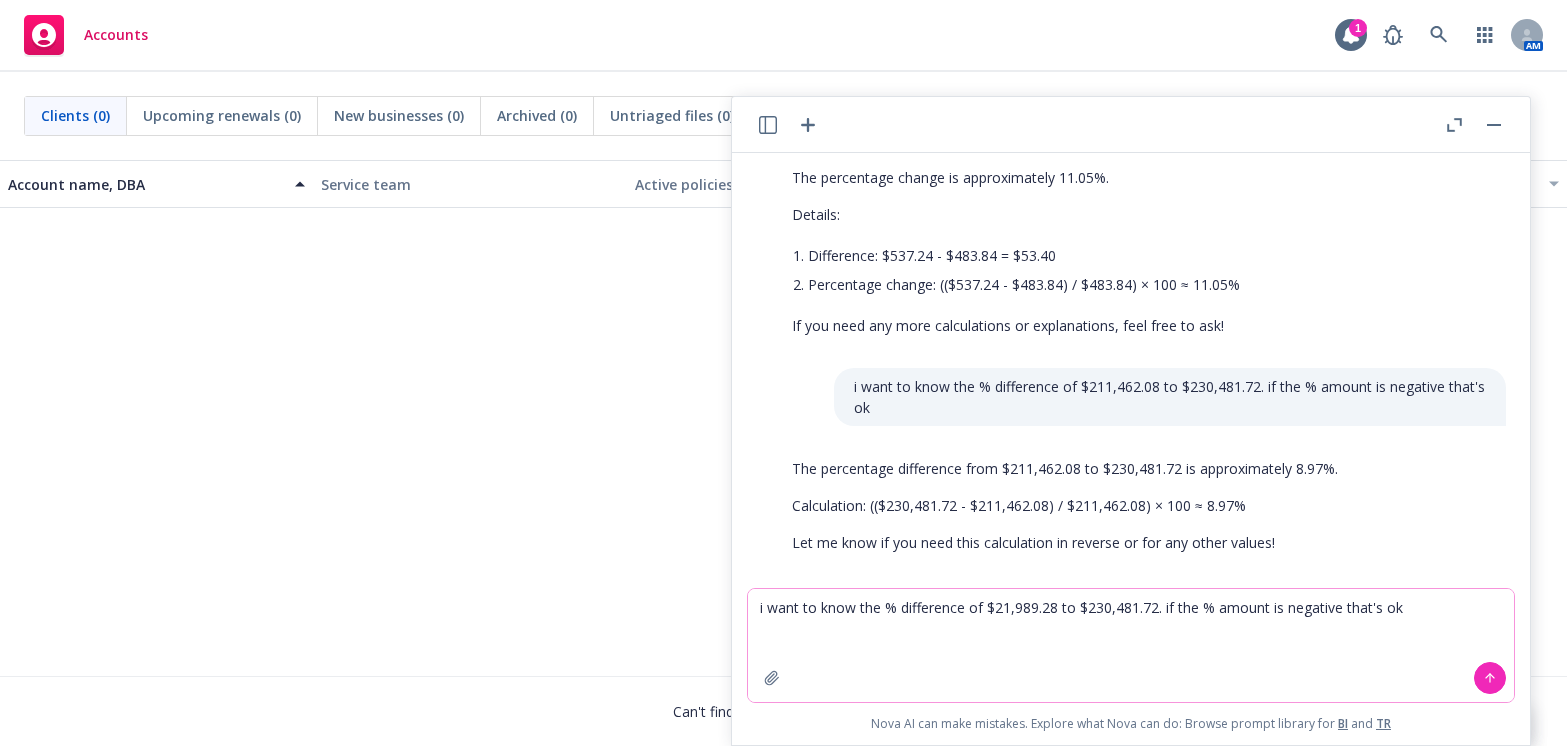 click on "i want to know the % difference of $21,989.28 to $230,481.72. if the % amount is negative that's ok" at bounding box center [1131, 645] 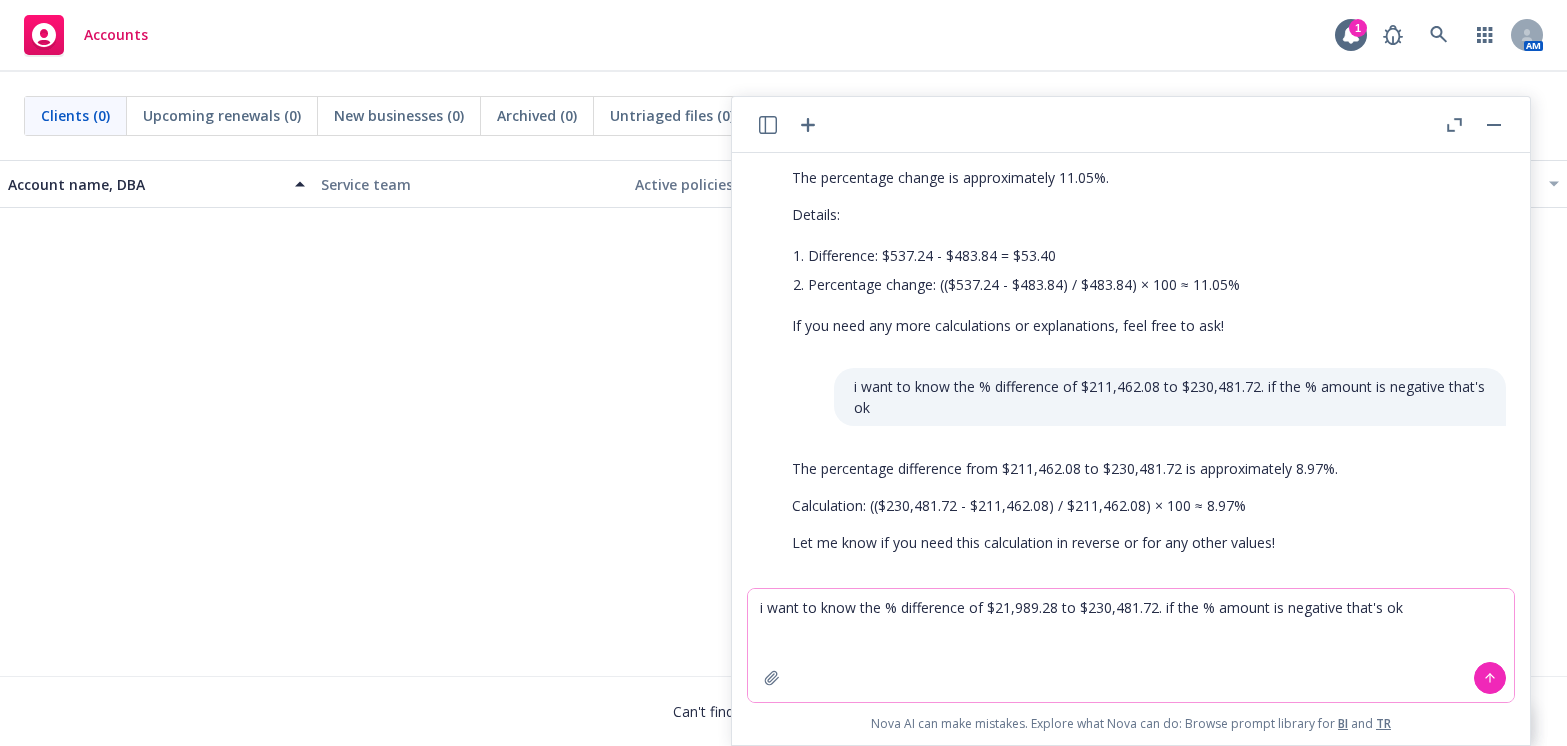 click on "i want to know the % difference of $21,989.28 to $230,481.72. if the % amount is negative that's ok" at bounding box center [1131, 645] 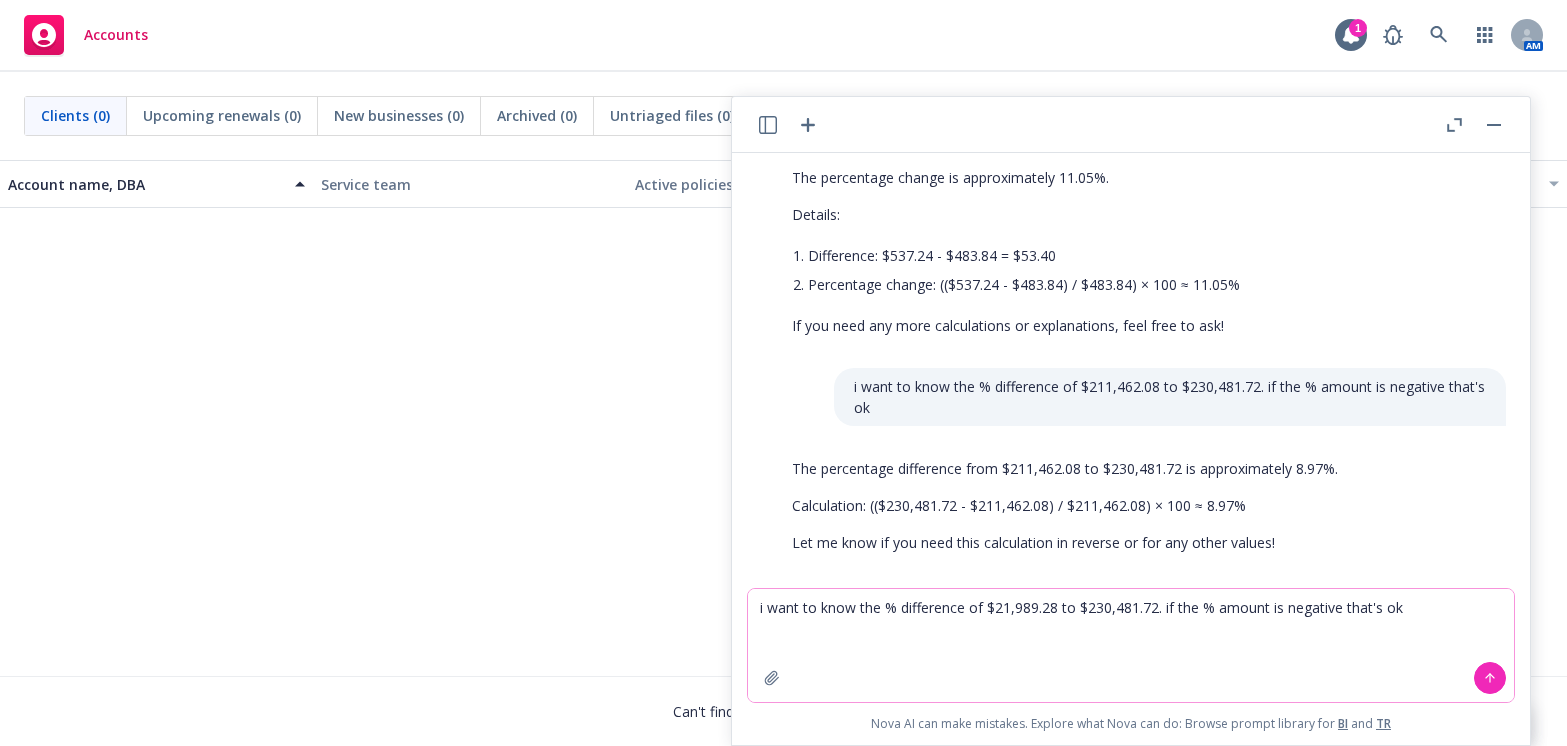 paste on "1,977.28" 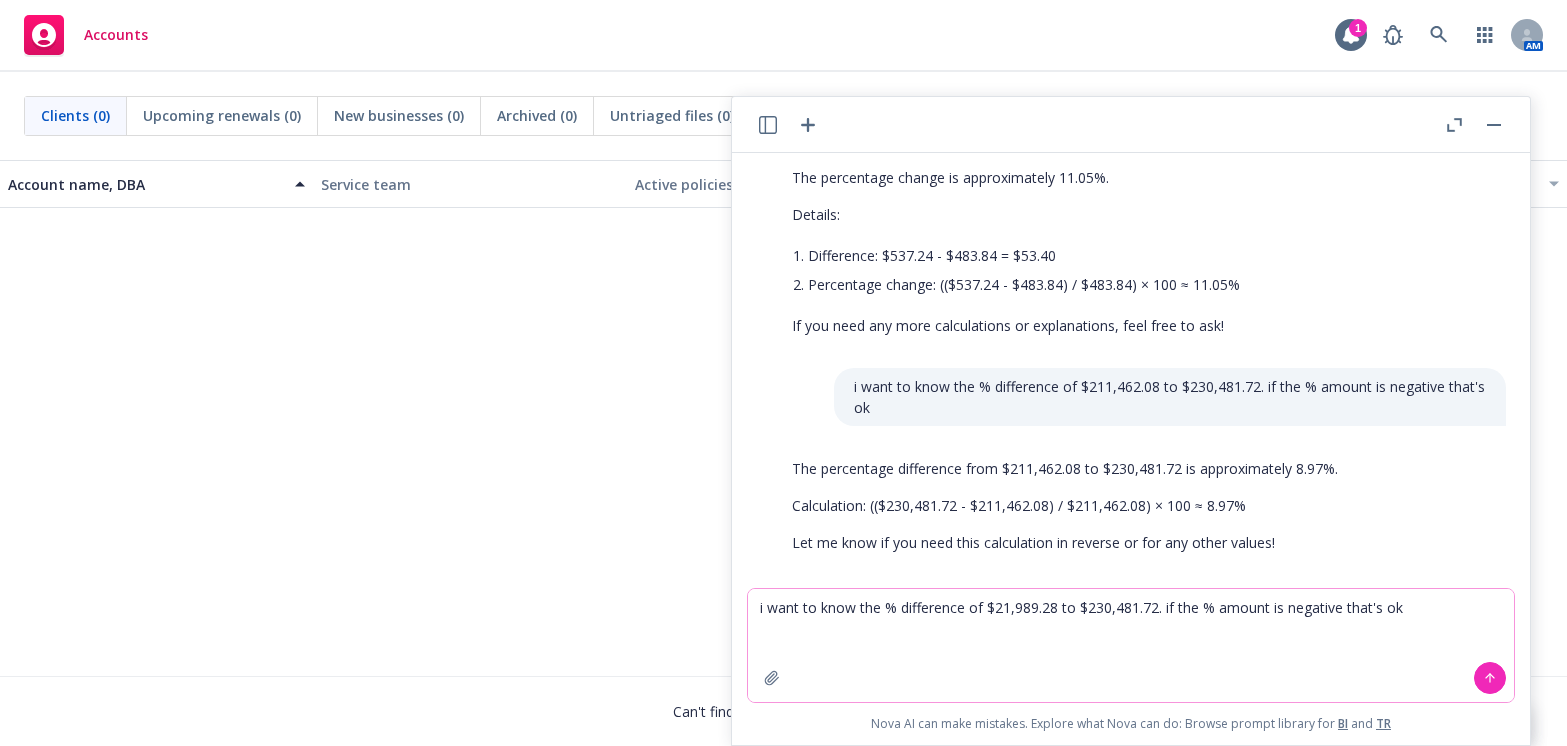 type on "i want to know the % difference of $21,989.28 to $21,977.28. if the % amount is negative that's ok" 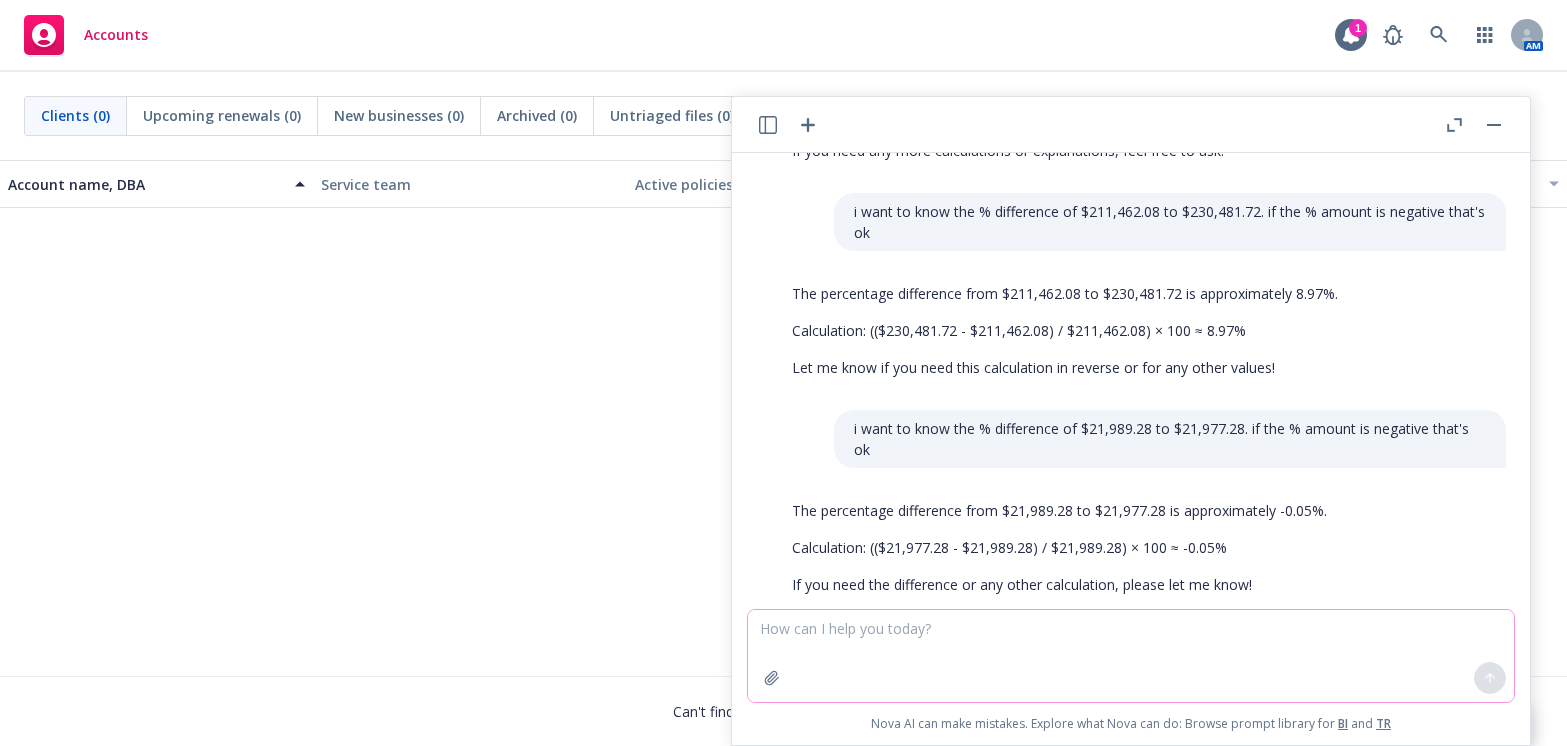 scroll, scrollTop: 1823, scrollLeft: 0, axis: vertical 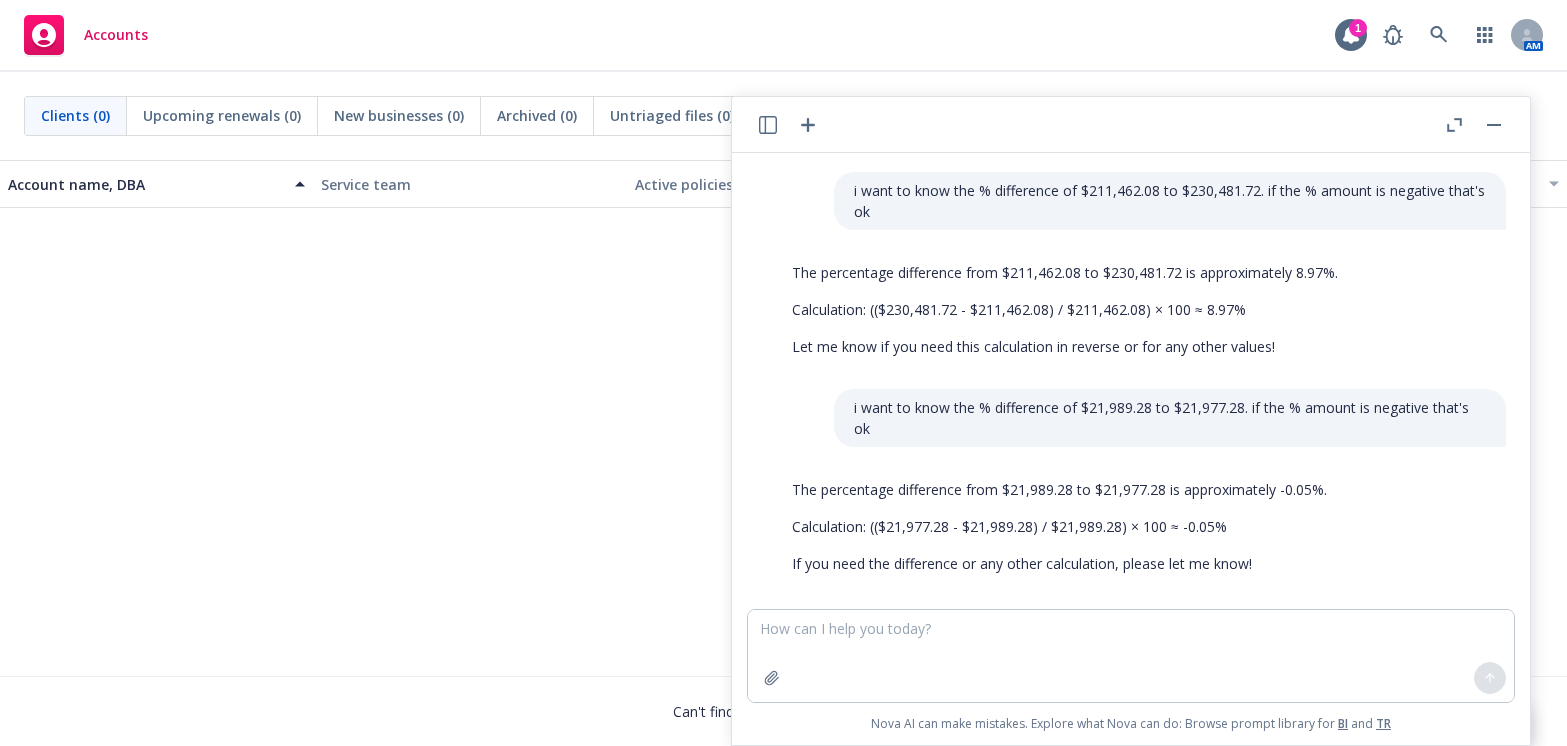 drag, startPoint x: 174, startPoint y: 370, endPoint x: 383, endPoint y: 436, distance: 219.17345 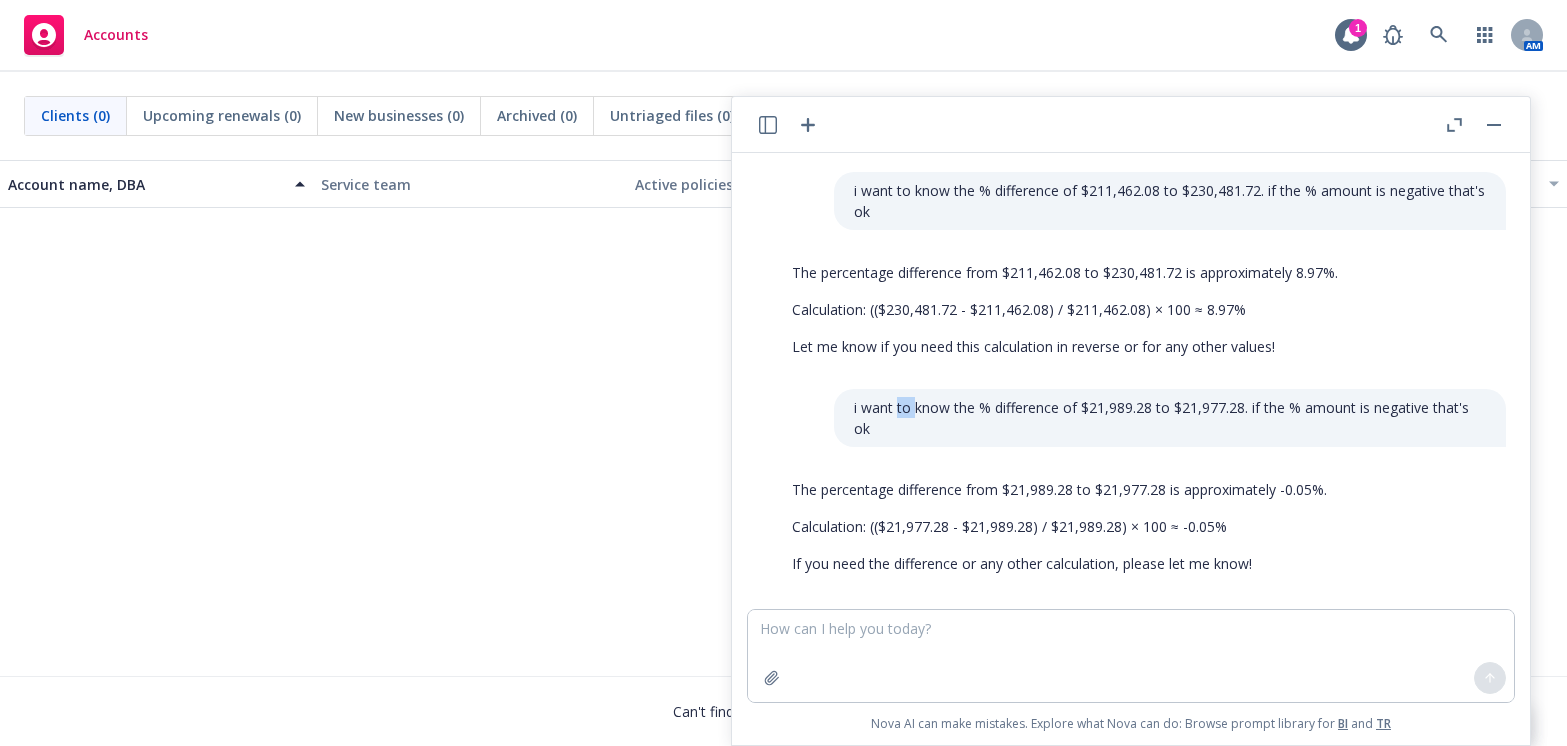 click on "i want to know the % difference of $21,989.28 to $21,977.28. if the % amount is negative that's ok" at bounding box center [1170, 418] 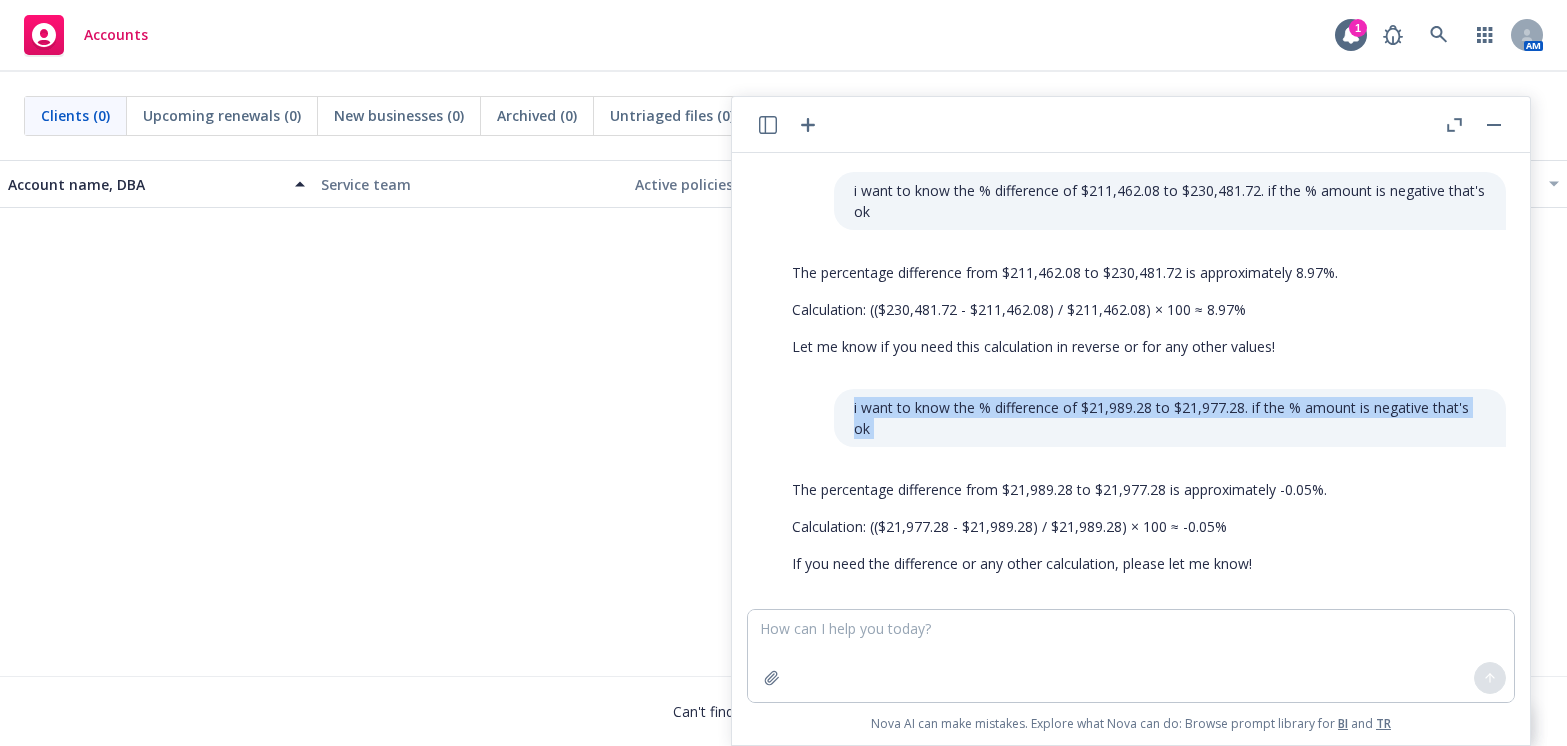 click on "i want to know the % difference of $21,989.28 to $21,977.28. if the % amount is negative that's ok" at bounding box center (1170, 418) 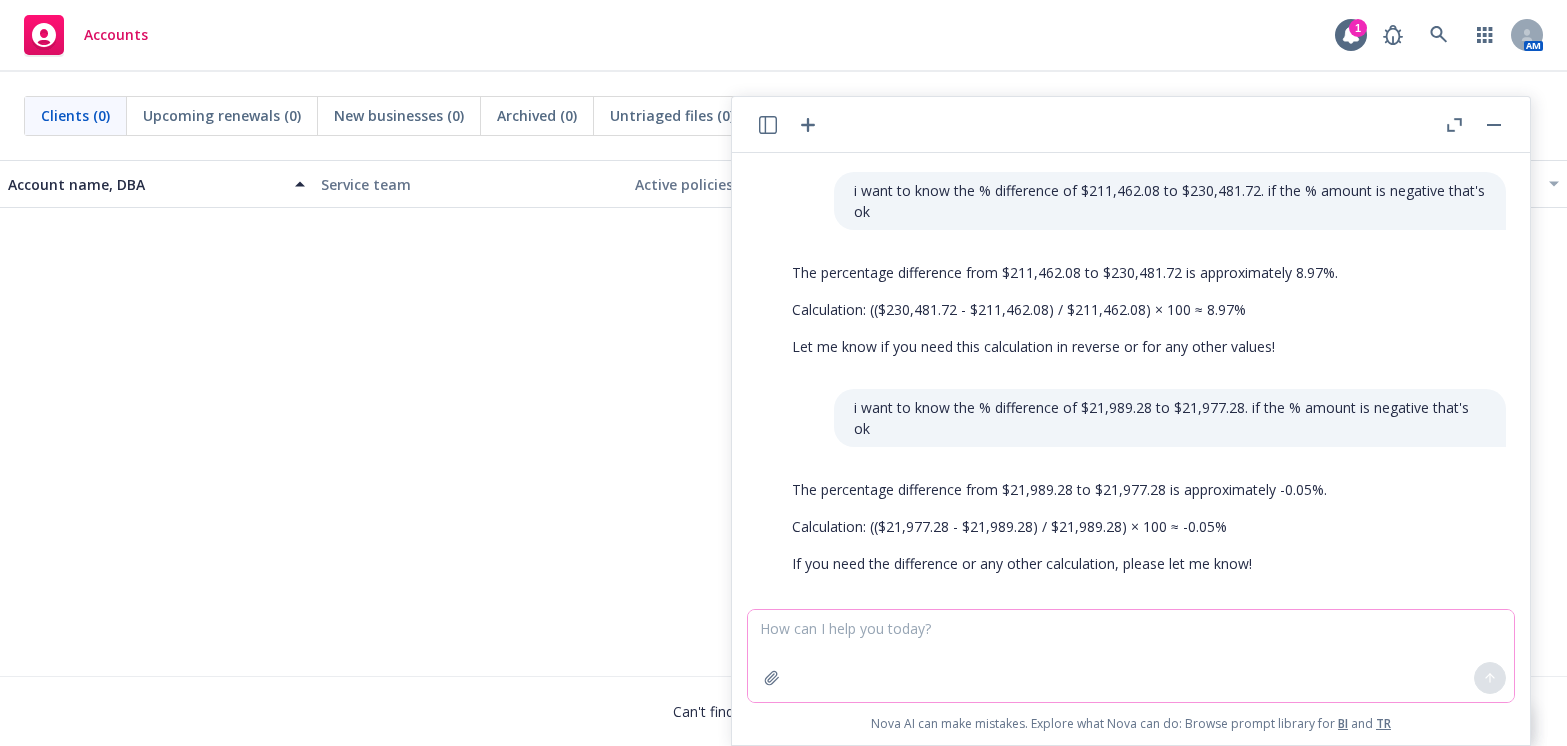click at bounding box center (1131, 656) 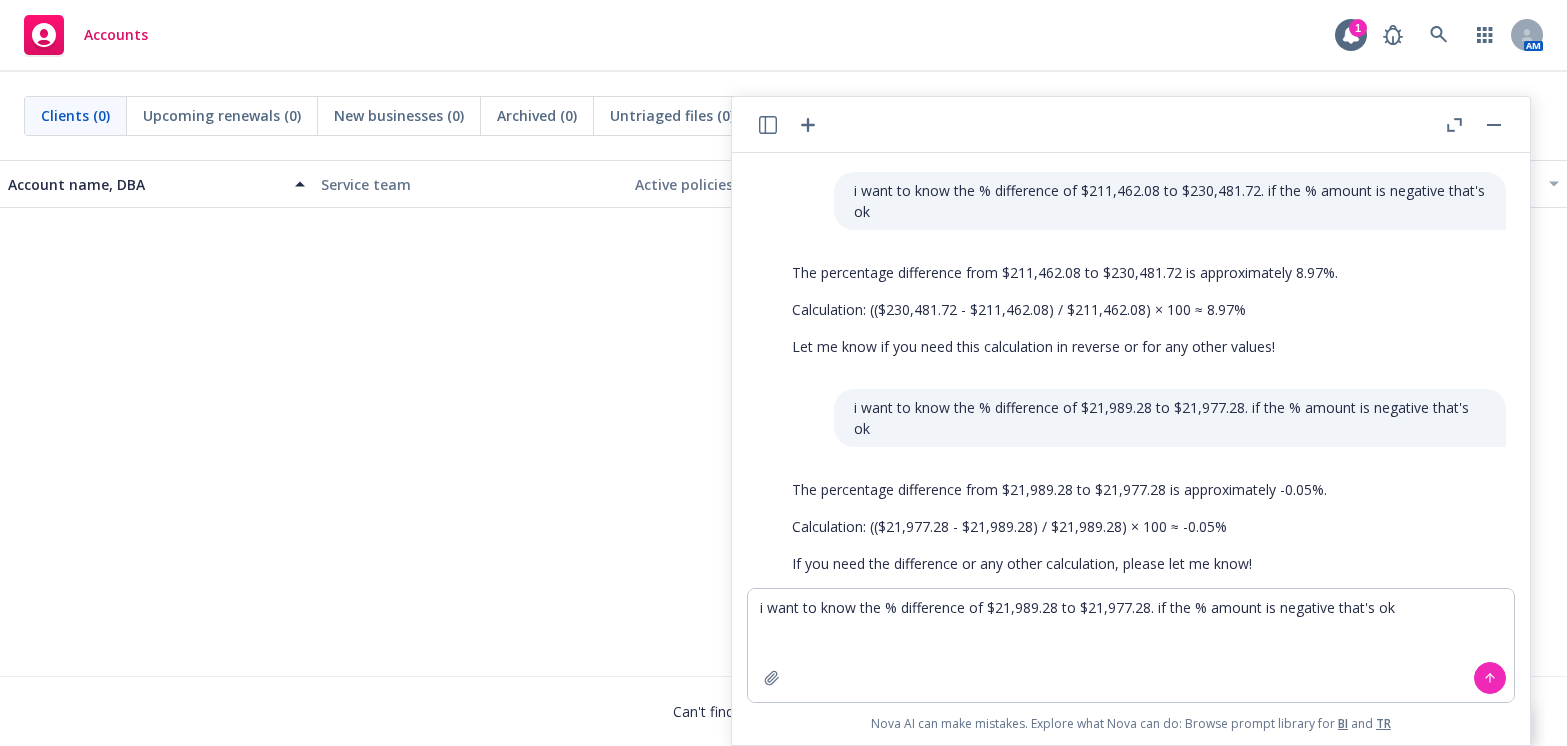 drag, startPoint x: 140, startPoint y: 473, endPoint x: 150, endPoint y: 474, distance: 10.049875 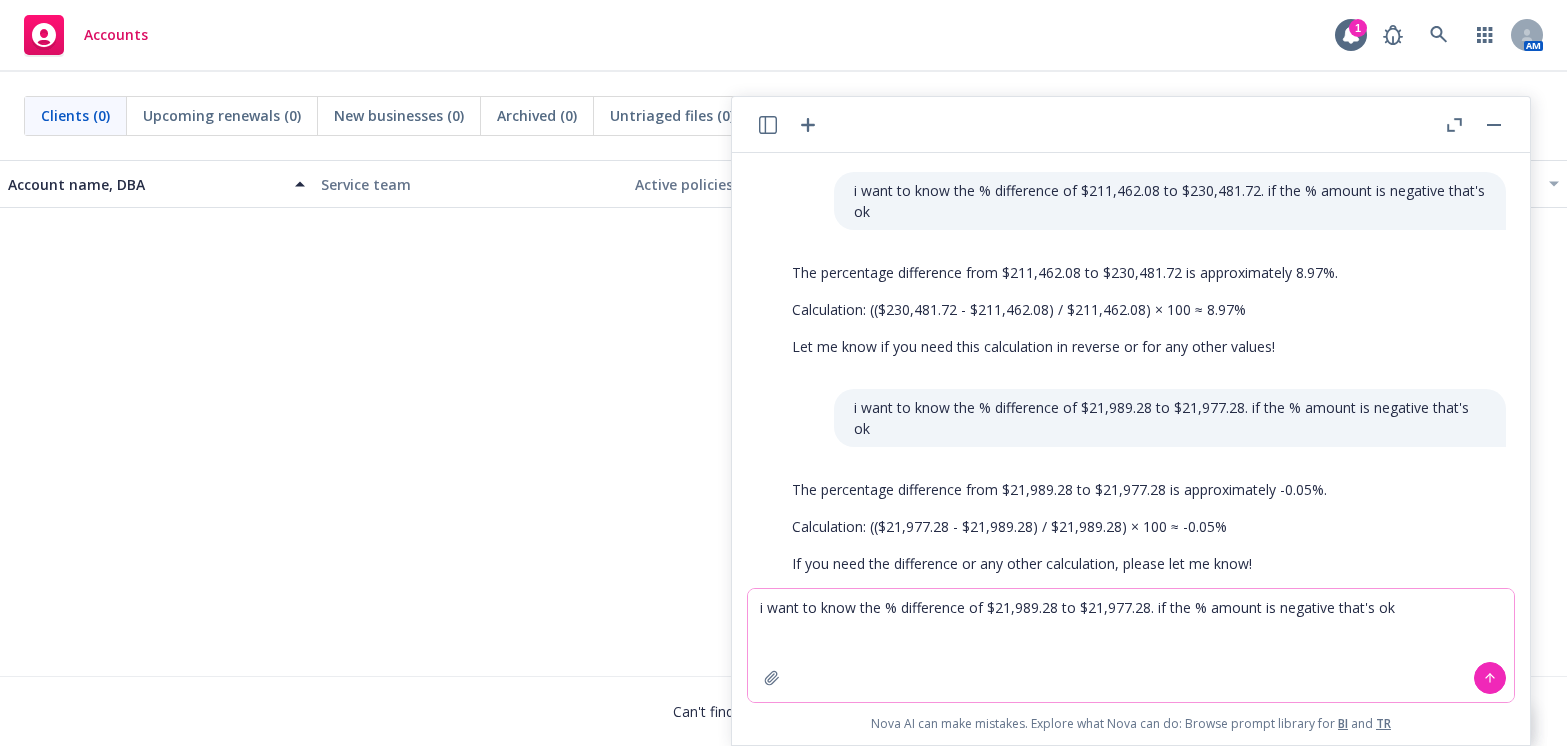 click on "i want to know the % difference of $21,989.28 to $21,977.28. if the % amount is negative that's ok" at bounding box center (1131, 645) 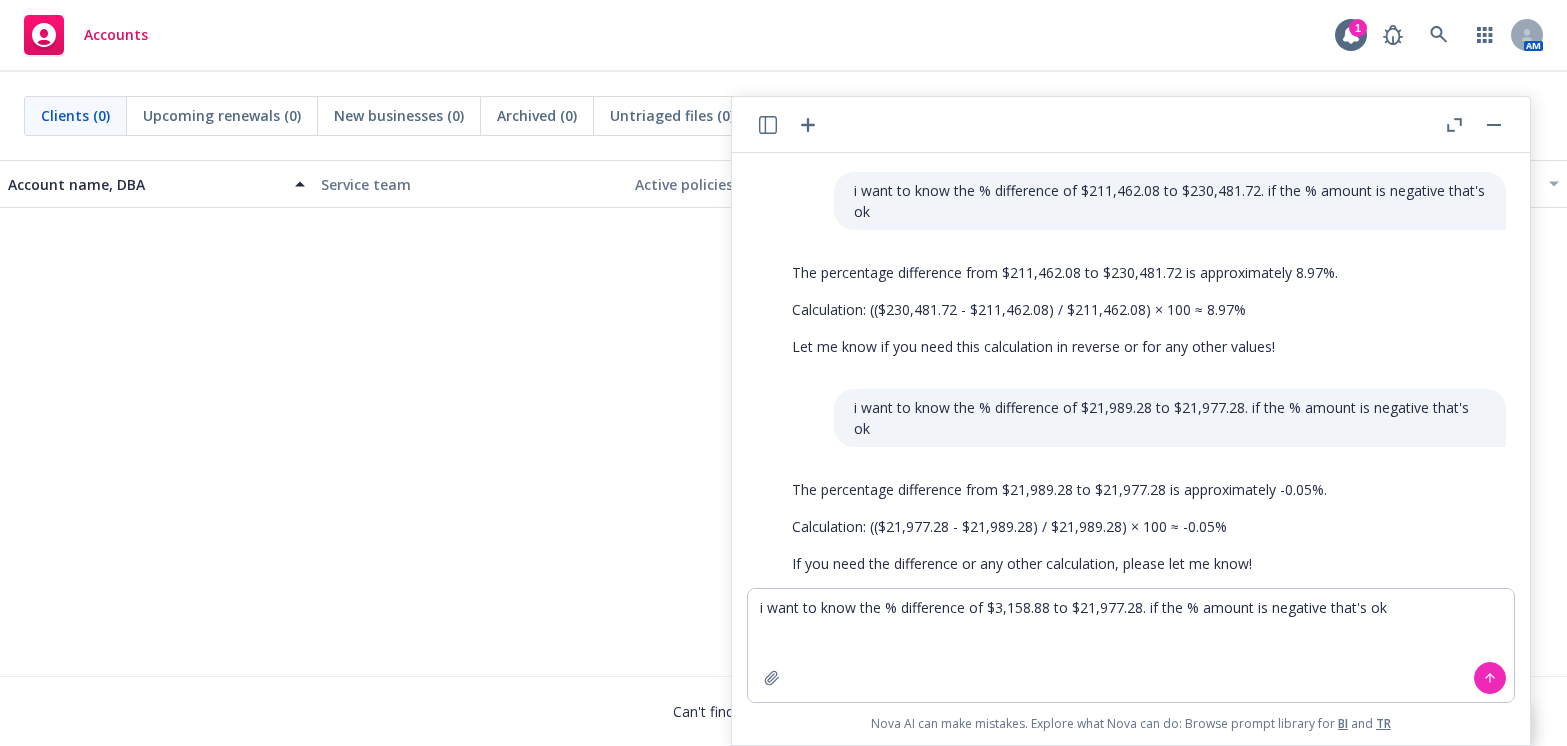 drag, startPoint x: 136, startPoint y: 509, endPoint x: 303, endPoint y: 516, distance: 167.14664 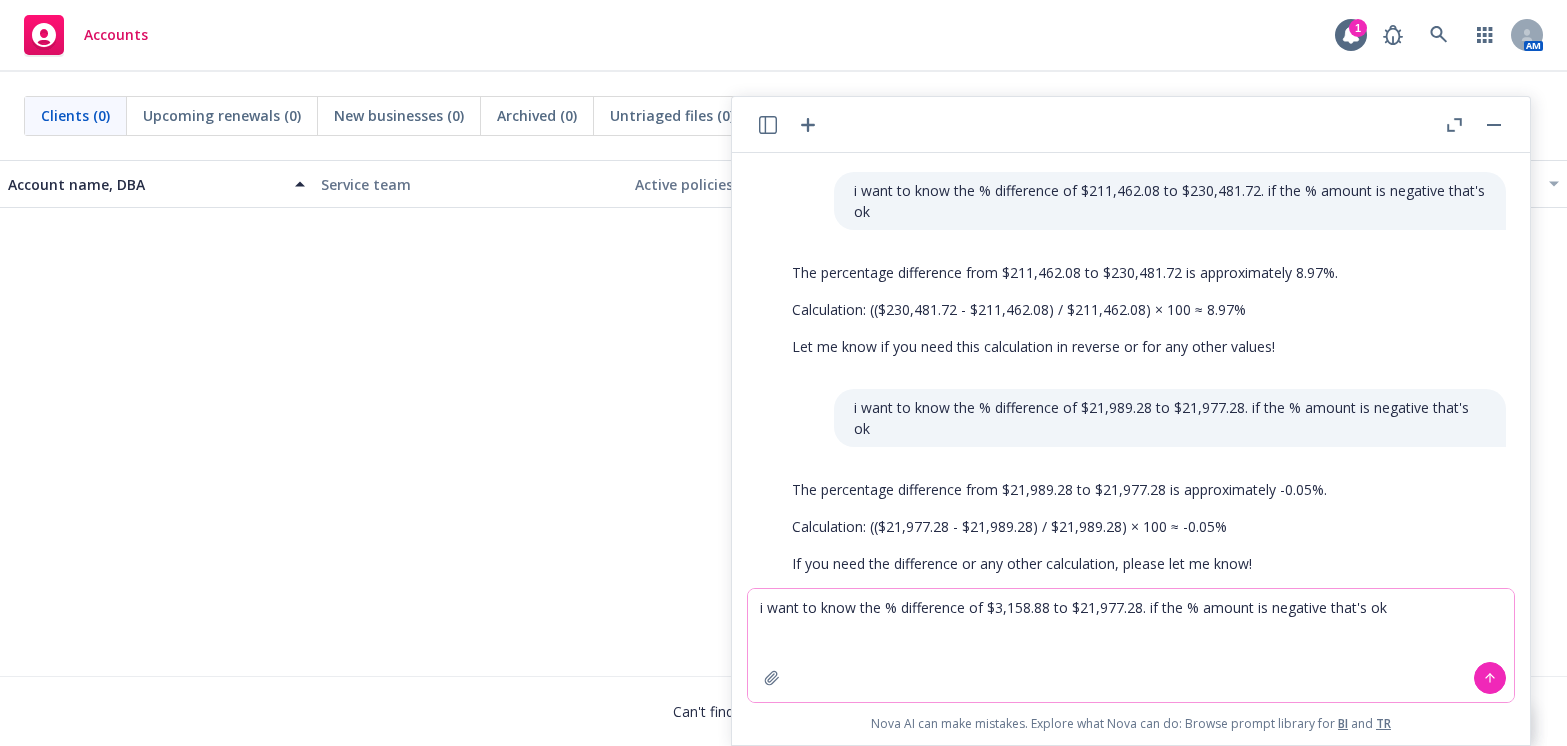 click on "i want to know the % difference of $3,158.88 to $21,977.28. if the % amount is negative that's ok" at bounding box center (1131, 645) 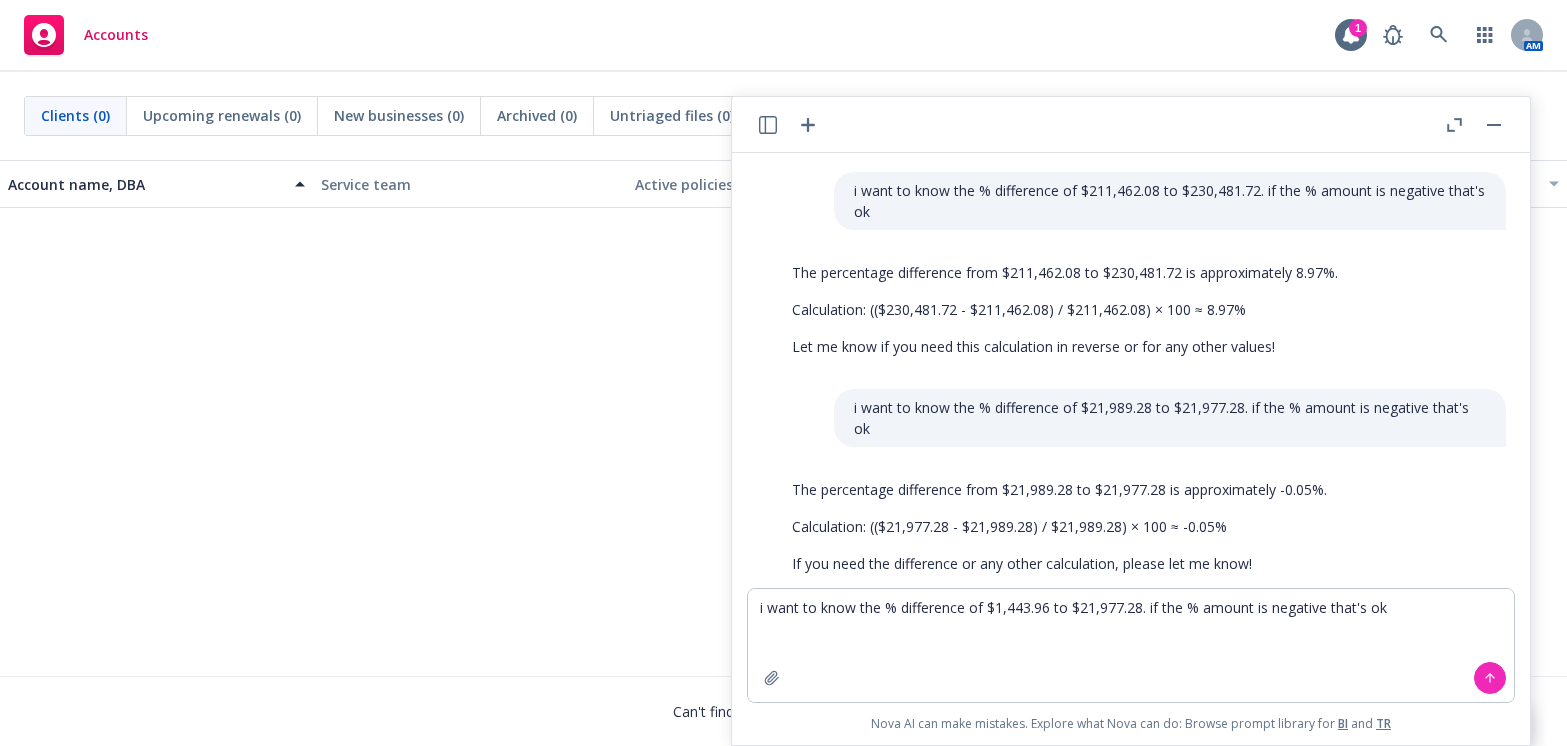 click on "No results" at bounding box center (783, 358) 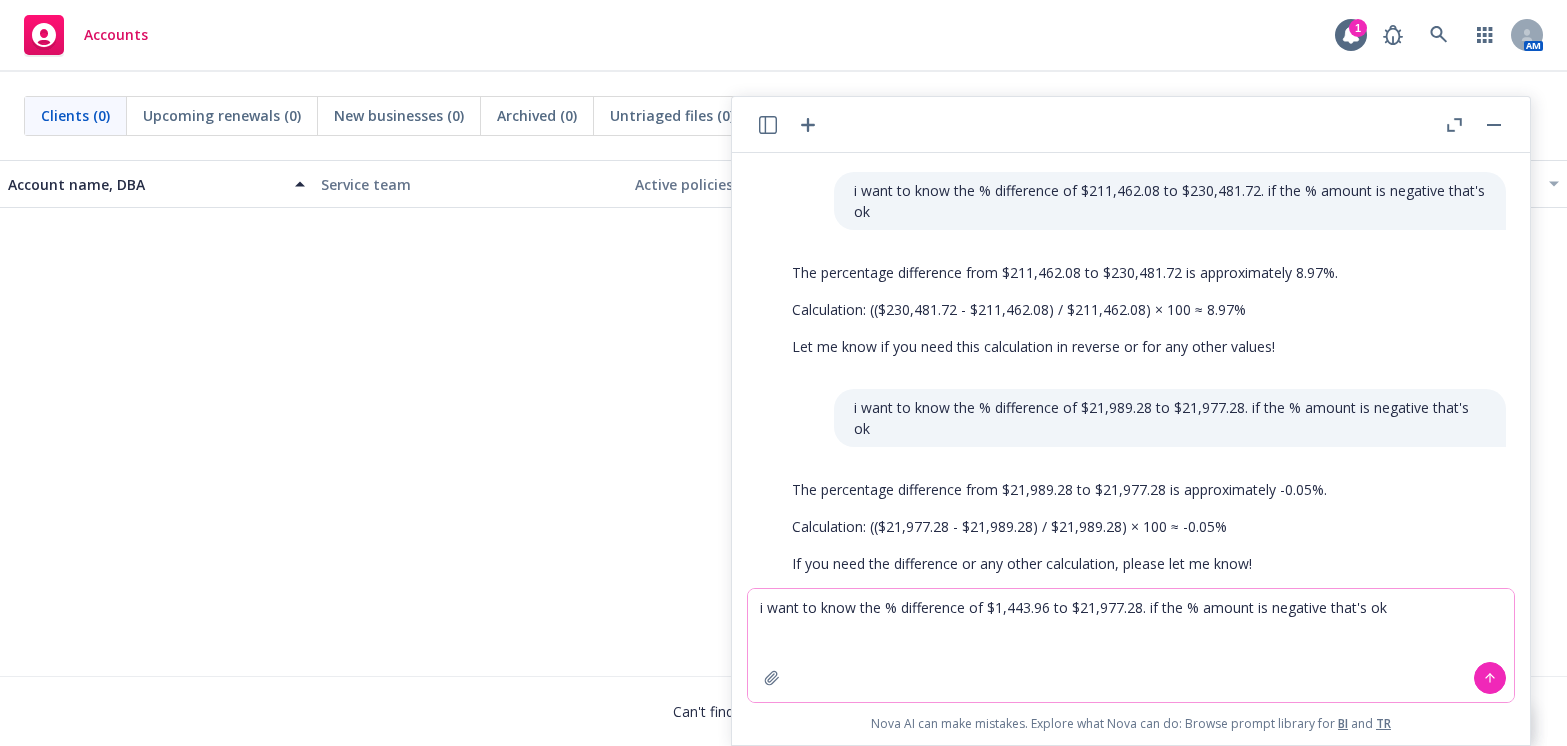 click on "i want to know the % difference of $1,443.96 to $21,977.28. if the % amount is negative that's ok" at bounding box center (1131, 645) 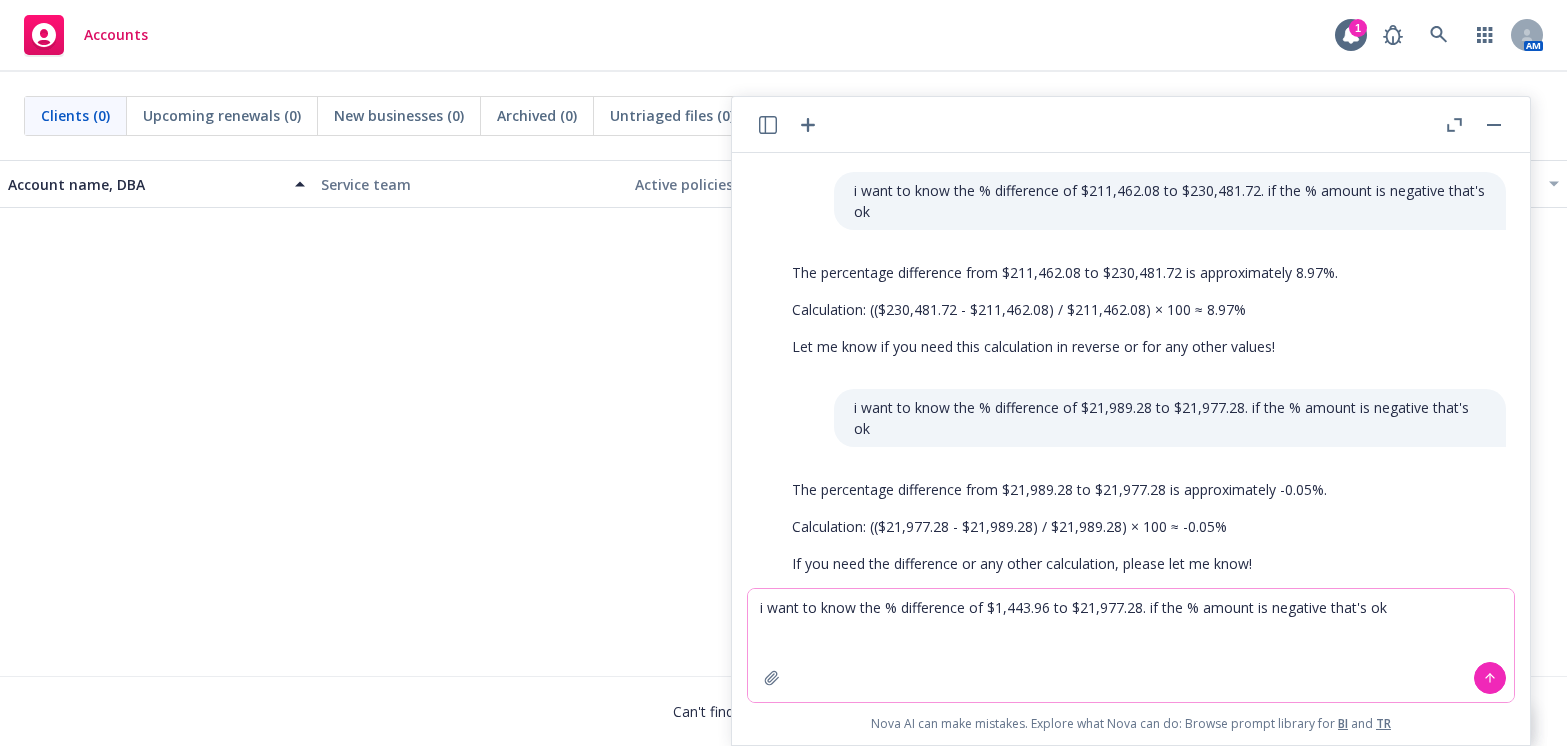 click on "i want to know the % difference of $1,443.96 to $21,977.28. if the % amount is negative that's ok" at bounding box center [1131, 645] 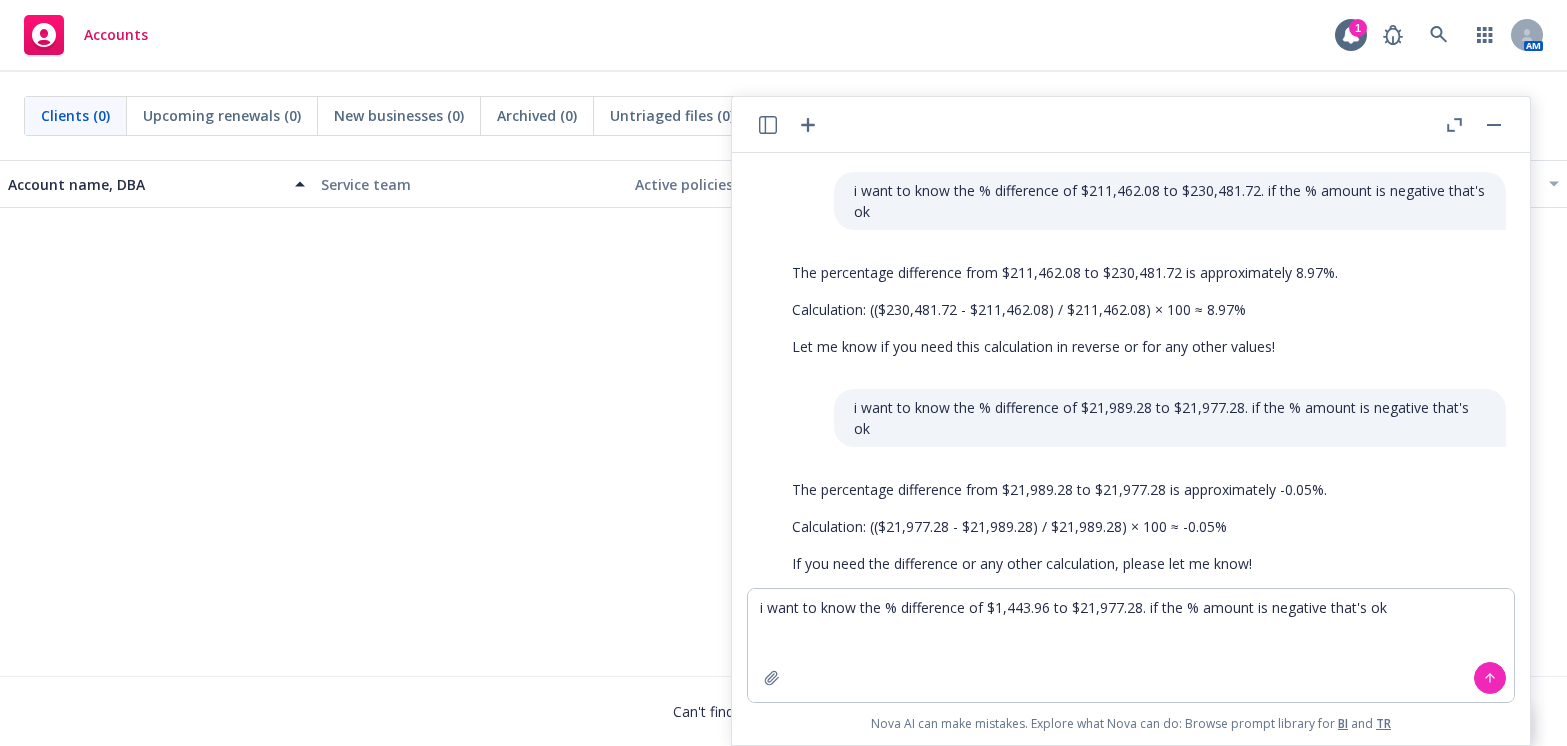 drag, startPoint x: 172, startPoint y: 432, endPoint x: 448, endPoint y: 465, distance: 277.96582 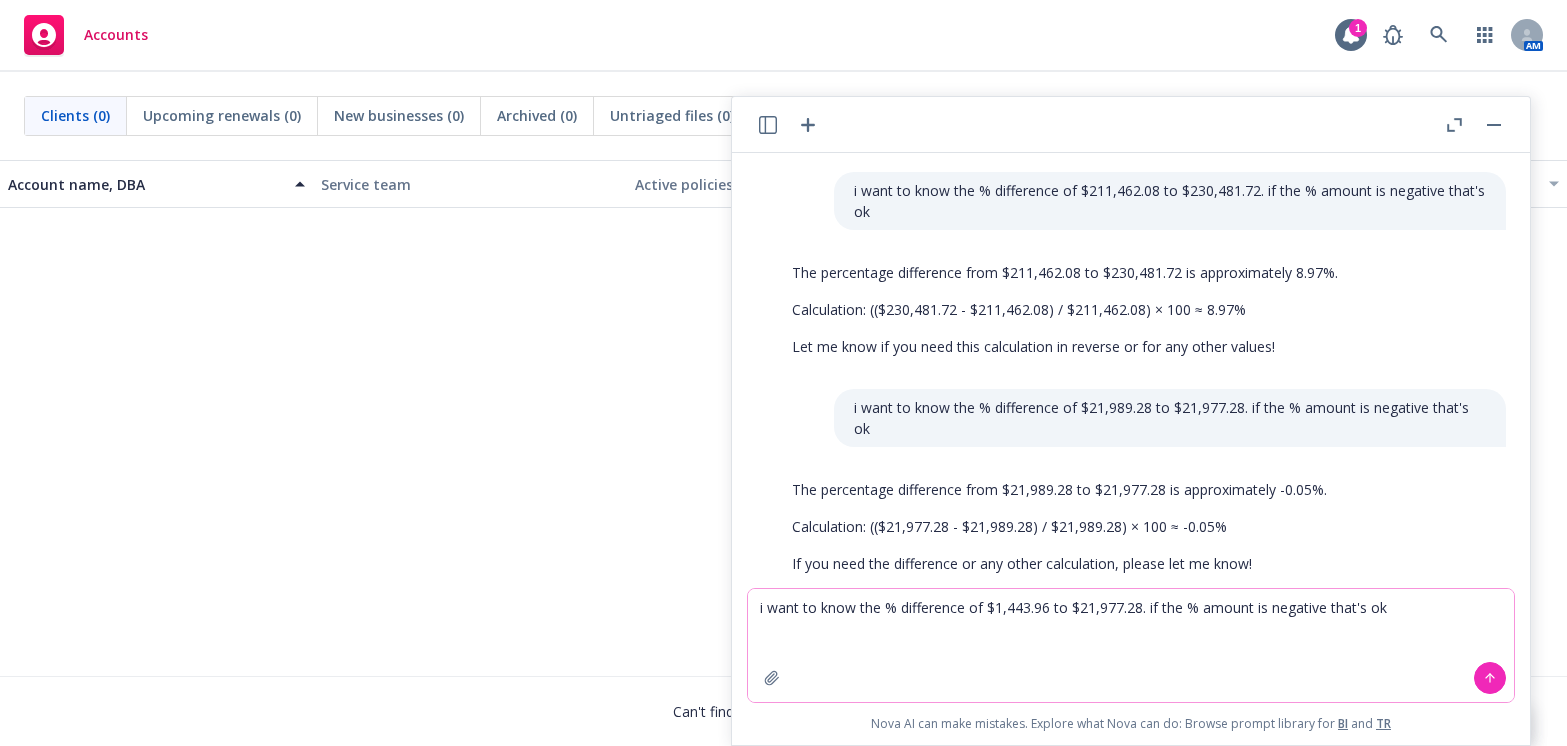 click on "i want to know the % difference of $1,443.96 to $21,977.28. if the % amount is negative that's ok" at bounding box center [1131, 645] 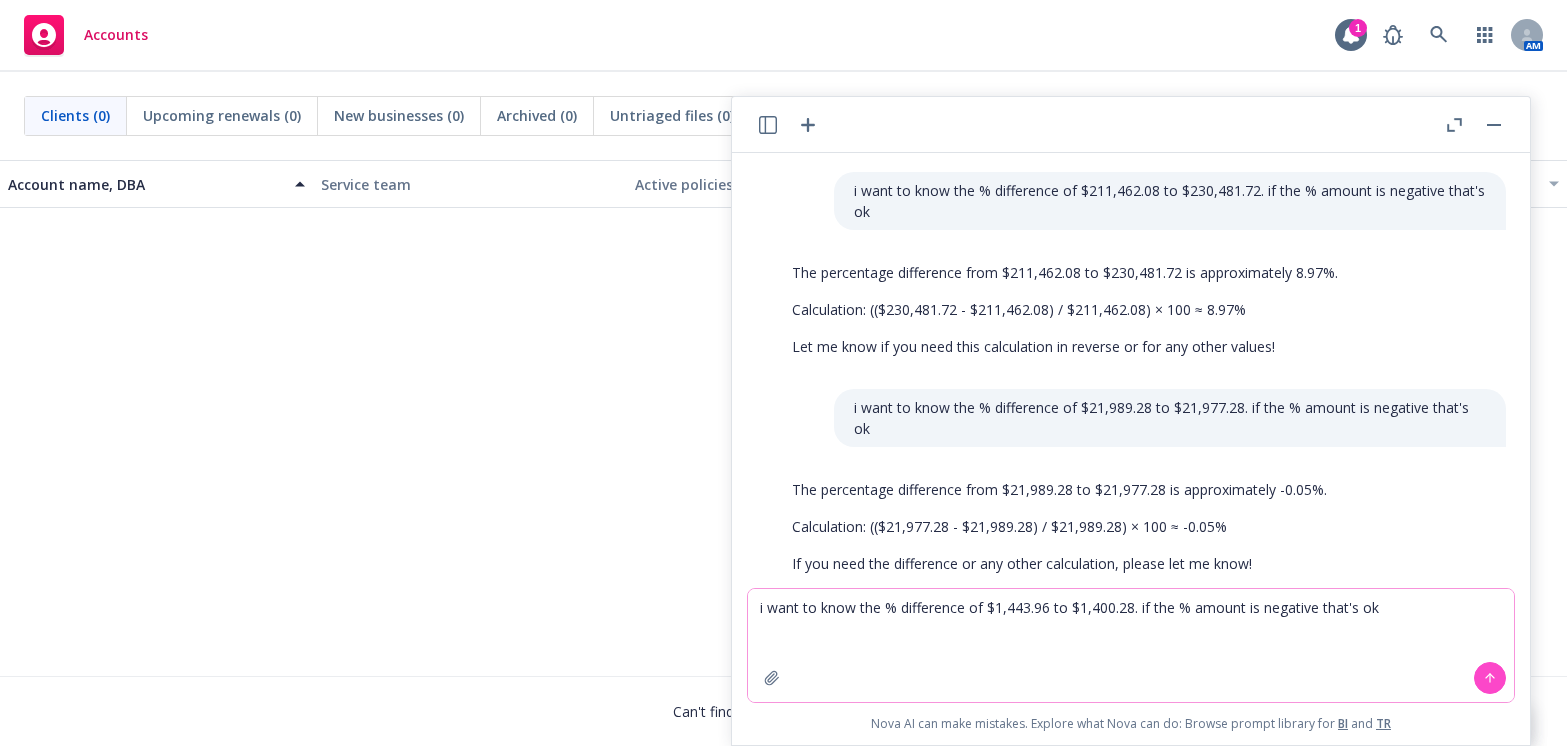 type on "i want to know the % difference of $1,443.96 to $1,400.28. if the % amount is negative that's ok" 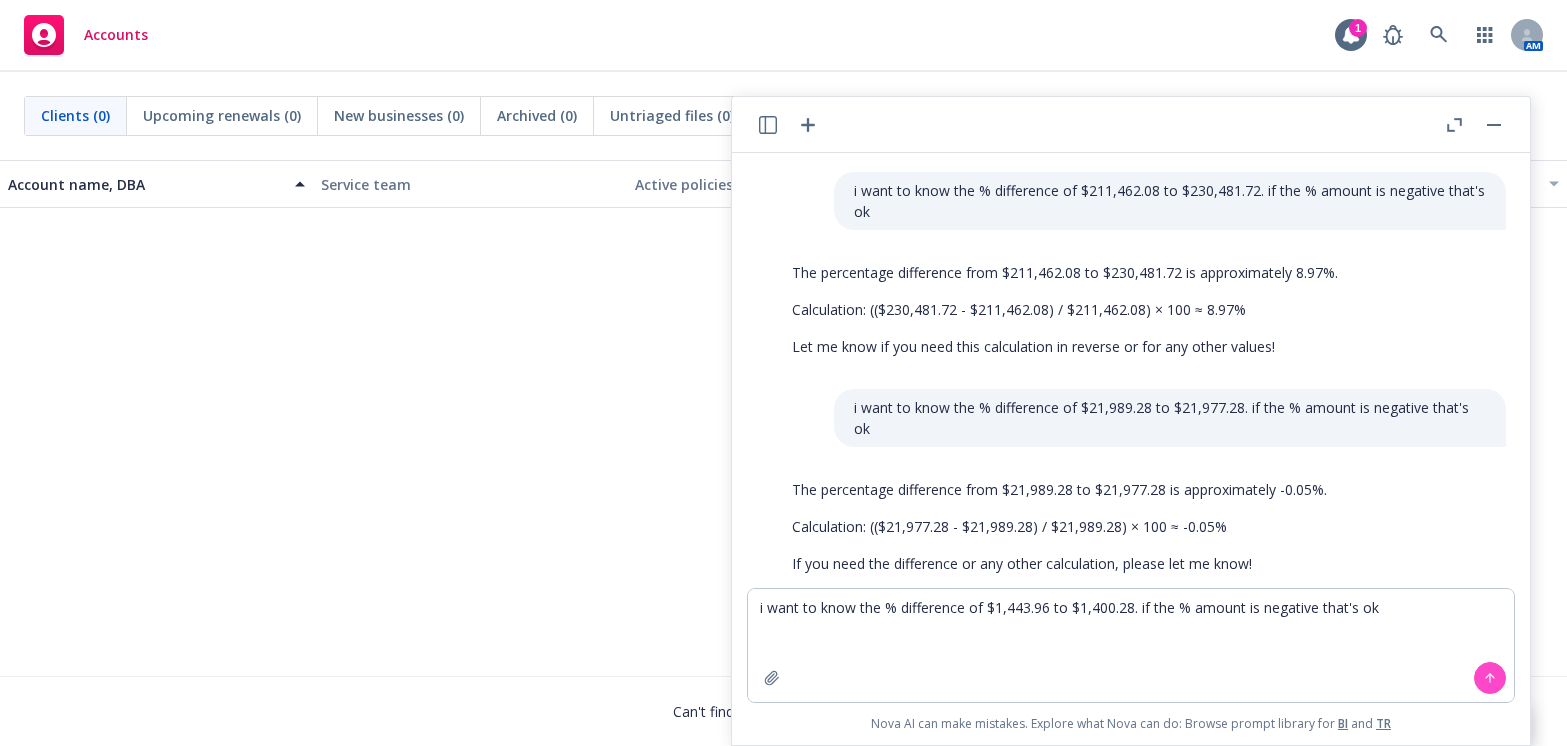 click at bounding box center (1490, 678) 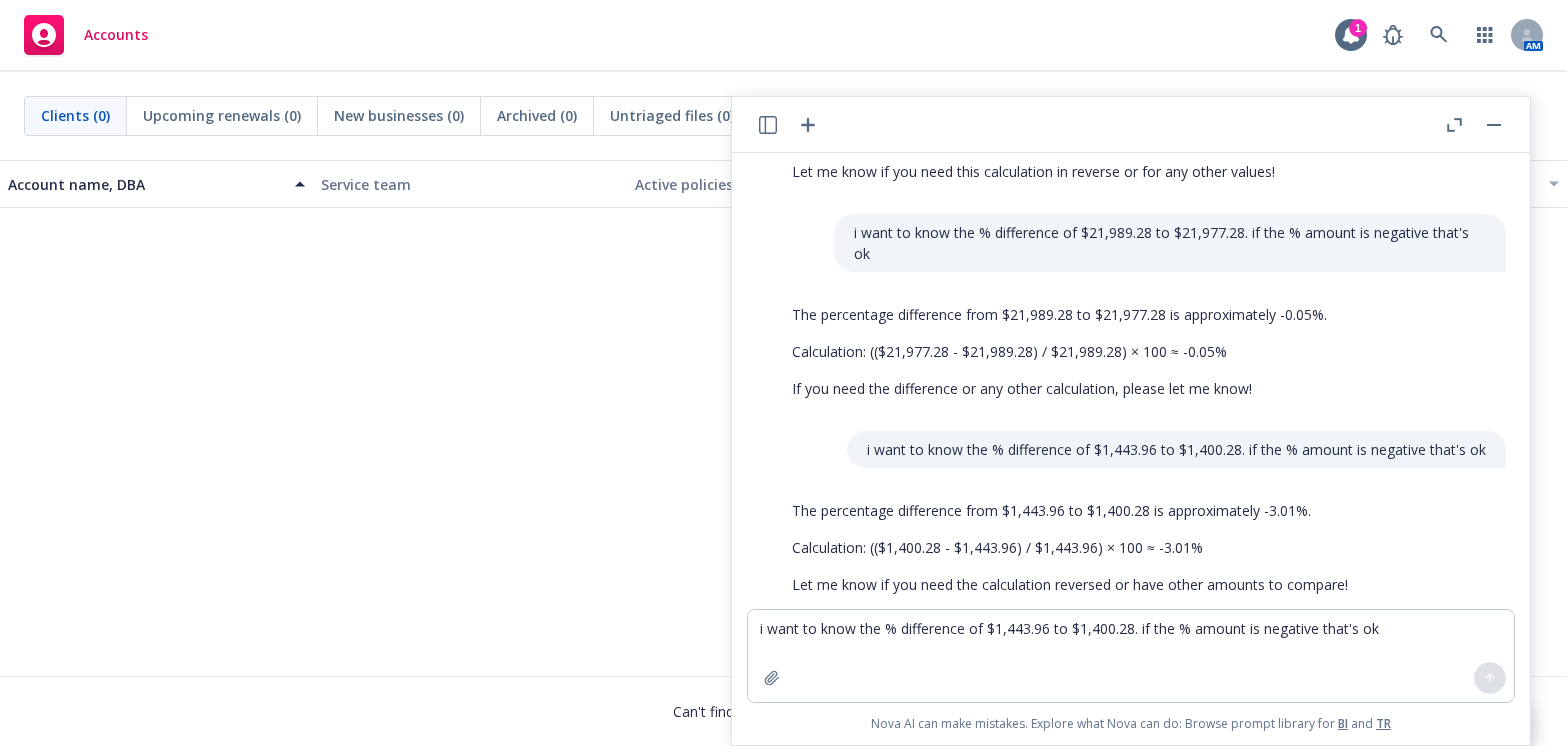 scroll, scrollTop: 2019, scrollLeft: 0, axis: vertical 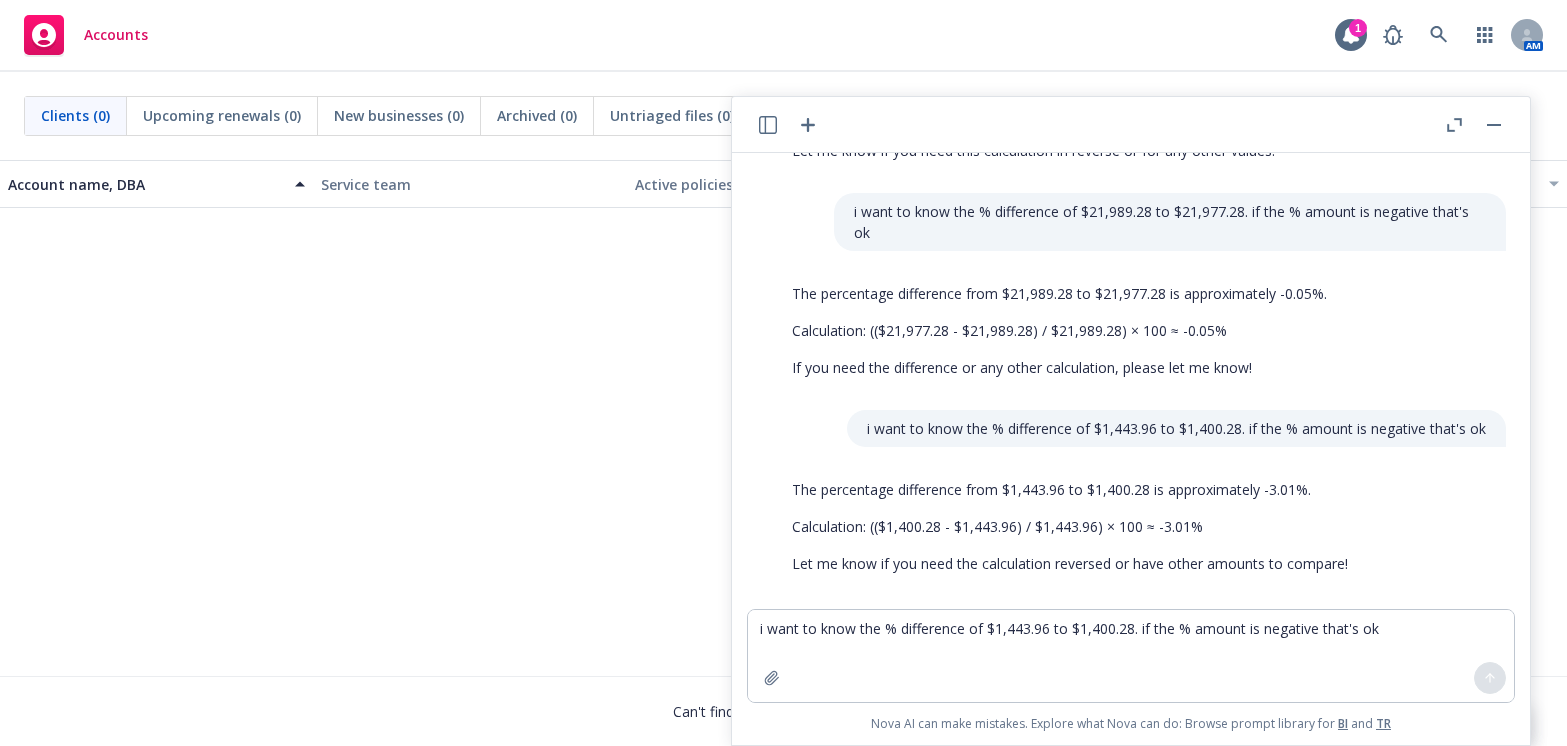 click on "No results" at bounding box center (783, 358) 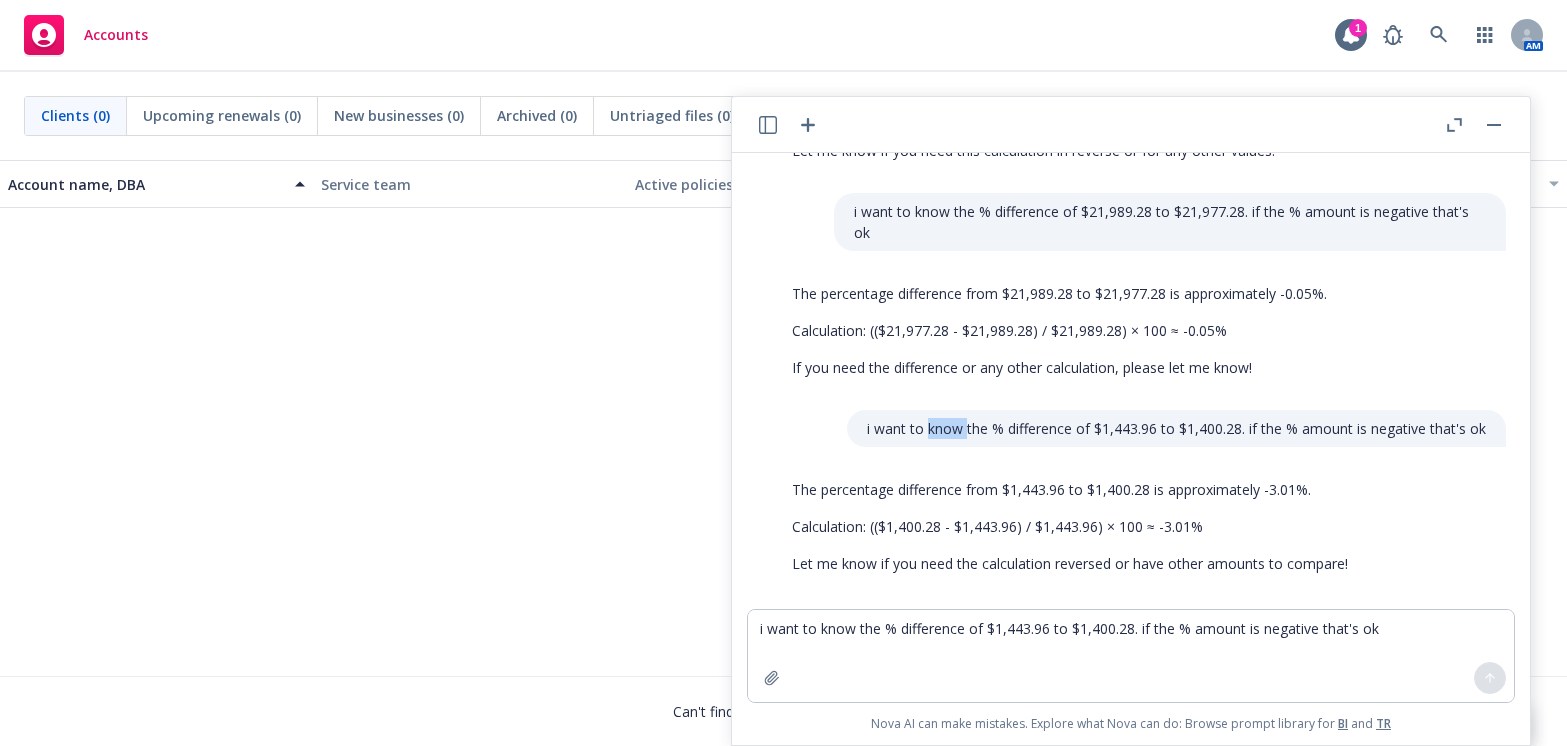 click on "i want to know the % difference of $1,443.96 to $1,400.28. if the % amount is negative that's ok" at bounding box center [1176, 428] 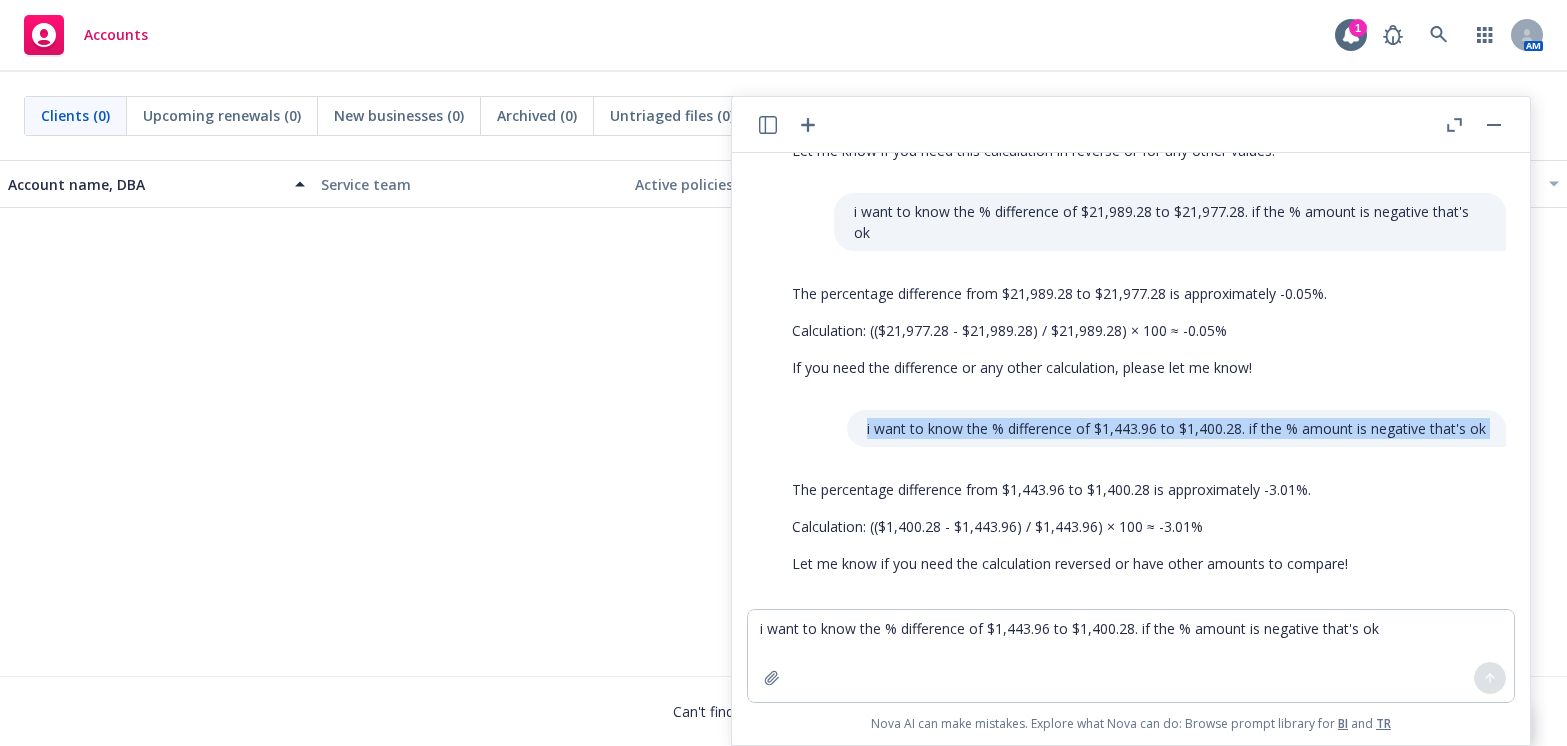 click on "i want to know the % difference of $1,443.96 to $1,400.28. if the % amount is negative that's ok" at bounding box center [1176, 428] 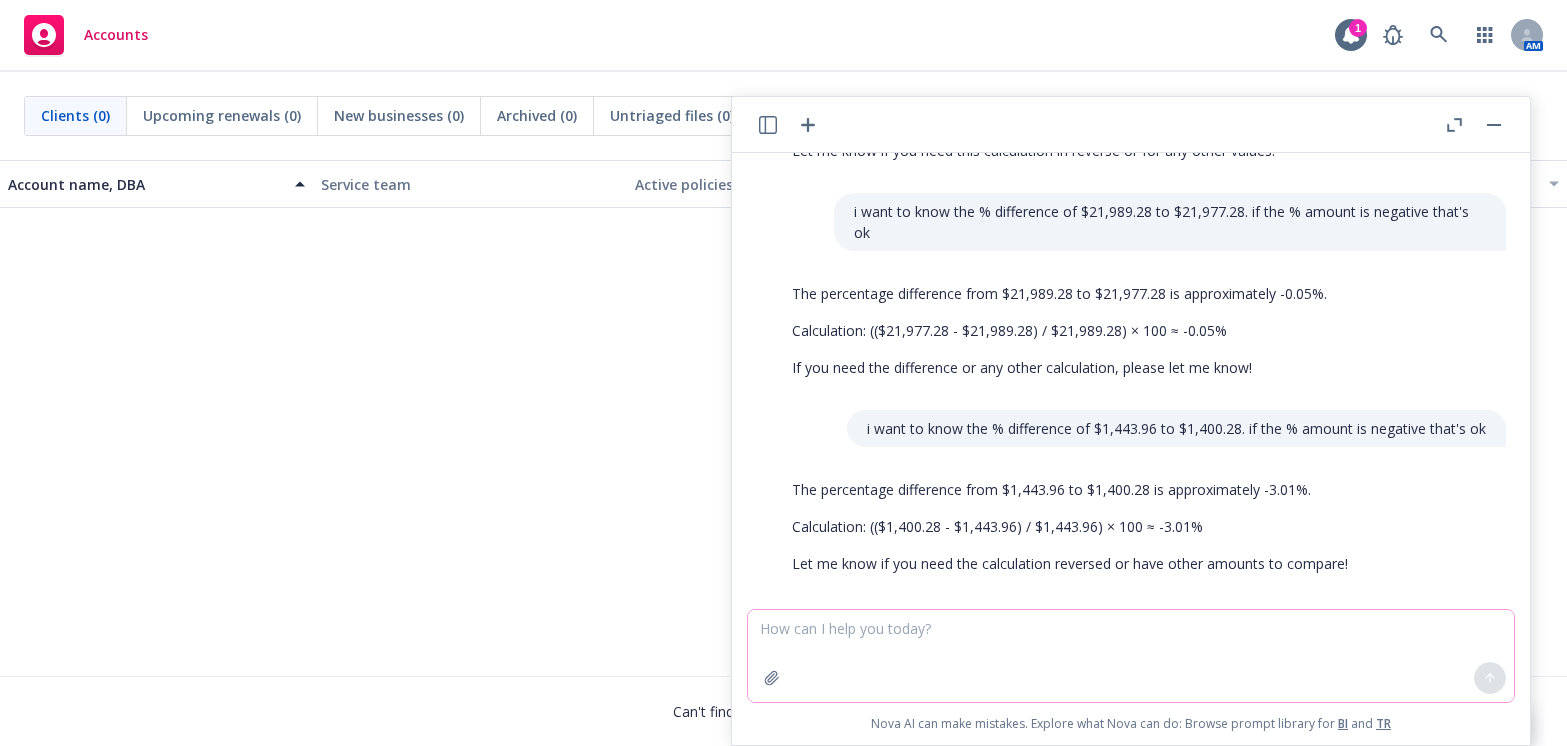 click at bounding box center [1131, 656] 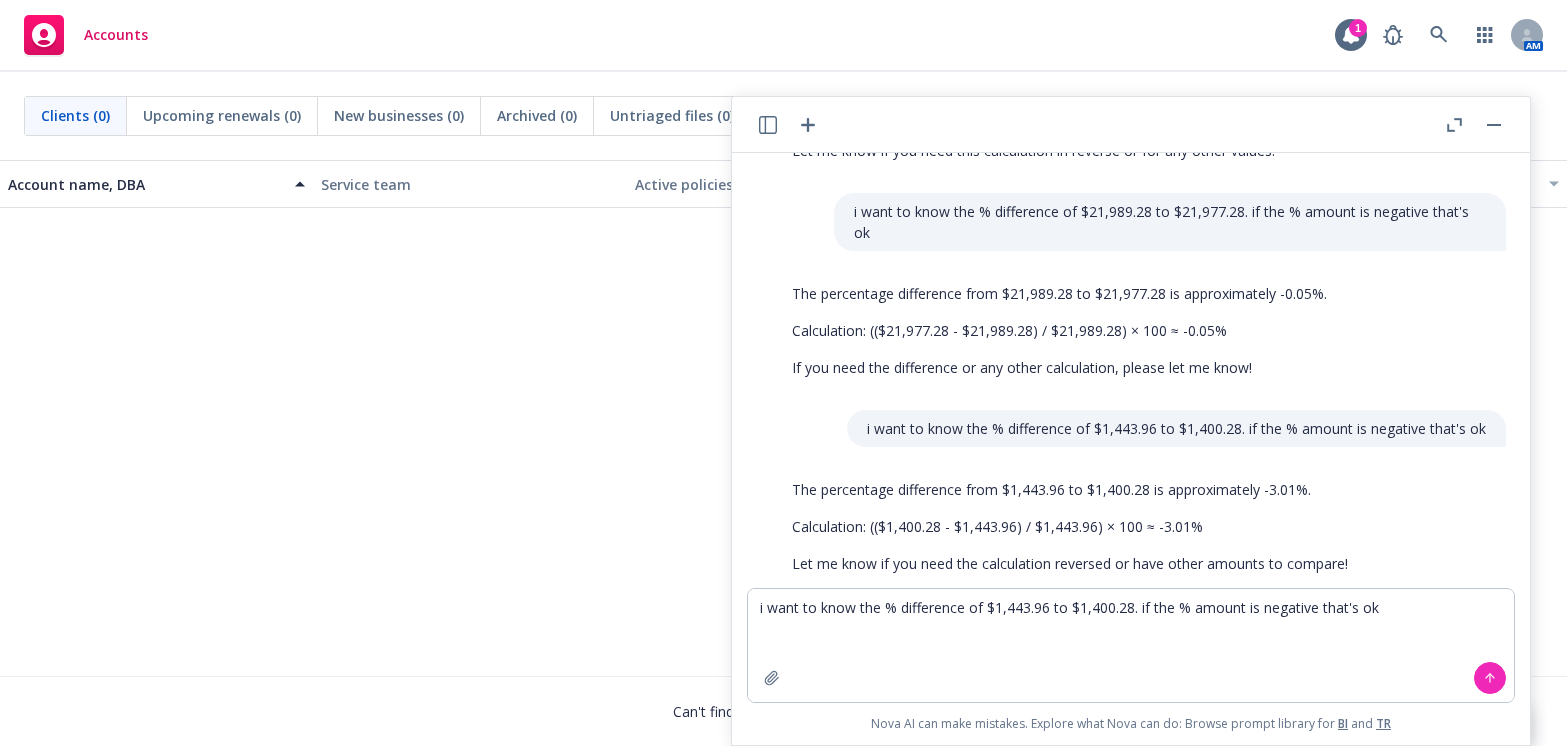 drag, startPoint x: 175, startPoint y: 562, endPoint x: 228, endPoint y: 556, distance: 53.338543 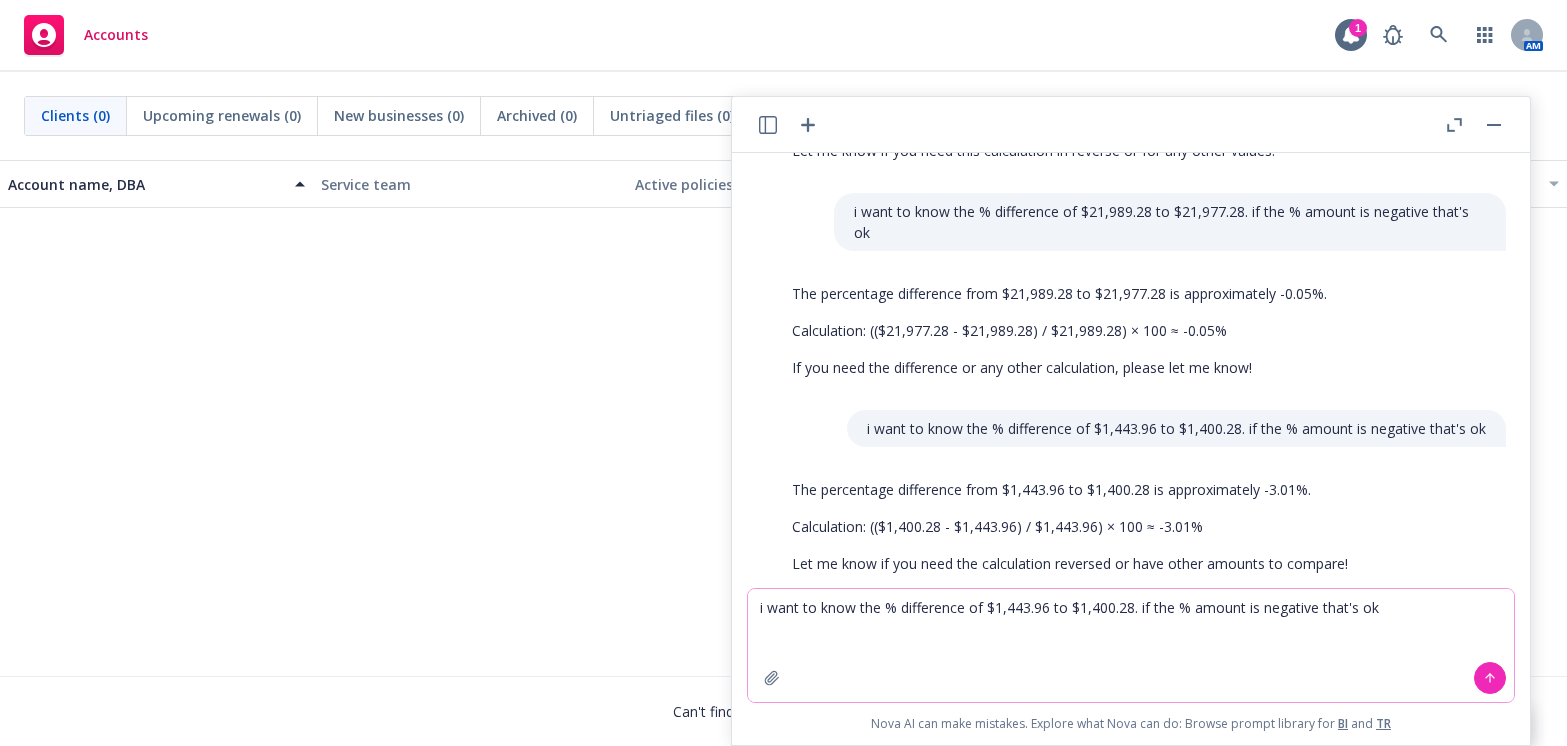 click on "i want to know the % difference of $1,443.96 to $1,400.28. if the % amount is negative that's ok" at bounding box center (1131, 645) 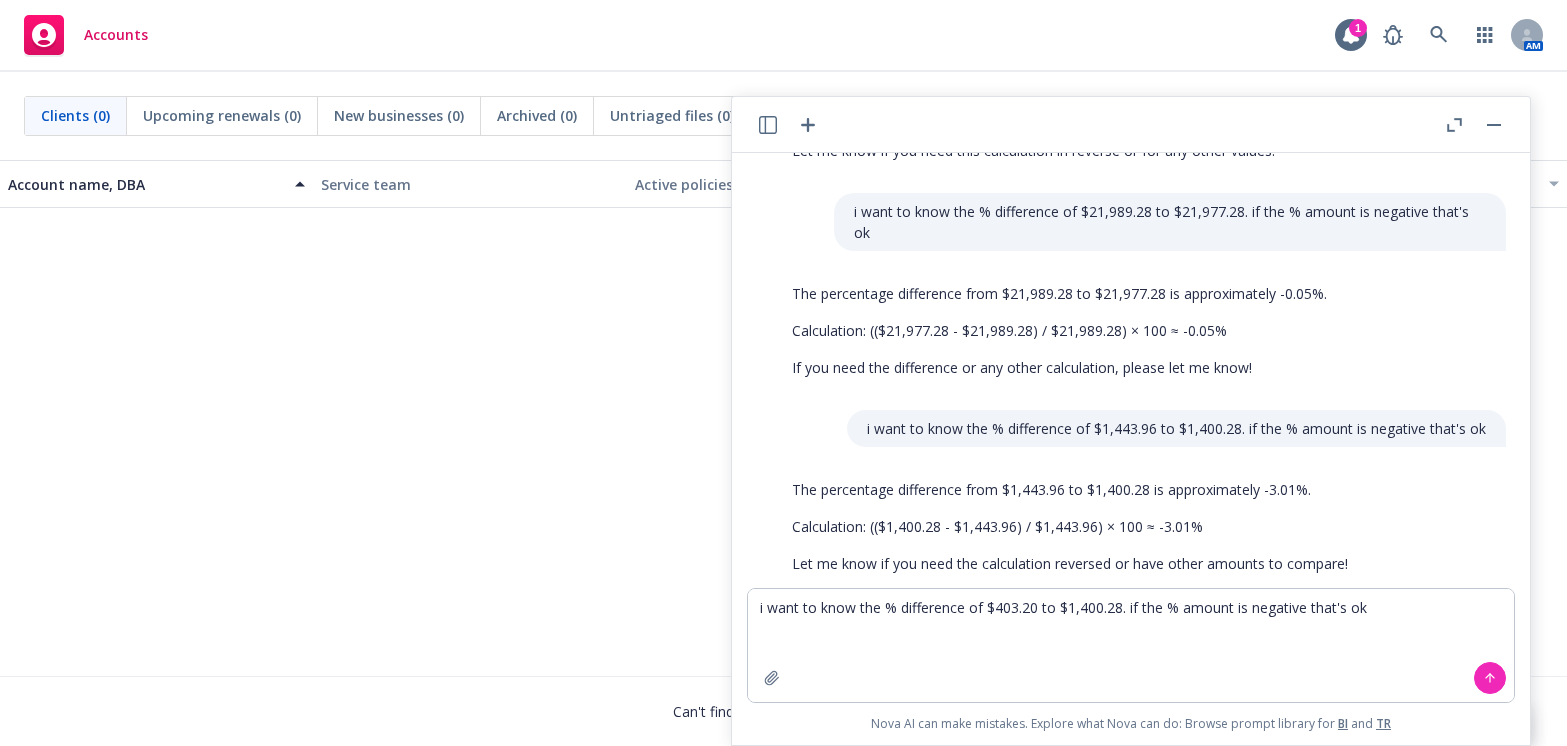 drag, startPoint x: 143, startPoint y: 515, endPoint x: 569, endPoint y: 529, distance: 426.22998 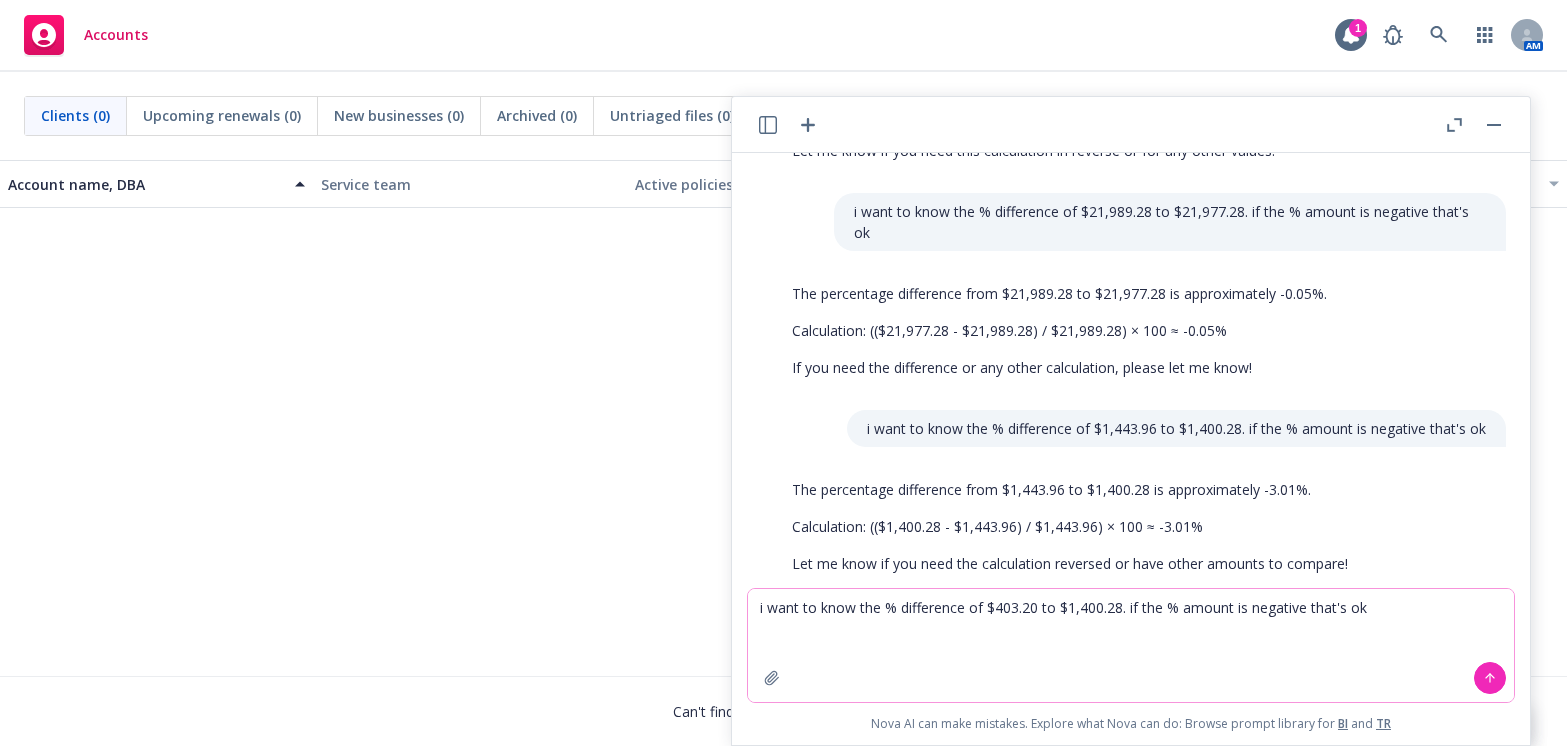 click on "i want to know the % difference of $403.20 to $1,400.28. if the % amount is negative that's ok" at bounding box center (1131, 645) 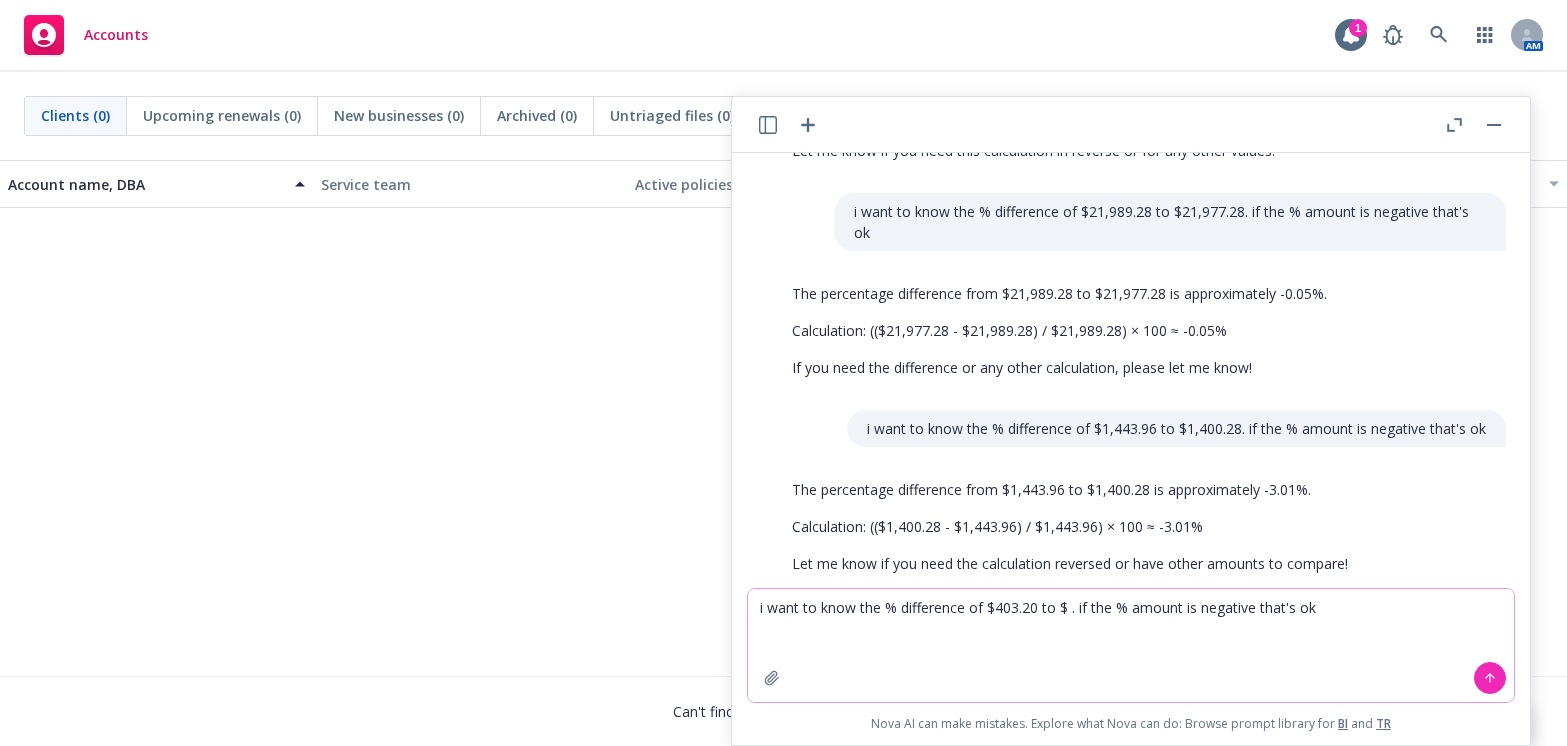 paste on "537.24" 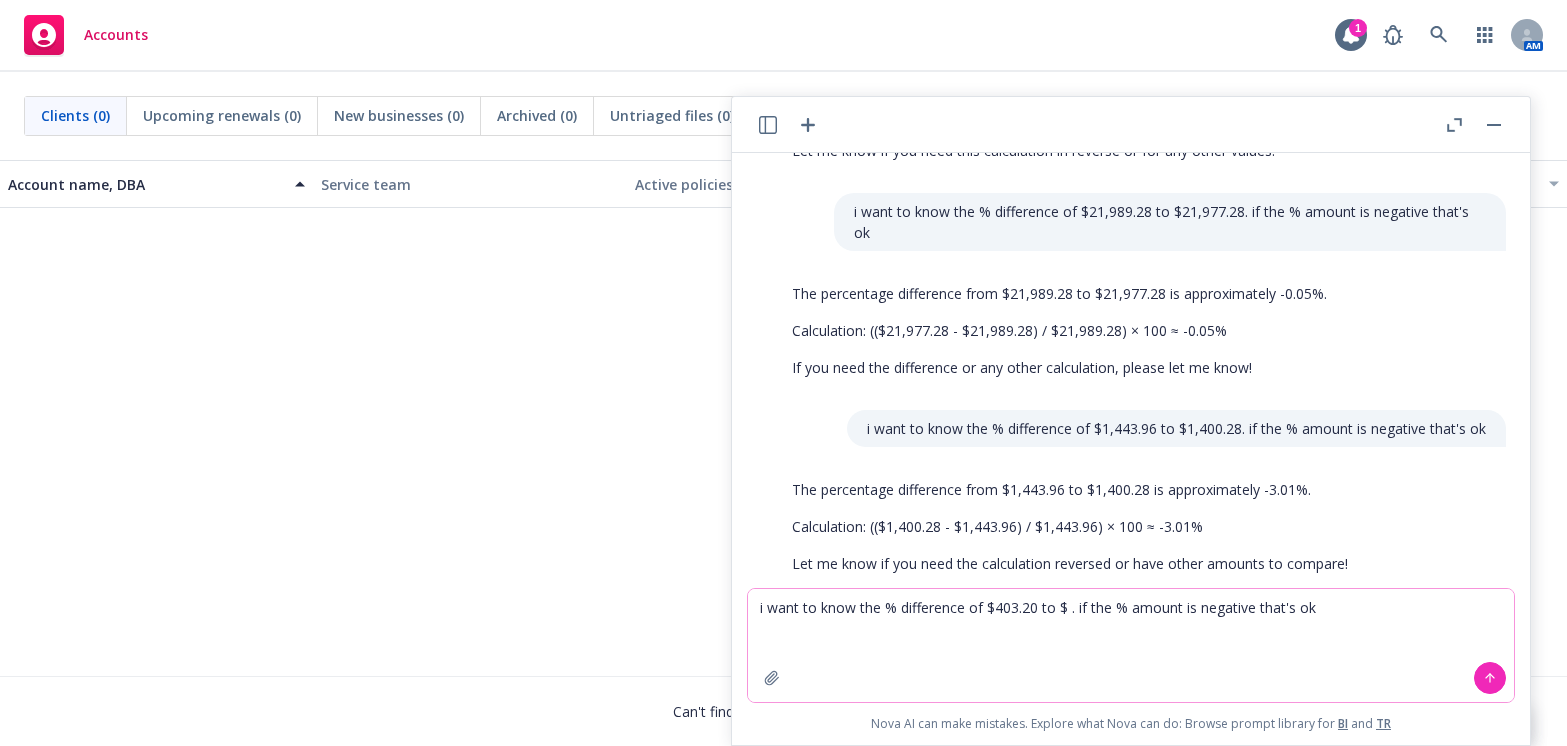 type on "i want to know the % difference of $403.20 to $ 537.24. if the % amount is negative that's ok" 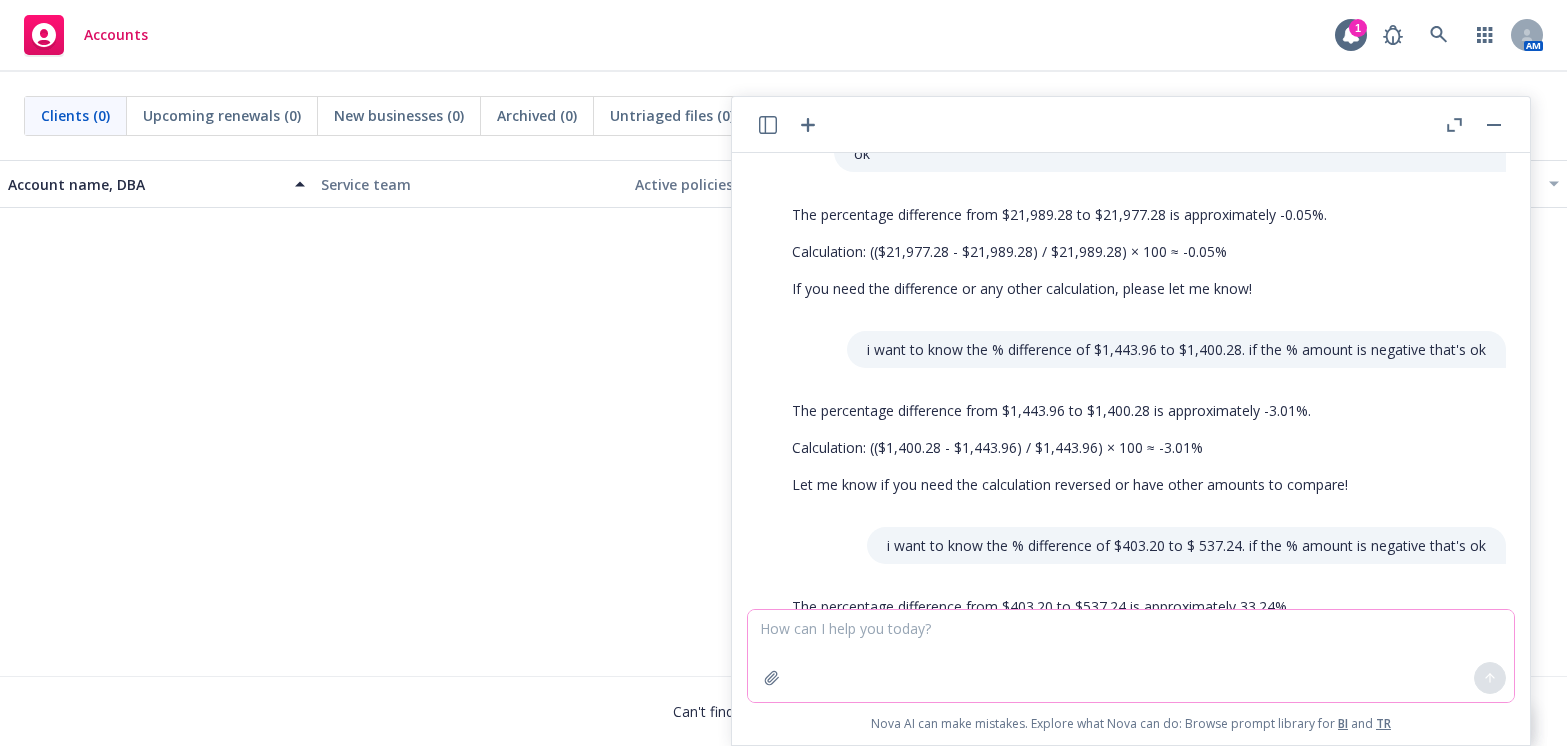 scroll, scrollTop: 2215, scrollLeft: 0, axis: vertical 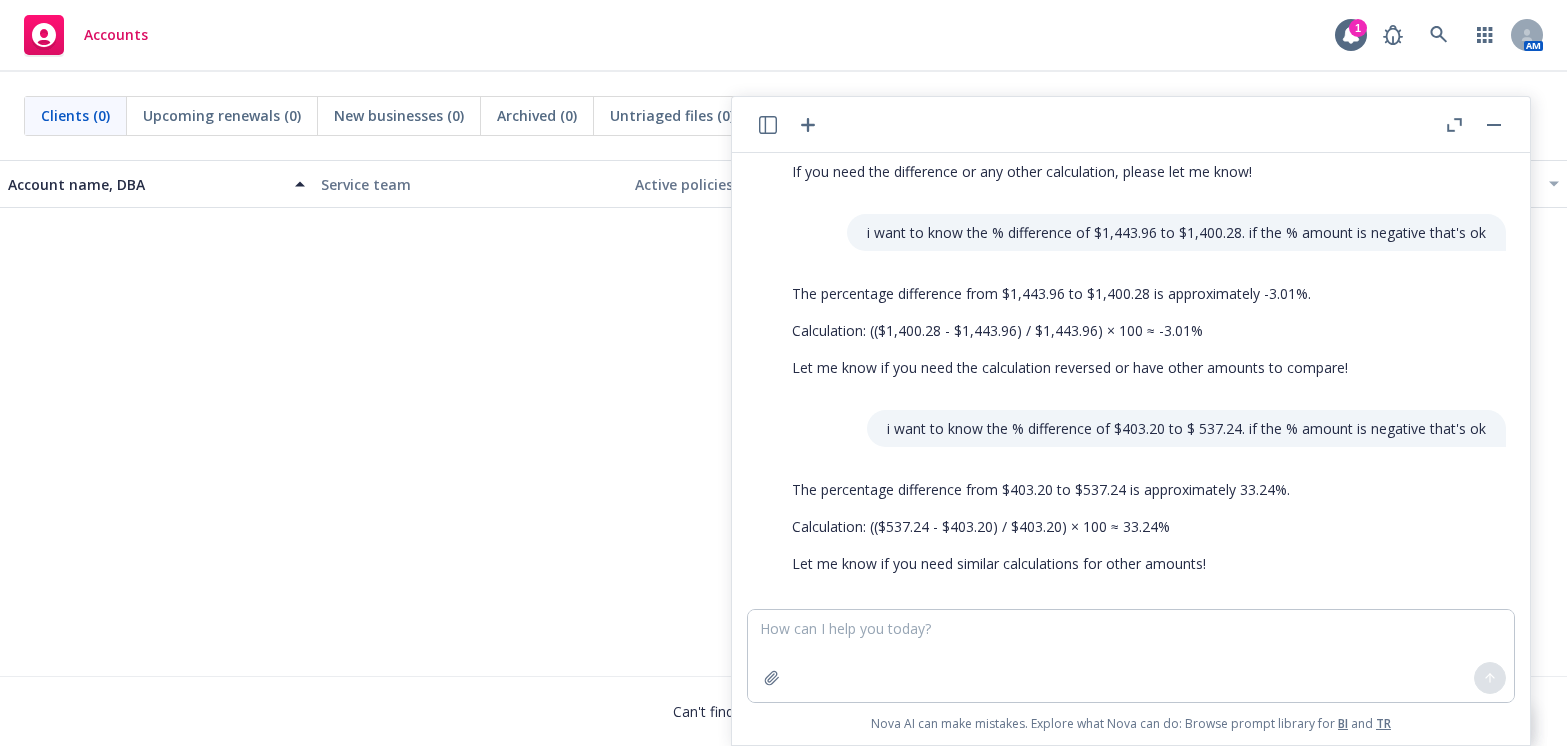 click on "No results" at bounding box center (783, 358) 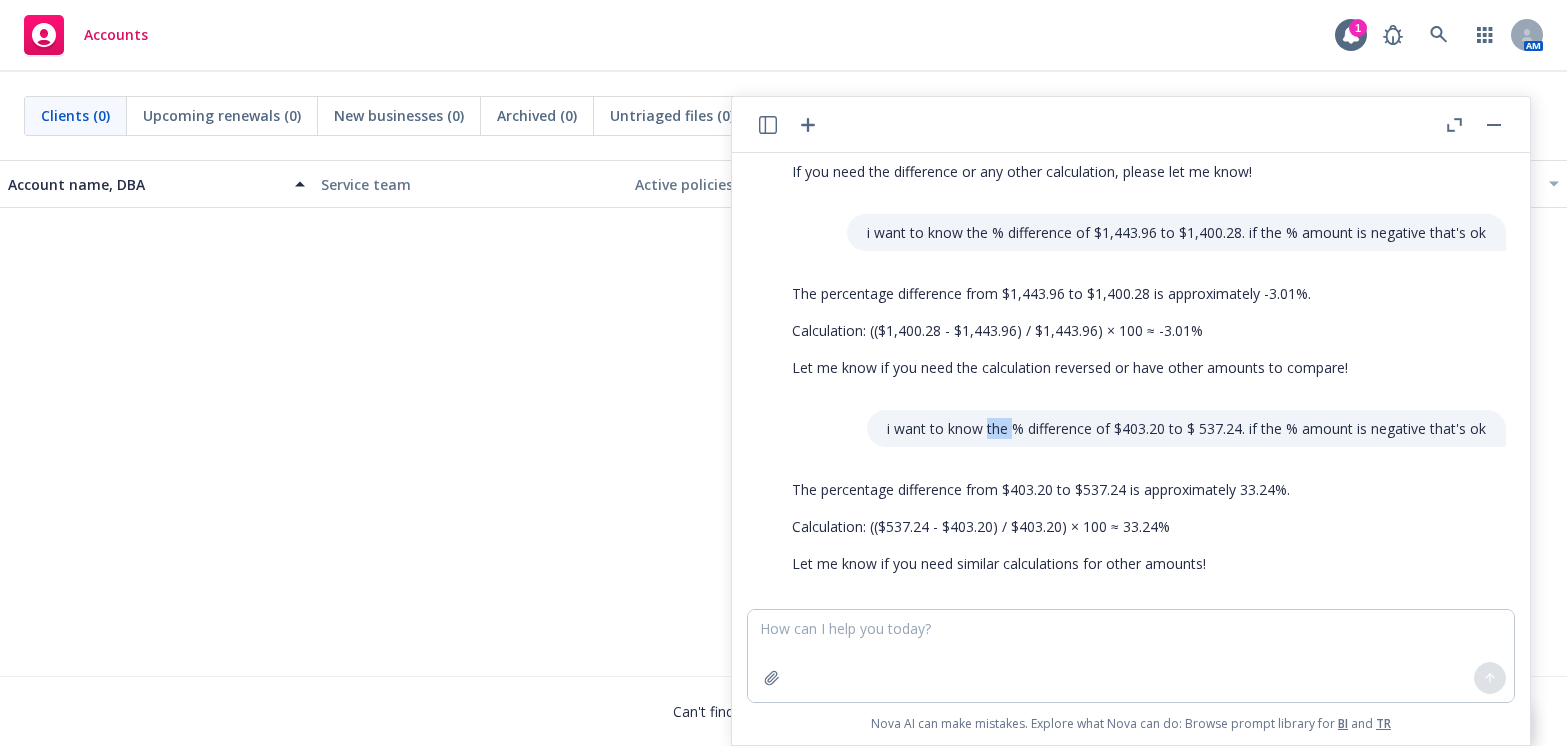 click on "i want to know the % difference of $403.20 to $ 537.24. if the % amount is negative that's ok" at bounding box center [1186, 428] 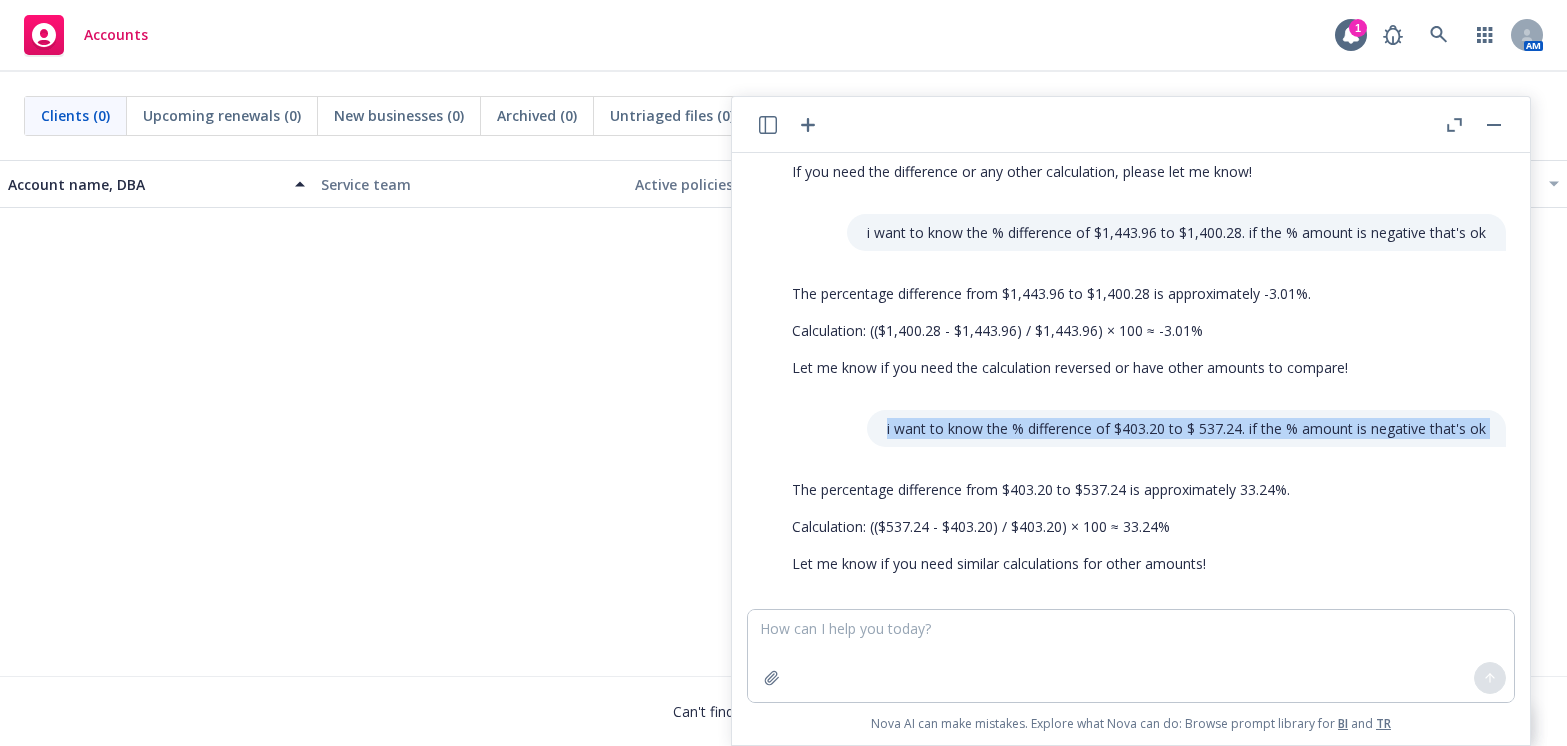 click on "i want to know the % difference of $403.20 to $ 537.24. if the % amount is negative that's ok" at bounding box center (1186, 428) 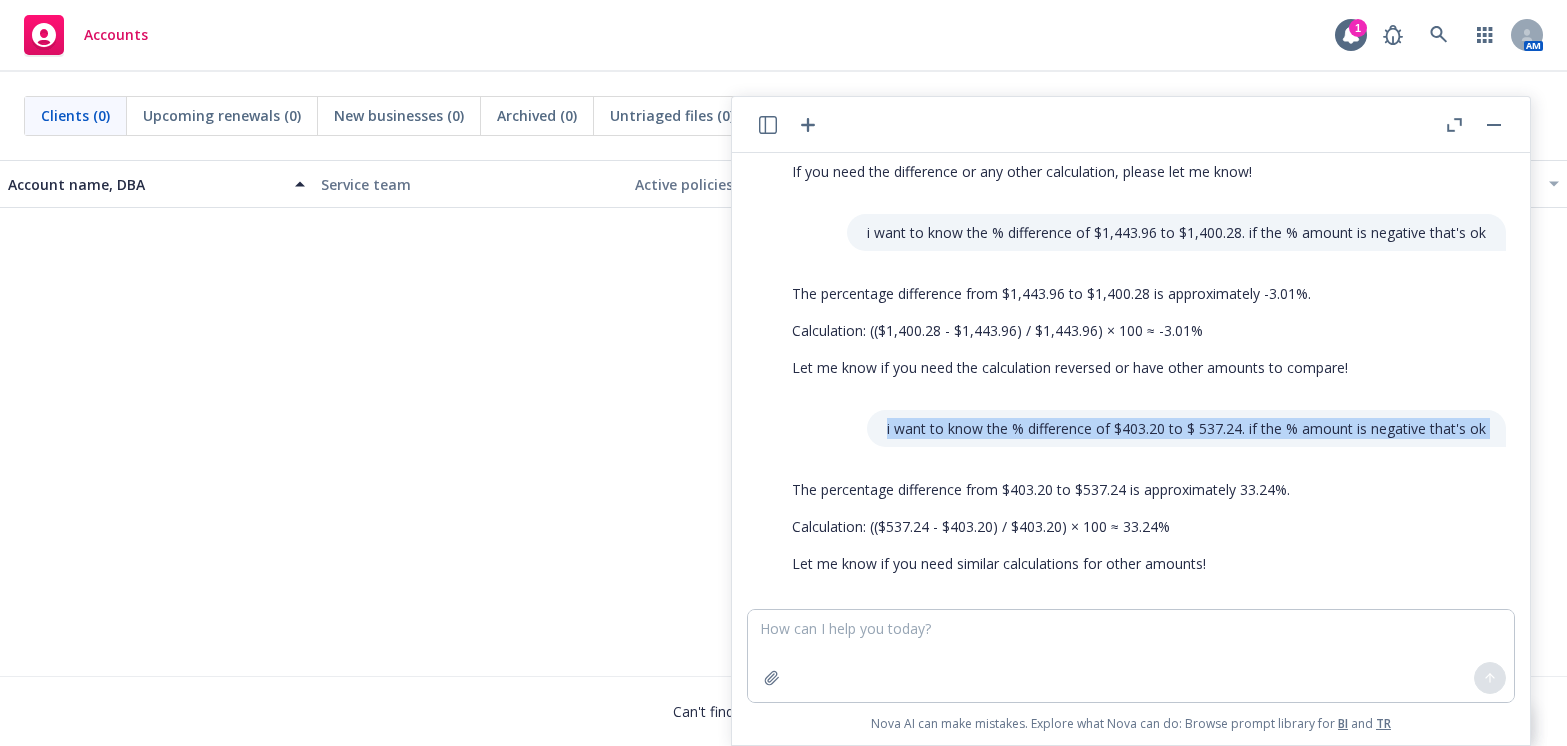 copy on "i want to know the % difference of $403.20 to $ 537.24. if the % amount is negative that's ok" 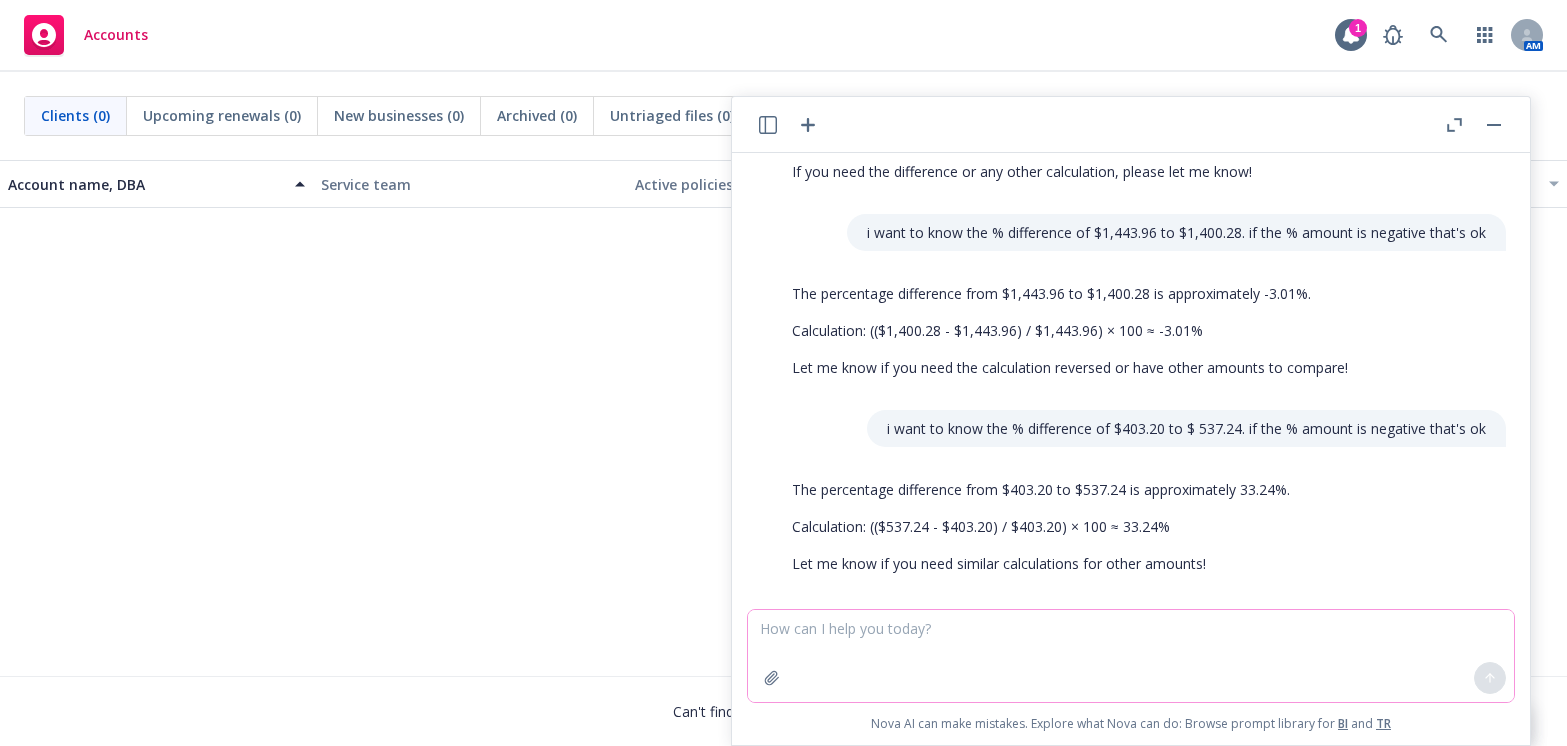click at bounding box center [1131, 656] 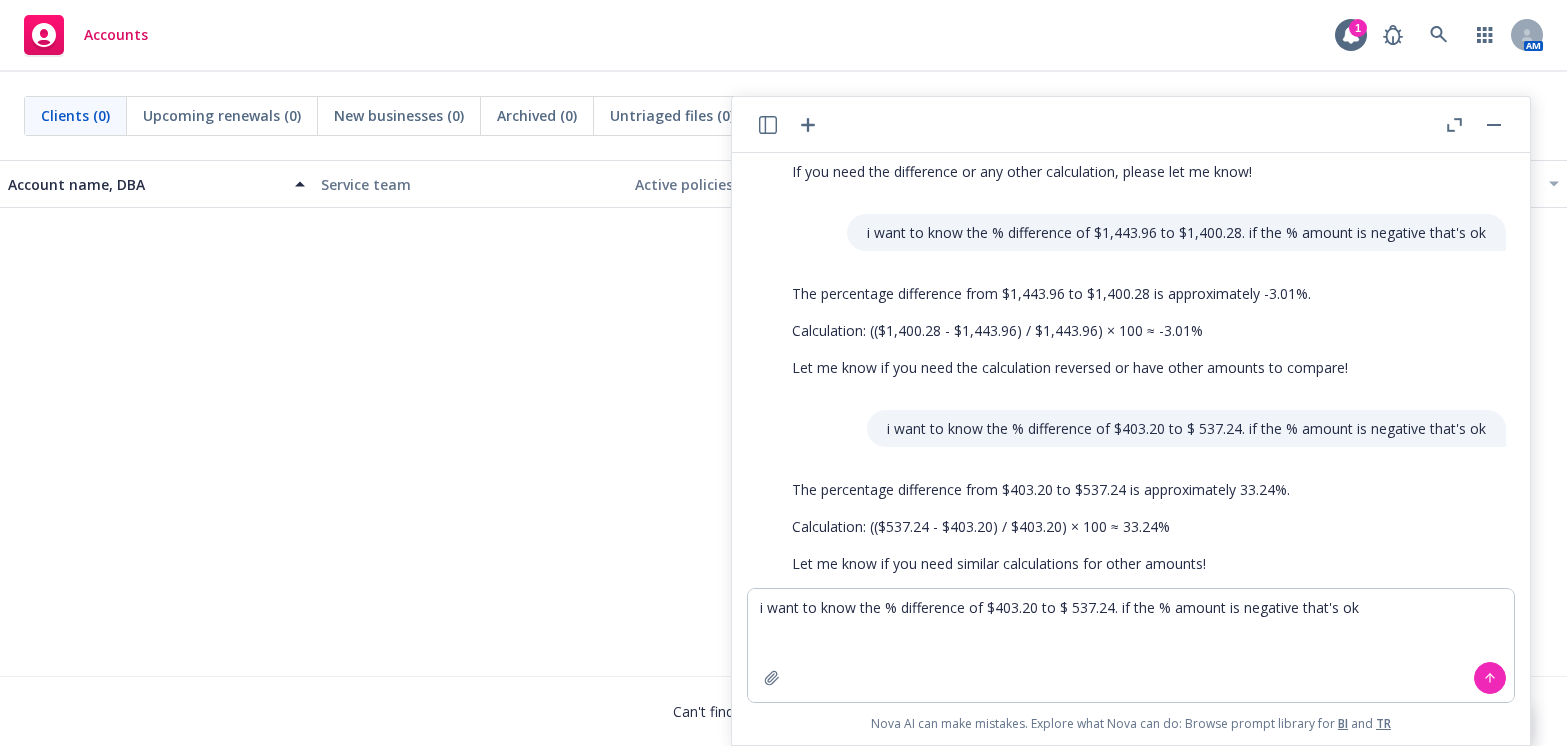 drag, startPoint x: 55, startPoint y: 530, endPoint x: 422, endPoint y: 538, distance: 367.0872 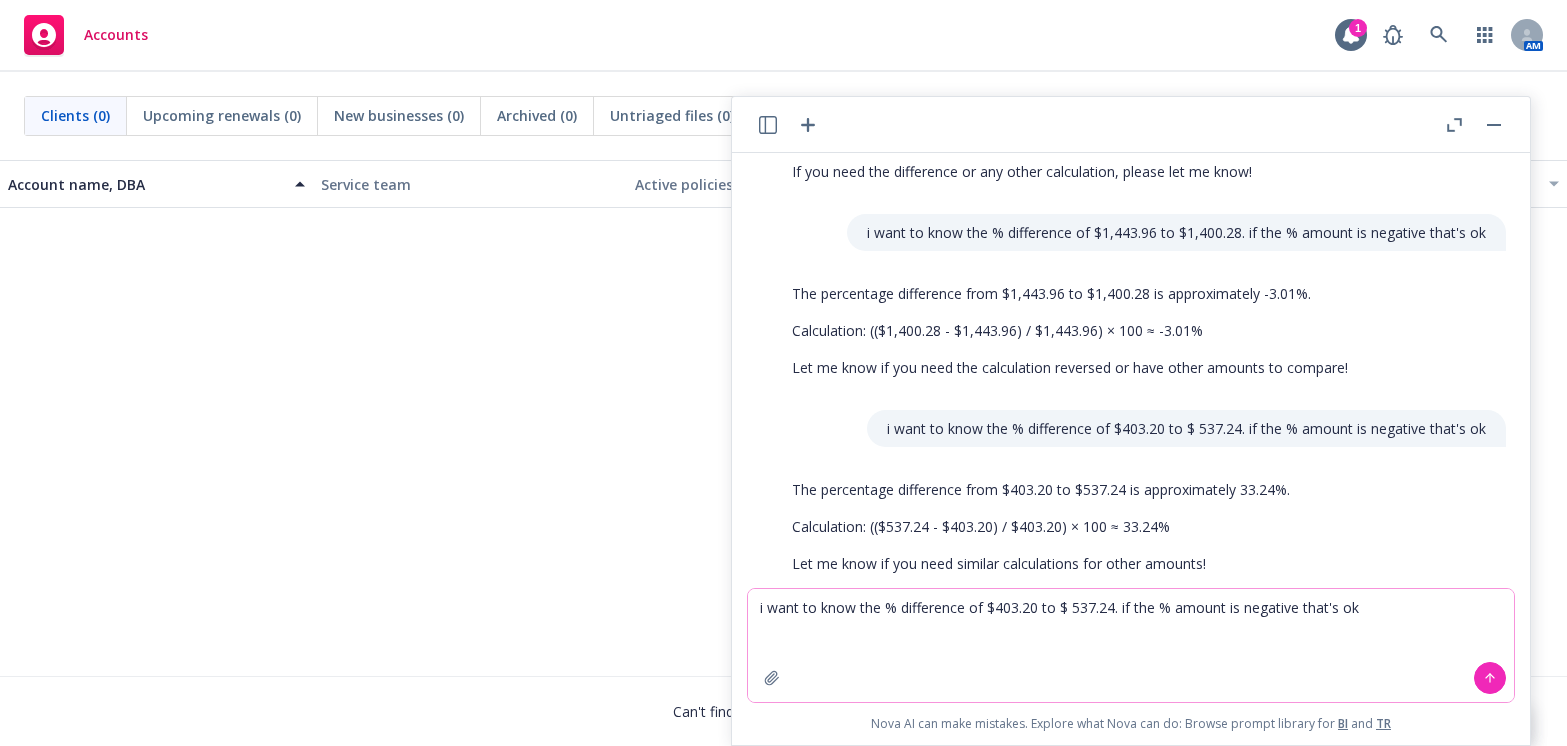 click on "i want to know the % difference of $403.20 to $ 537.24. if the % amount is negative that's ok" at bounding box center [1131, 645] 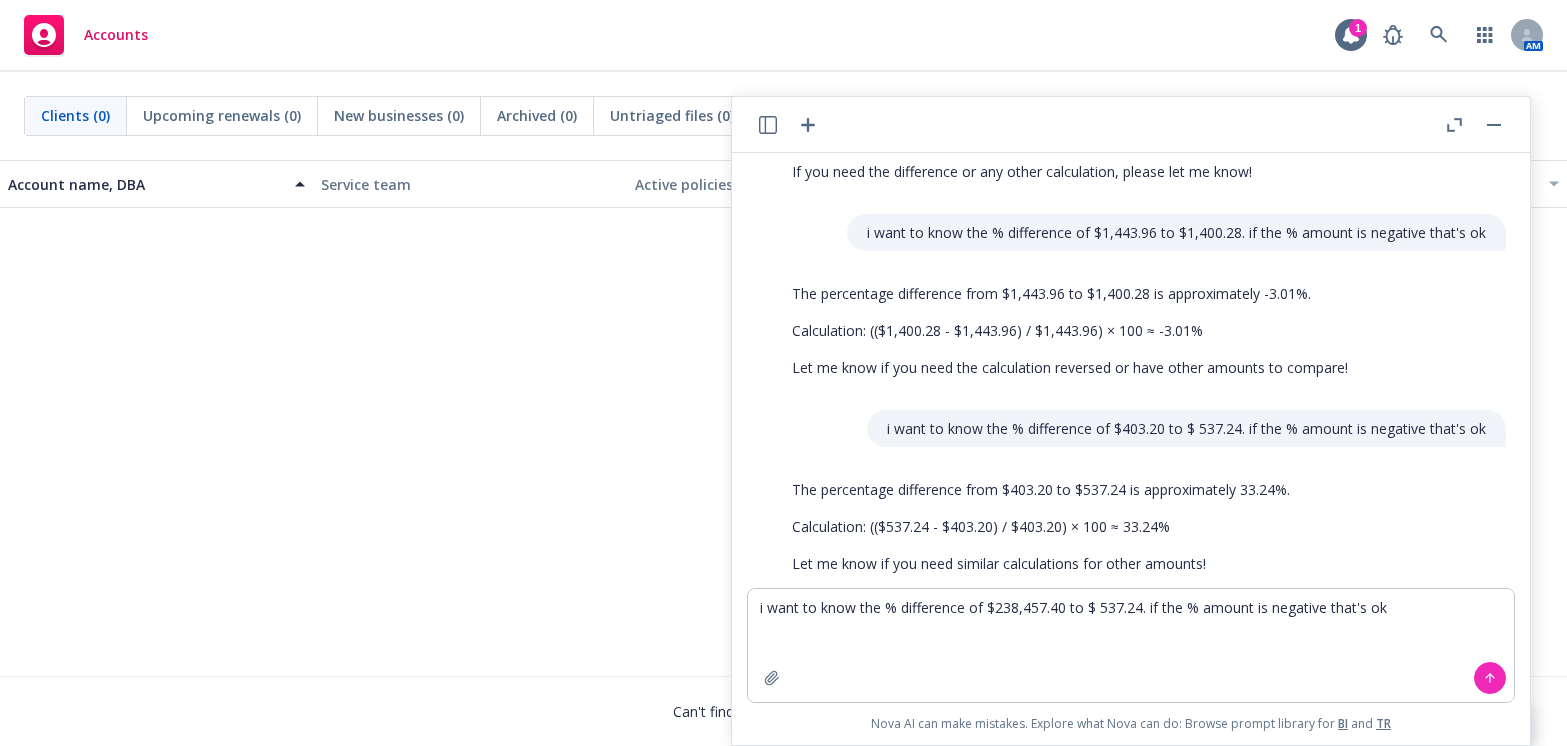 drag, startPoint x: 103, startPoint y: 572, endPoint x: 487, endPoint y: 585, distance: 384.22 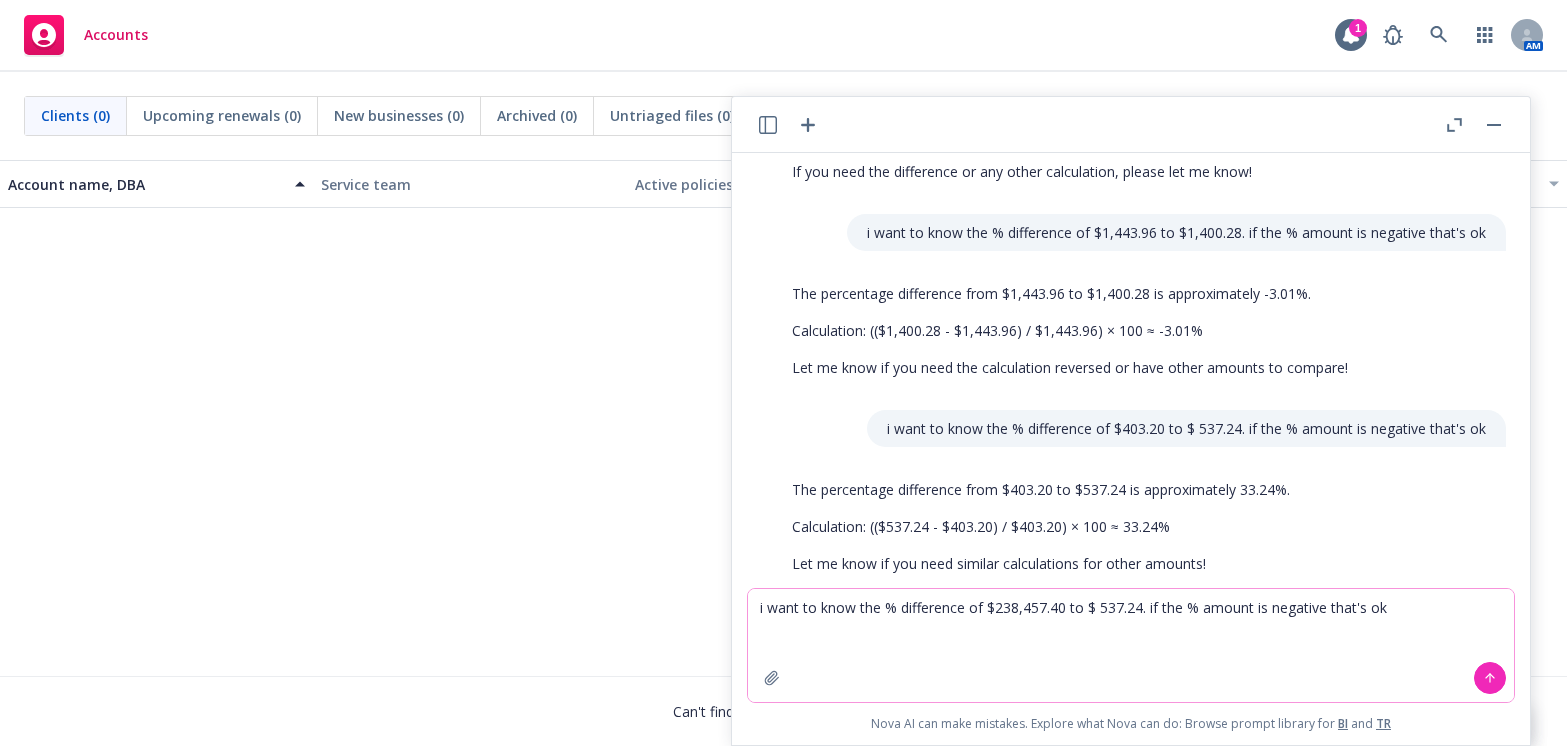 click on "i want to know the % difference of $238,457.40 to $ 537.24. if the % amount is negative that's ok" at bounding box center [1131, 645] 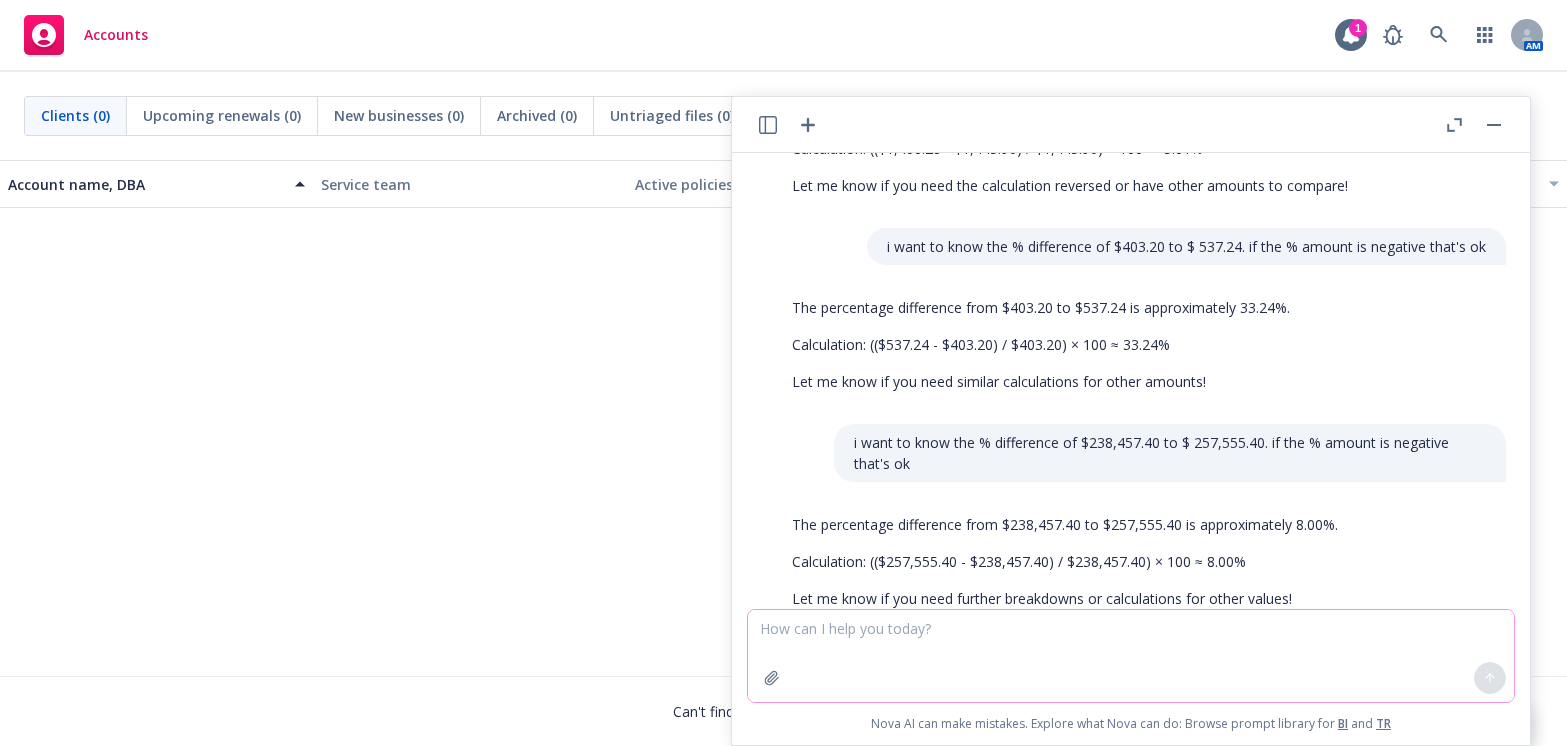 scroll, scrollTop: 2432, scrollLeft: 0, axis: vertical 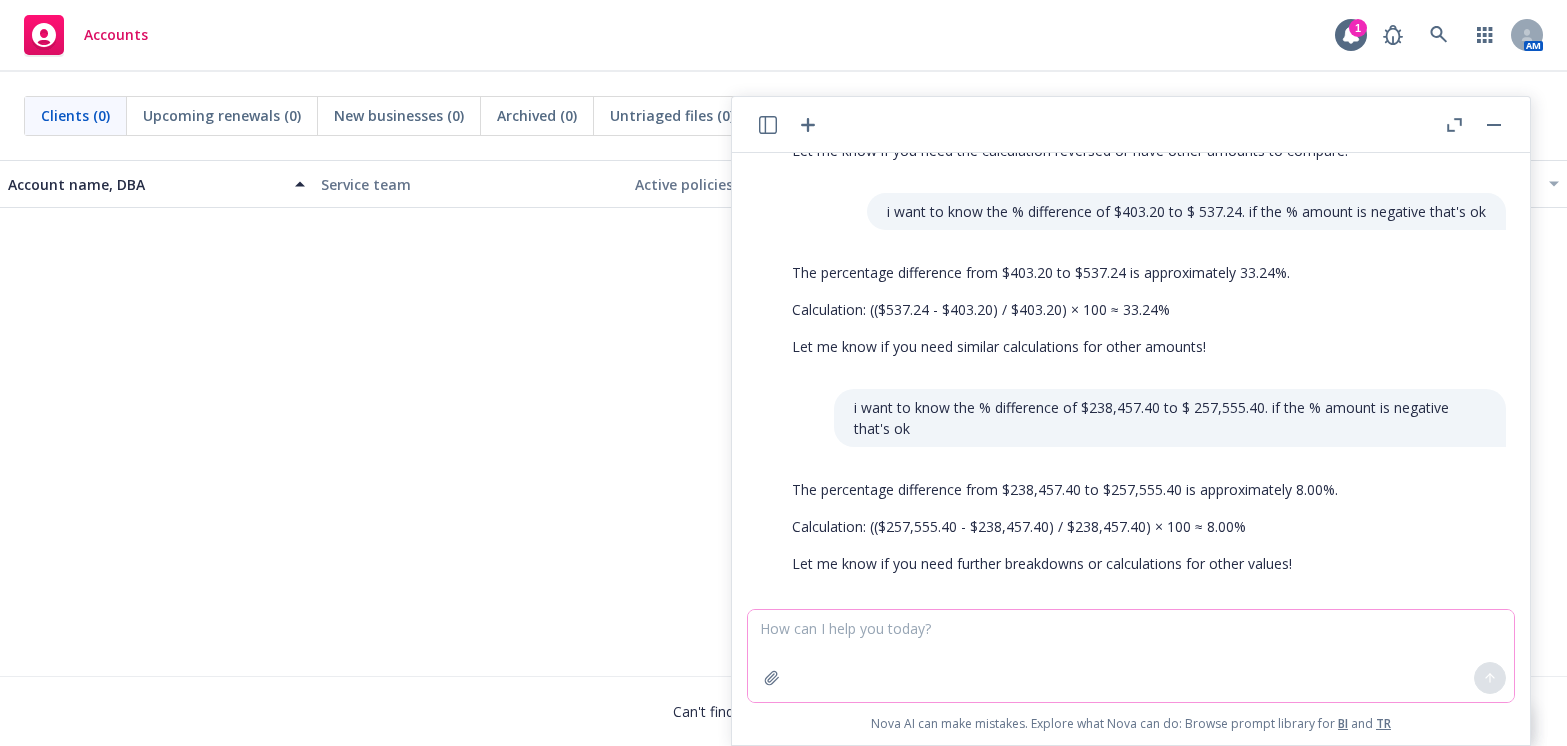 type 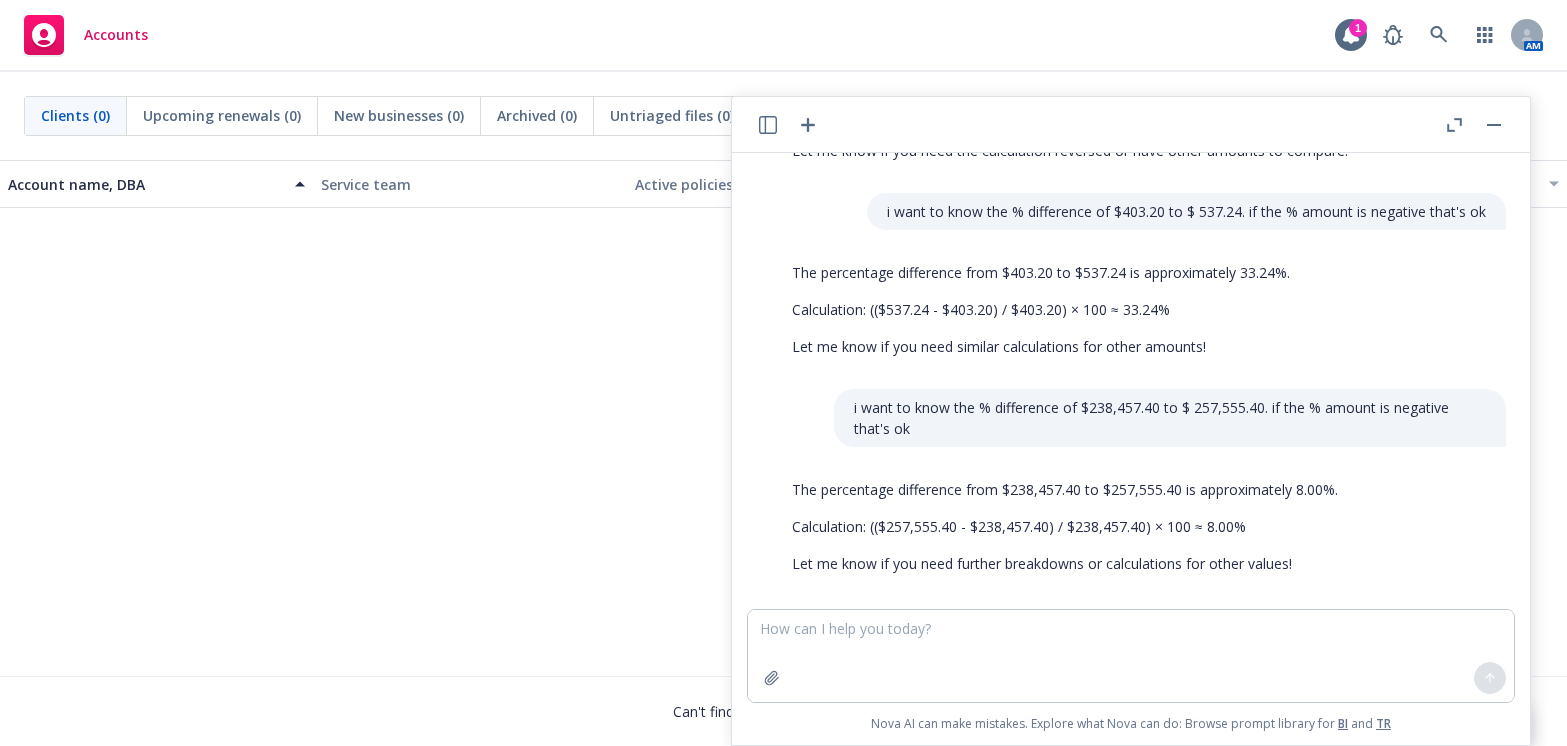 click on "No results" at bounding box center (783, 358) 